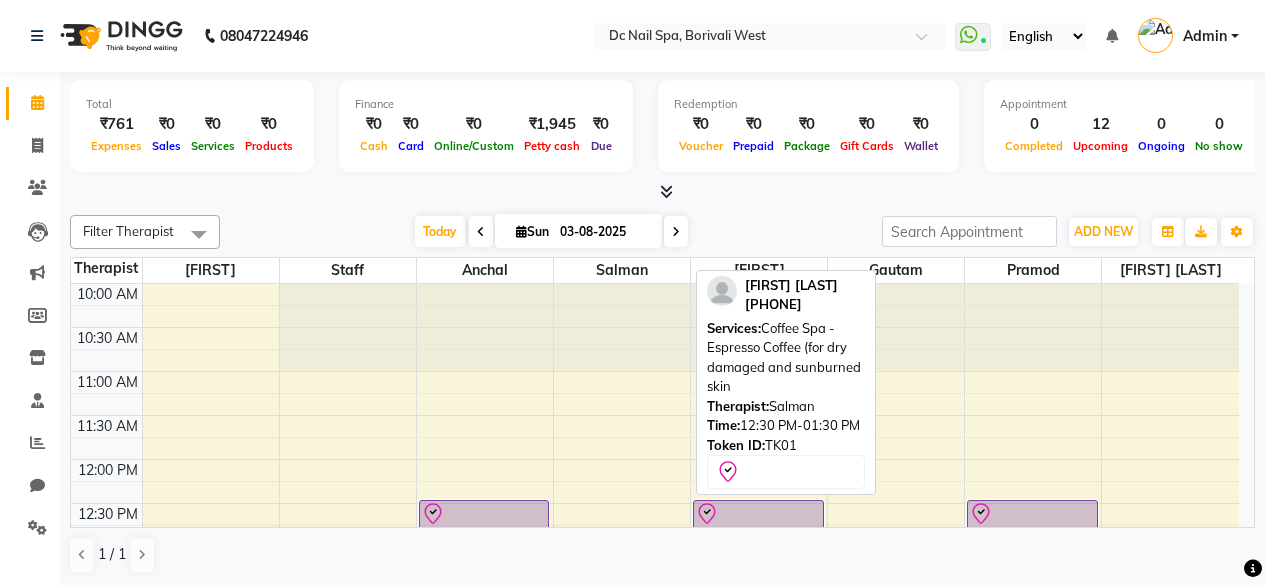scroll, scrollTop: 0, scrollLeft: 0, axis: both 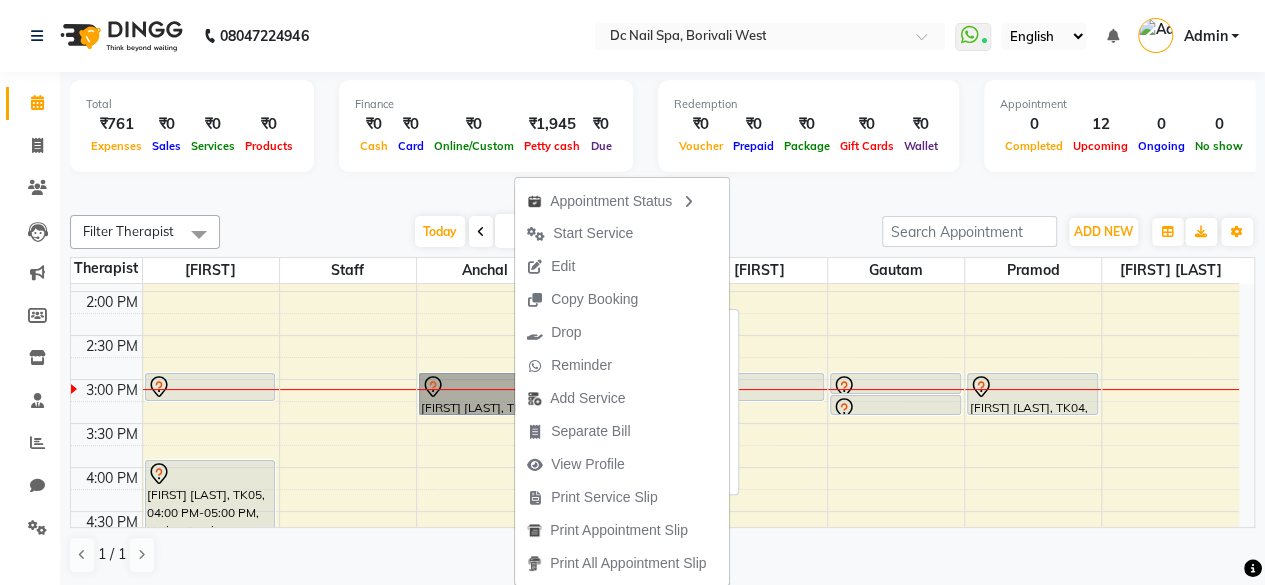 click on "[FIRST] [LAST], TK04, 03:00 PM-03:30 PM, Orange Mani/Pedi Kit" at bounding box center [484, 394] 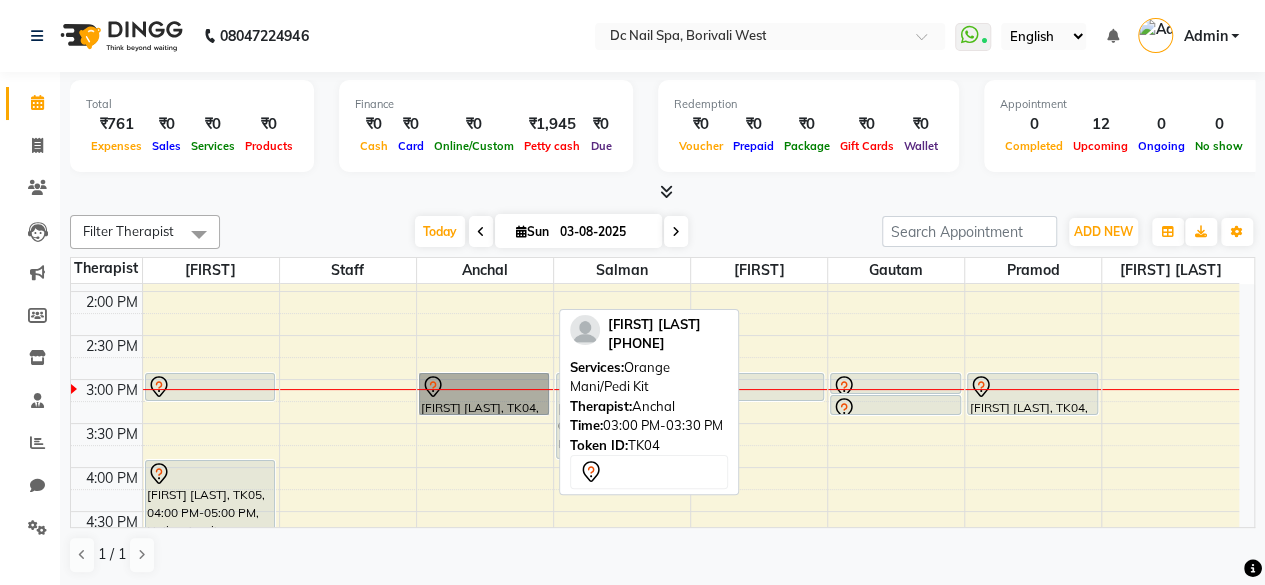click on "[FIRST] [LAST], TK04, 03:00 PM-03:30 PM, Orange Mani/Pedi Kit" at bounding box center (484, 394) 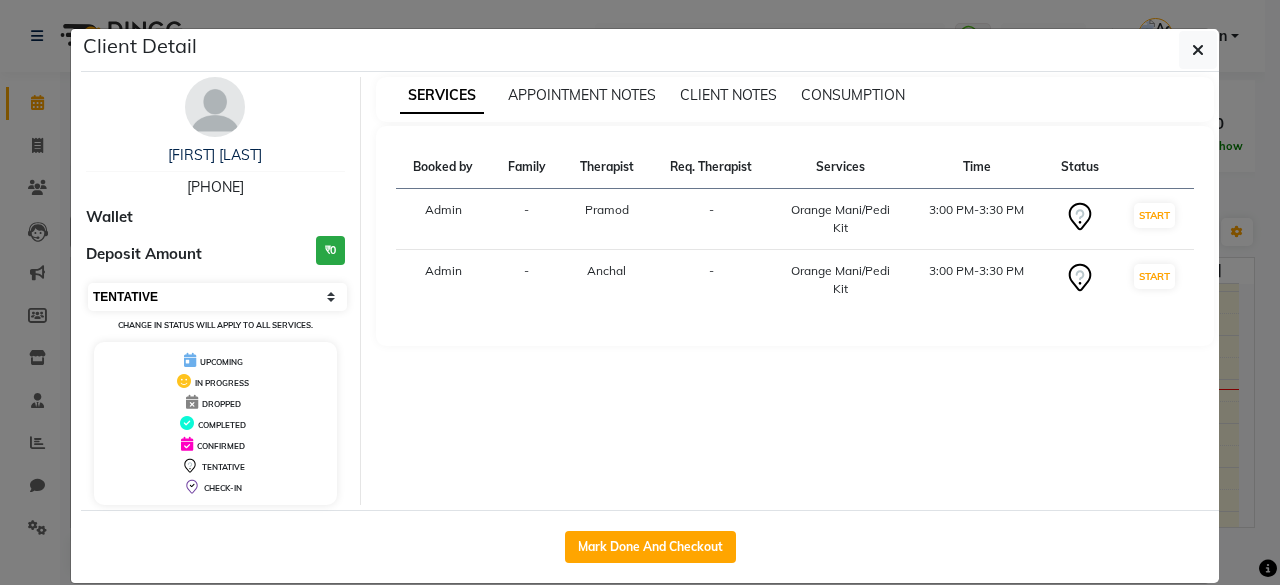 click on "Select IN SERVICE CONFIRMED TENTATIVE CHECK IN MARK DONE DROPPED UPCOMING" at bounding box center (217, 297) 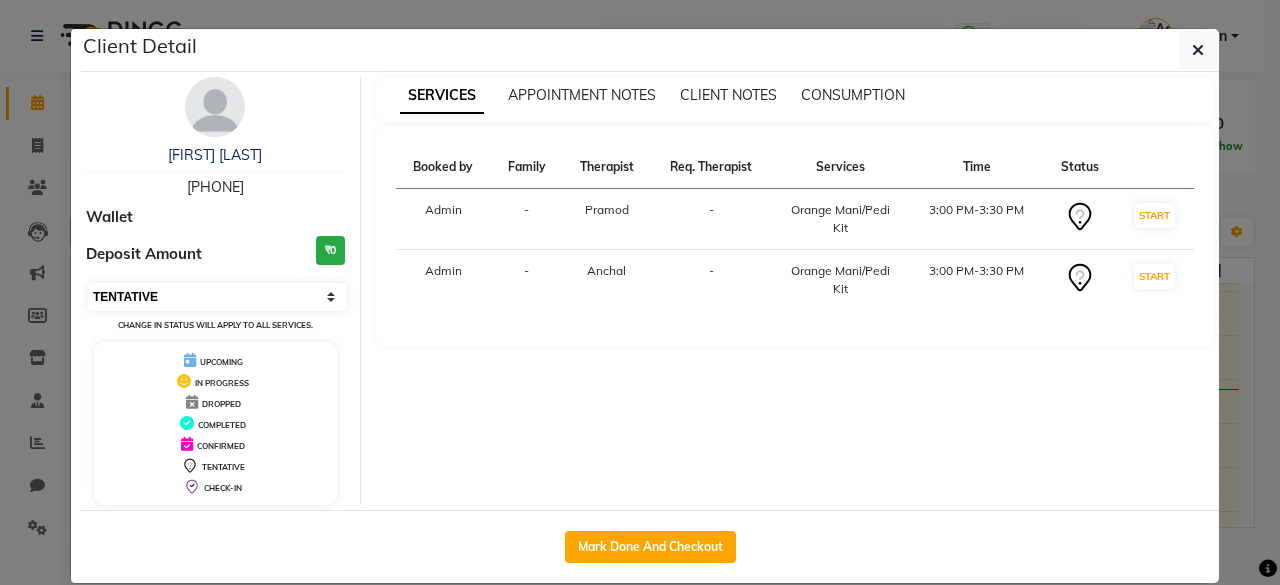 select on "8" 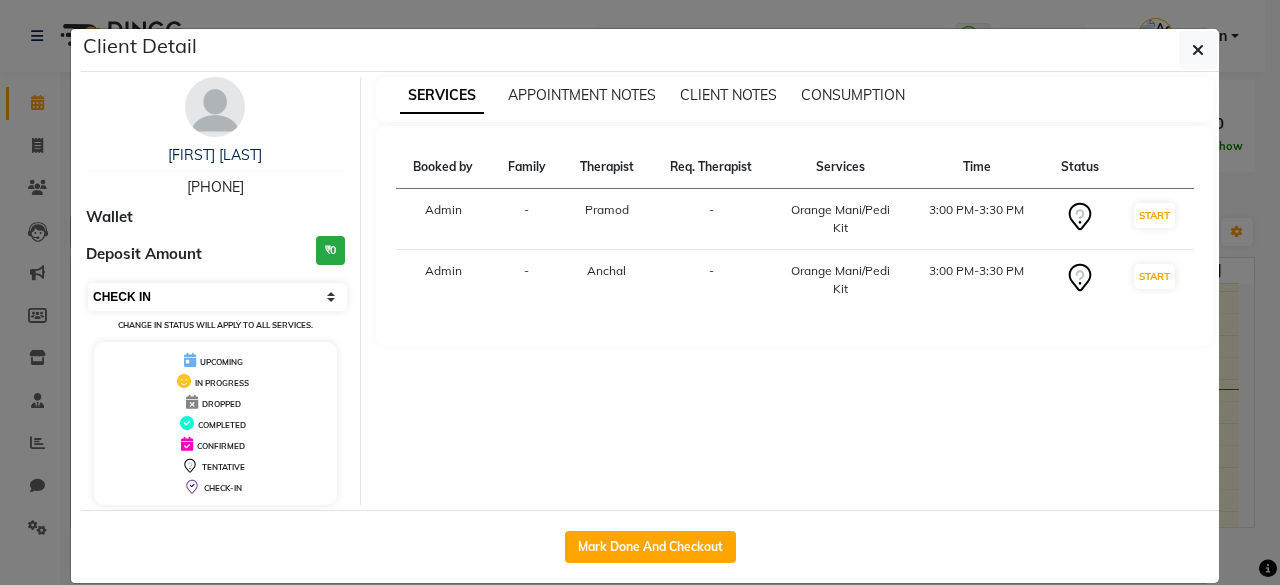 click on "Select IN SERVICE CONFIRMED TENTATIVE CHECK IN MARK DONE DROPPED UPCOMING" at bounding box center [217, 297] 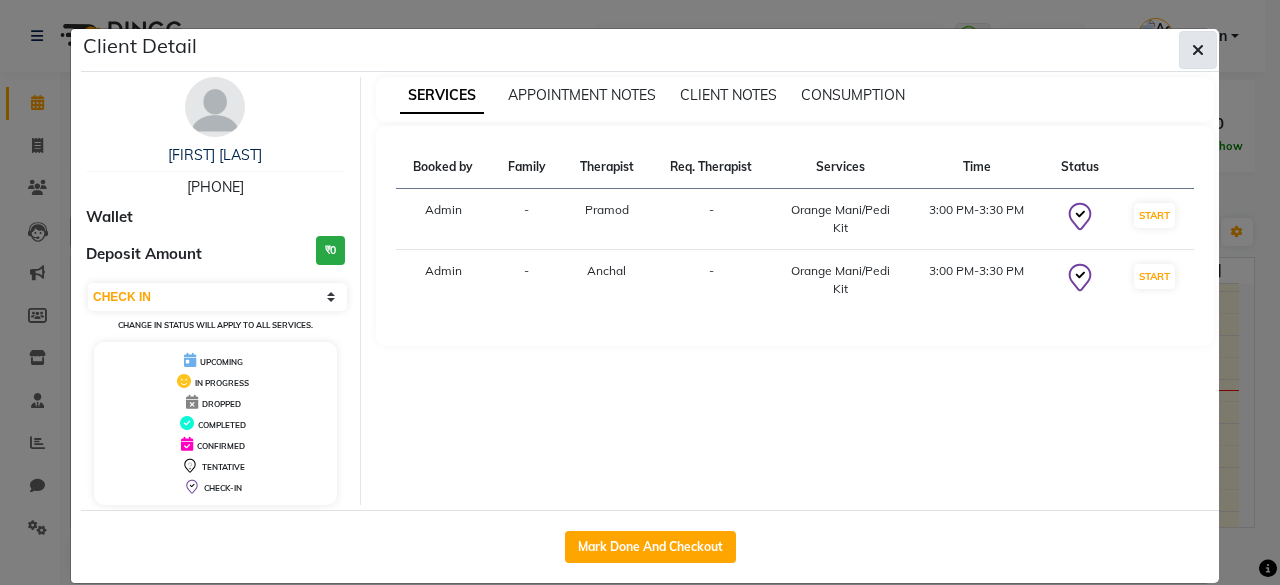 click 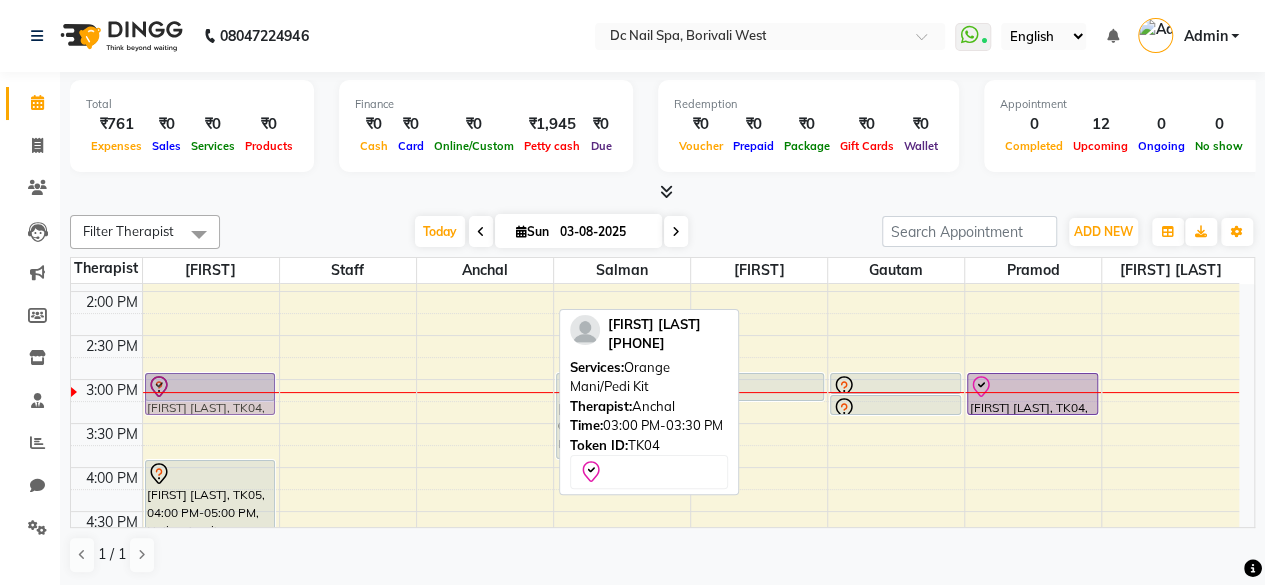 drag, startPoint x: 414, startPoint y: 384, endPoint x: 223, endPoint y: 376, distance: 191.16747 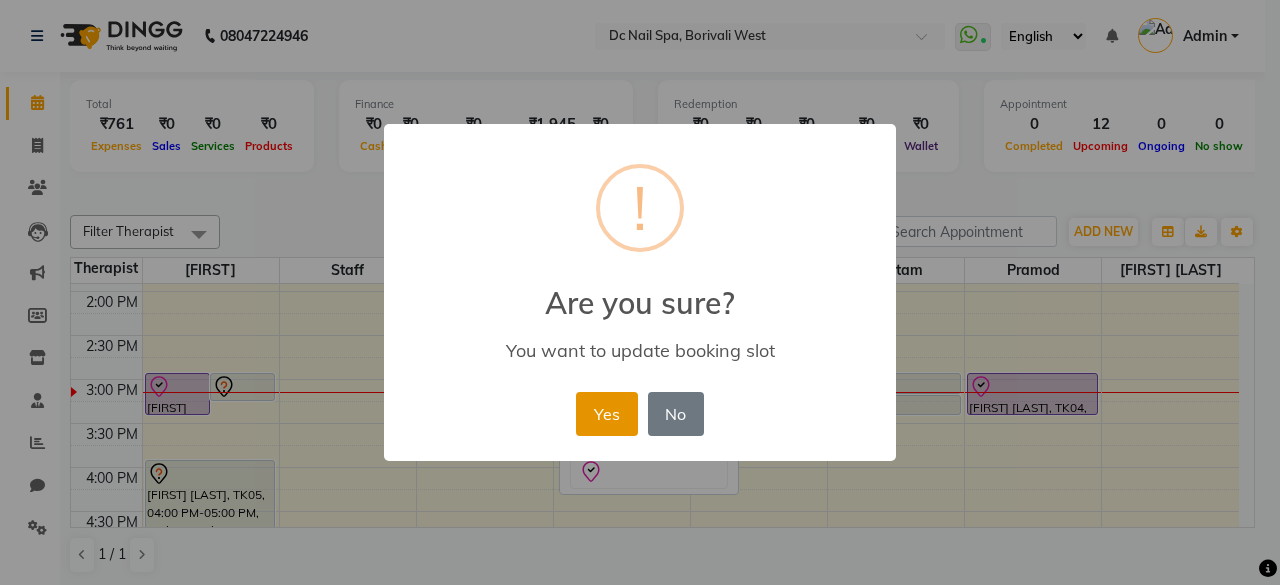 click on "Yes" at bounding box center (606, 414) 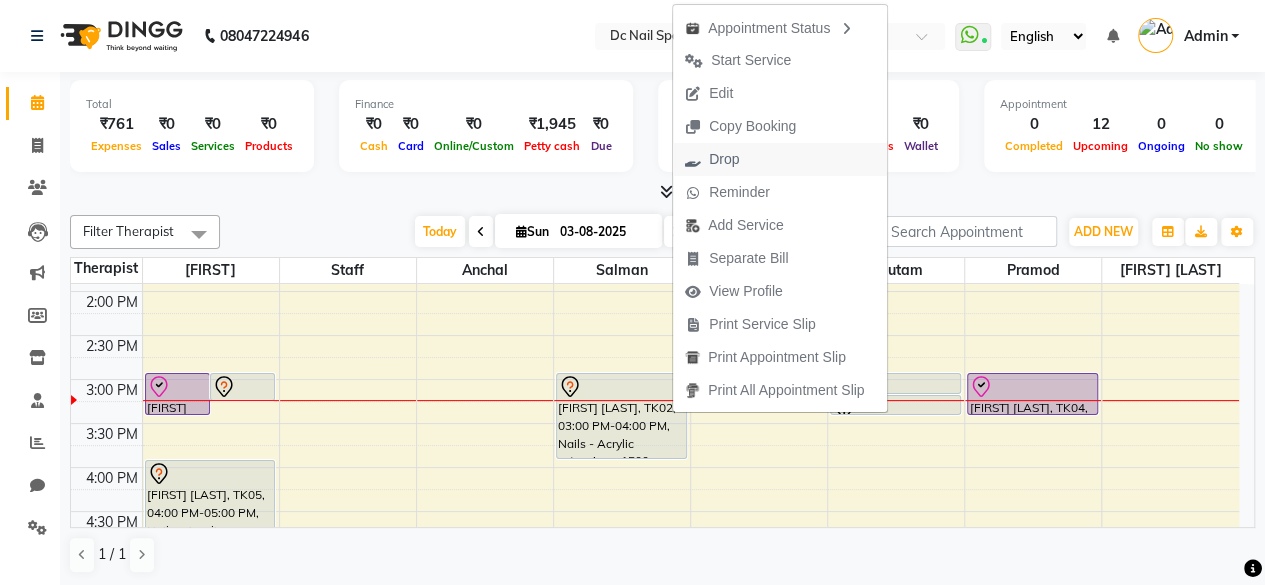 click on "Drop" at bounding box center [780, 159] 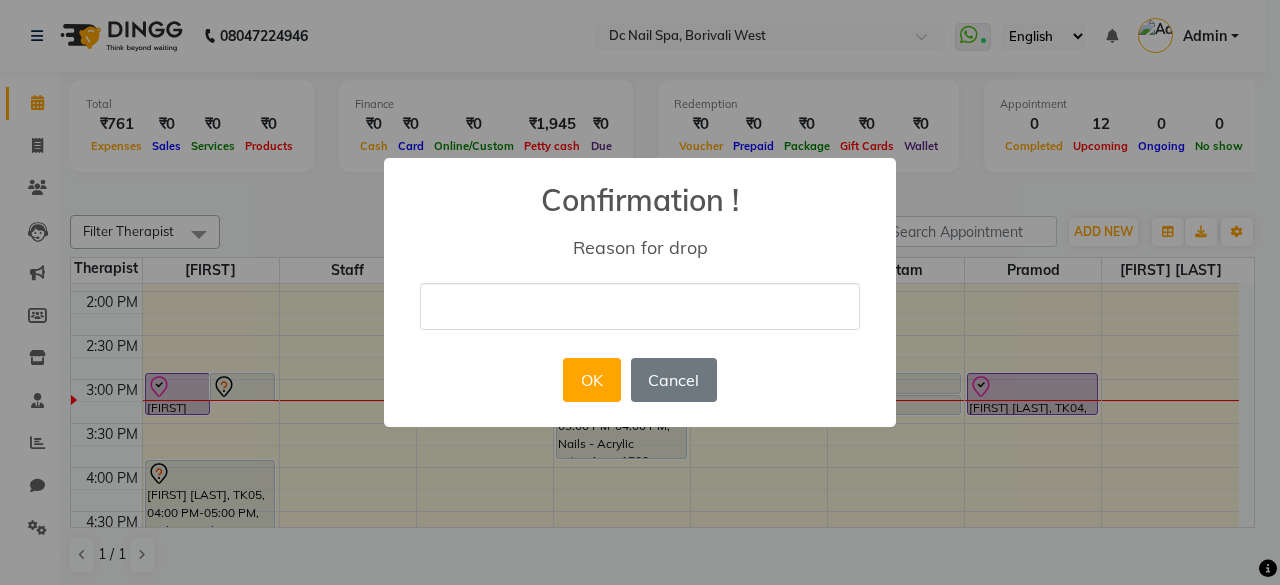 click at bounding box center [640, 306] 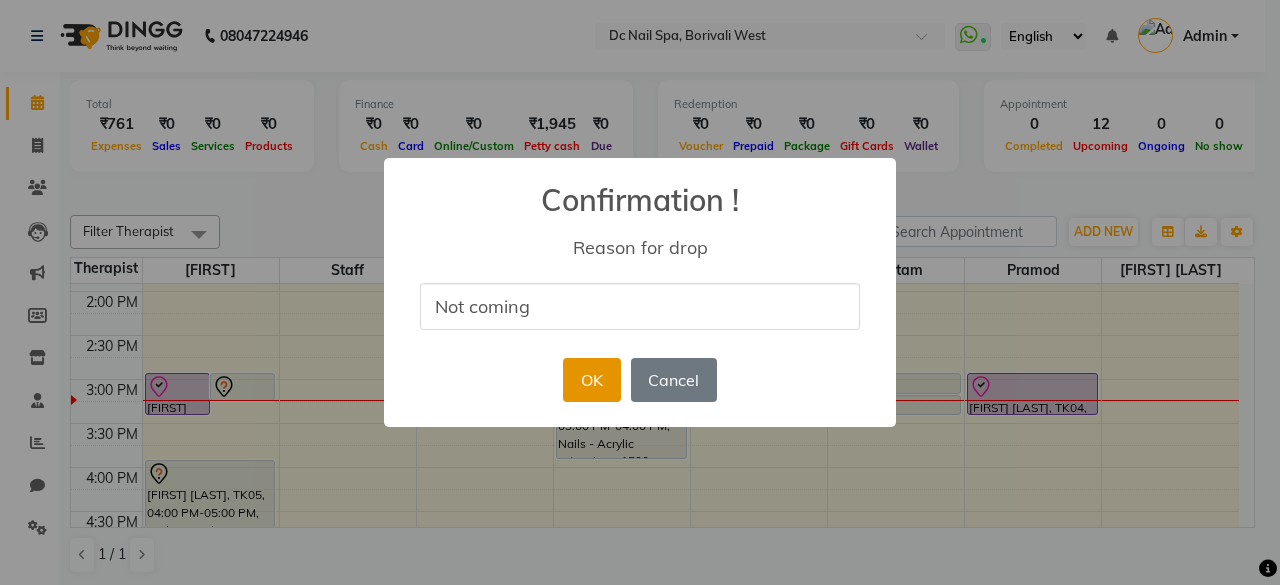 click on "OK" at bounding box center [591, 380] 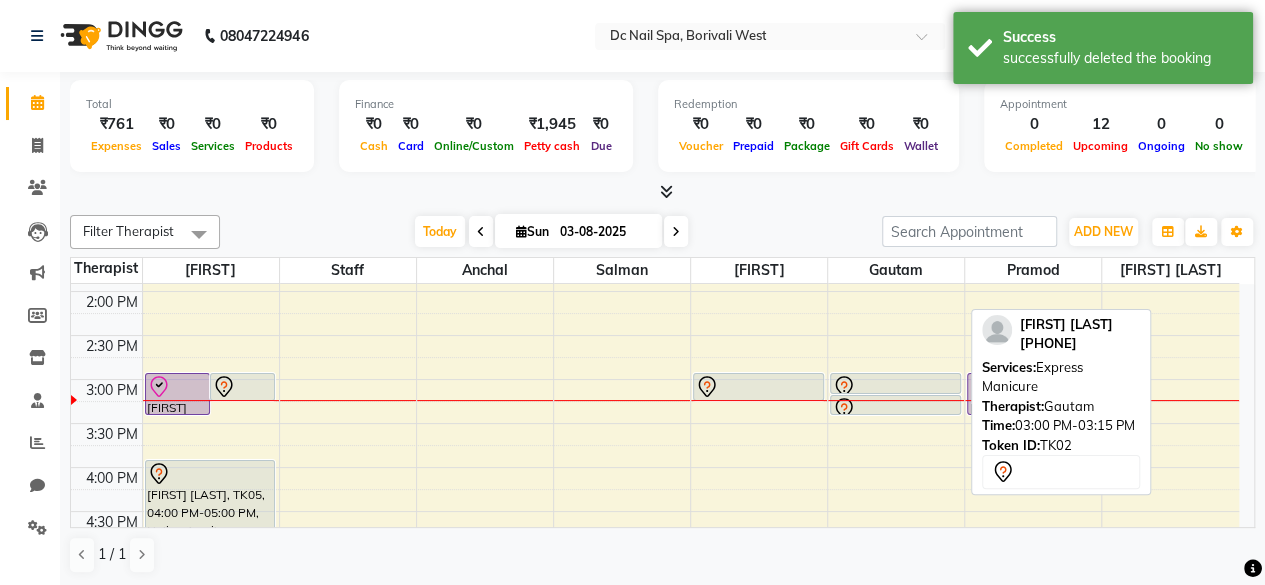 click at bounding box center (895, 387) 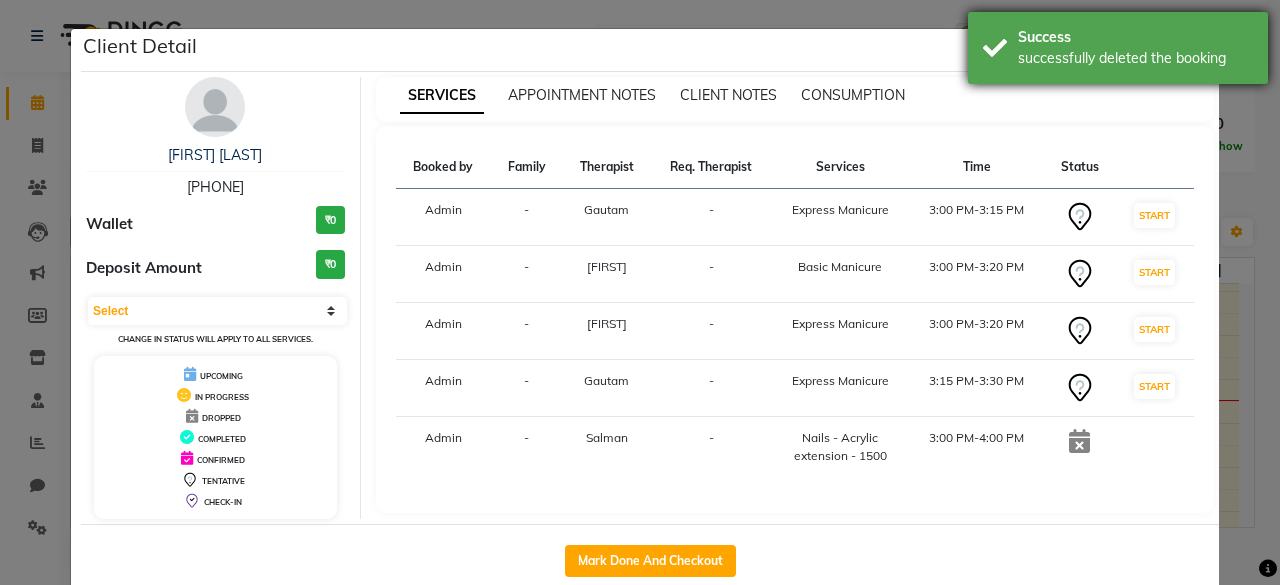 click on "successfully deleted the booking" at bounding box center (1135, 58) 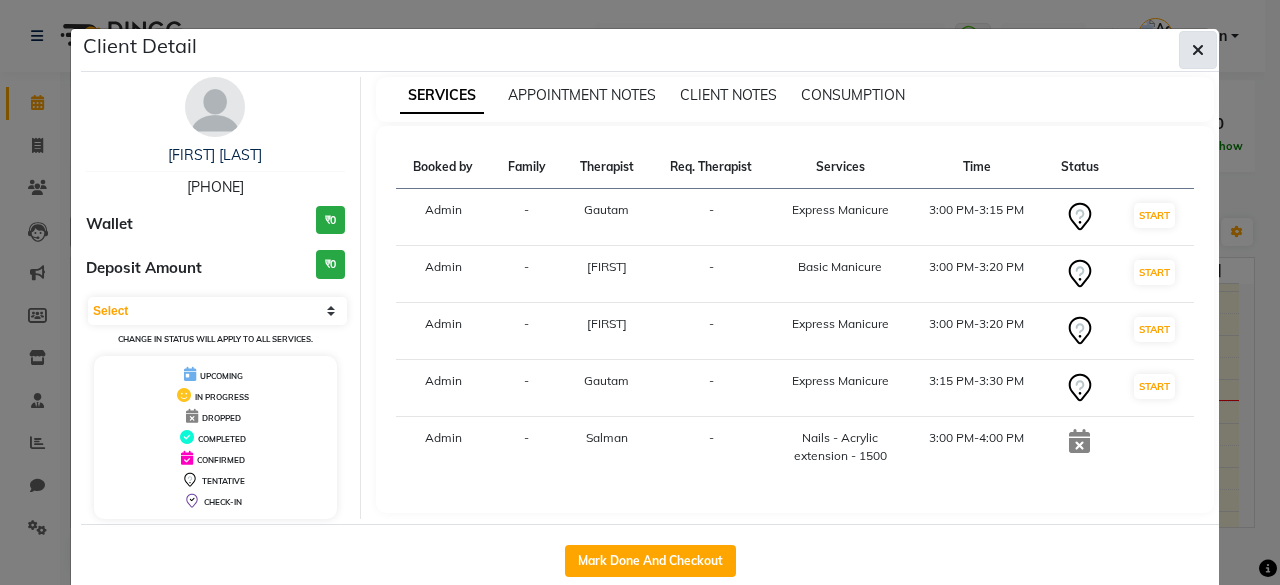 click 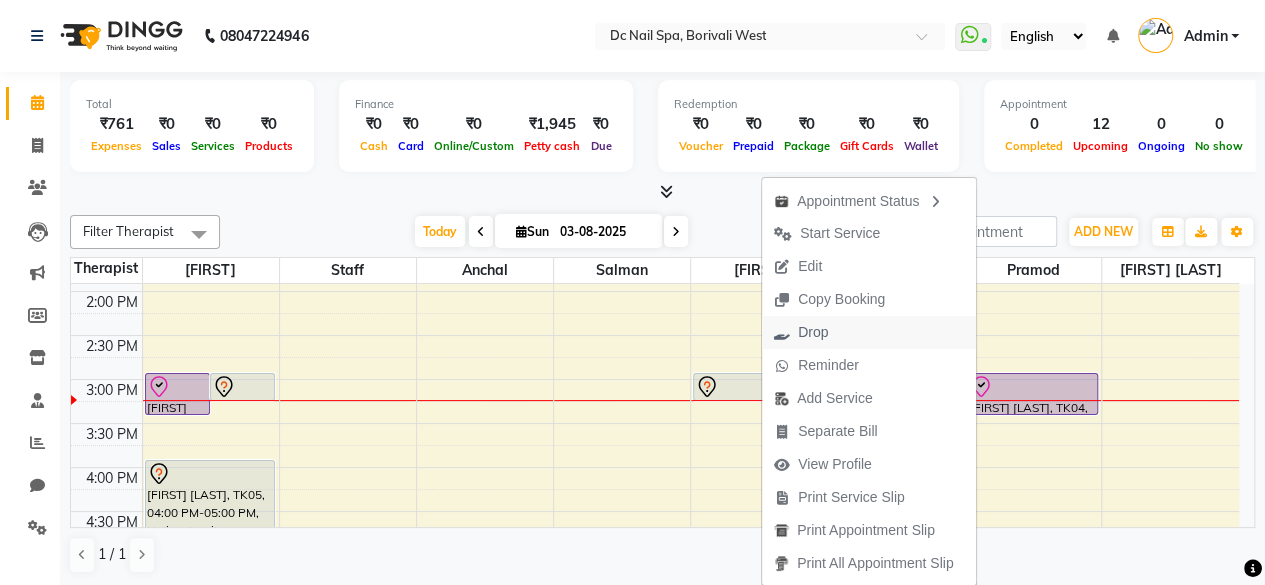 click on "Drop" at bounding box center [813, 332] 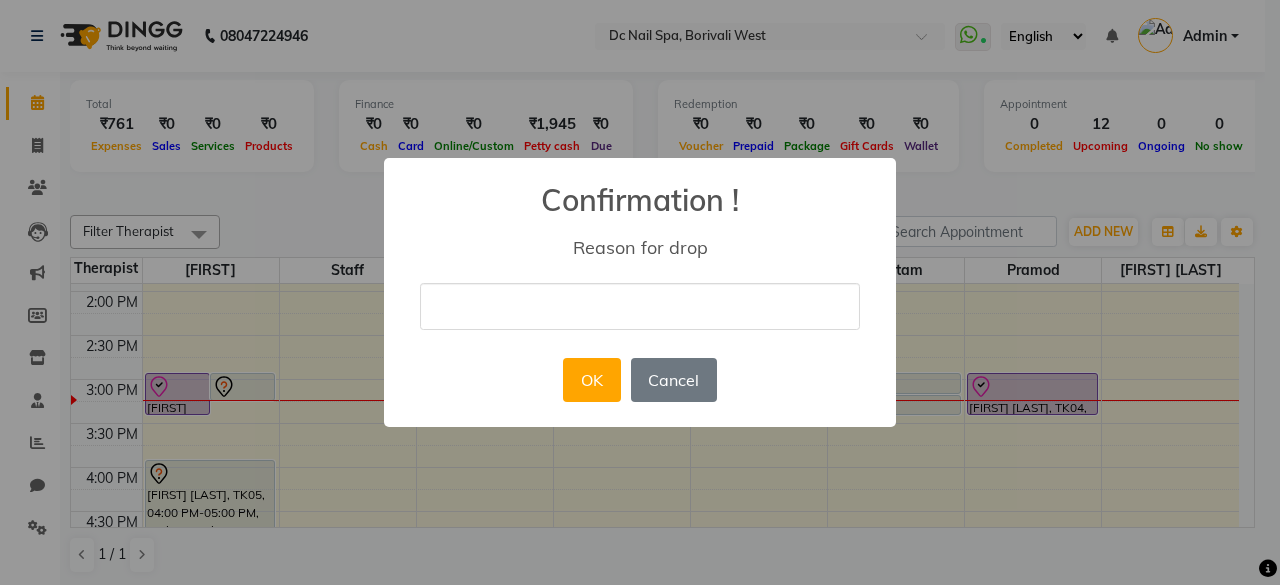 click at bounding box center (640, 306) 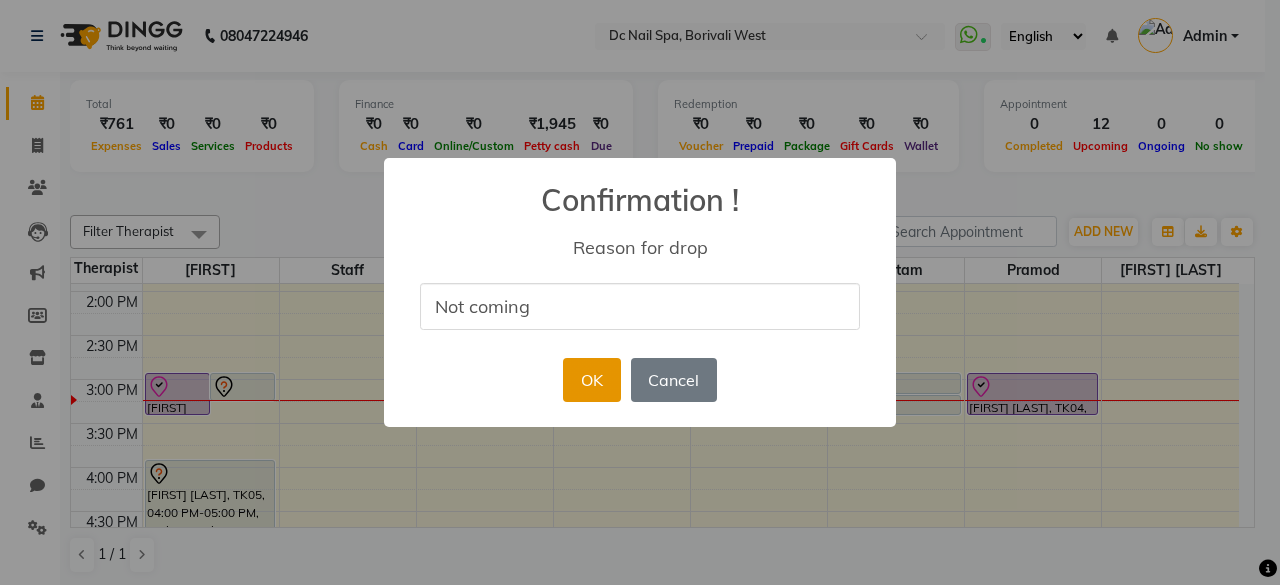 click on "OK" at bounding box center (591, 380) 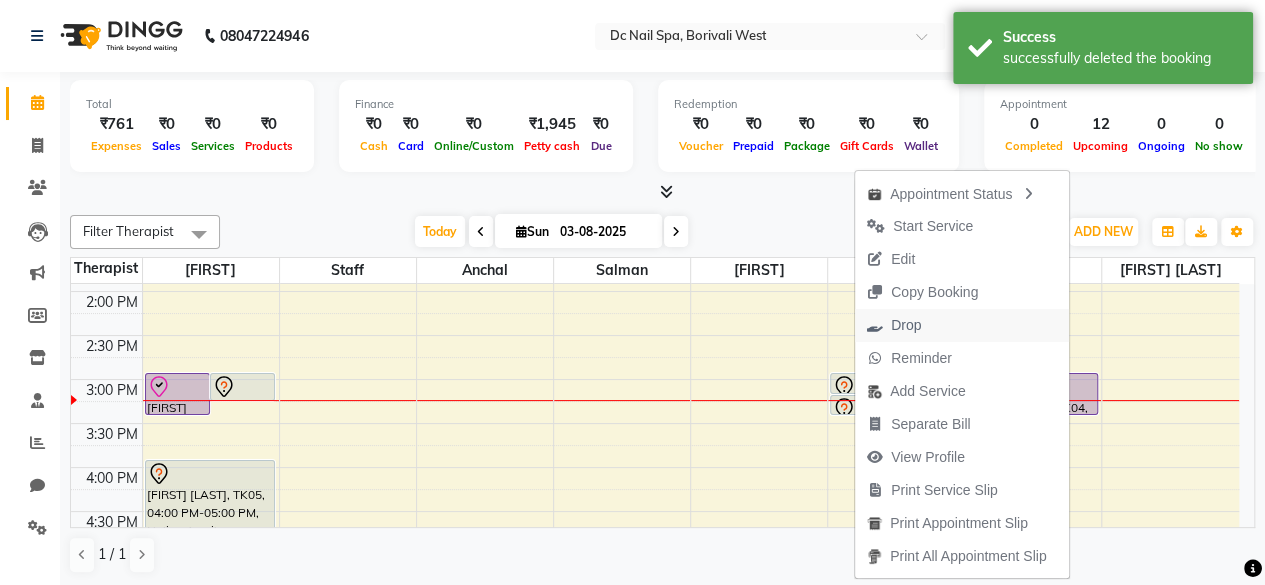 click on "Drop" at bounding box center [962, 325] 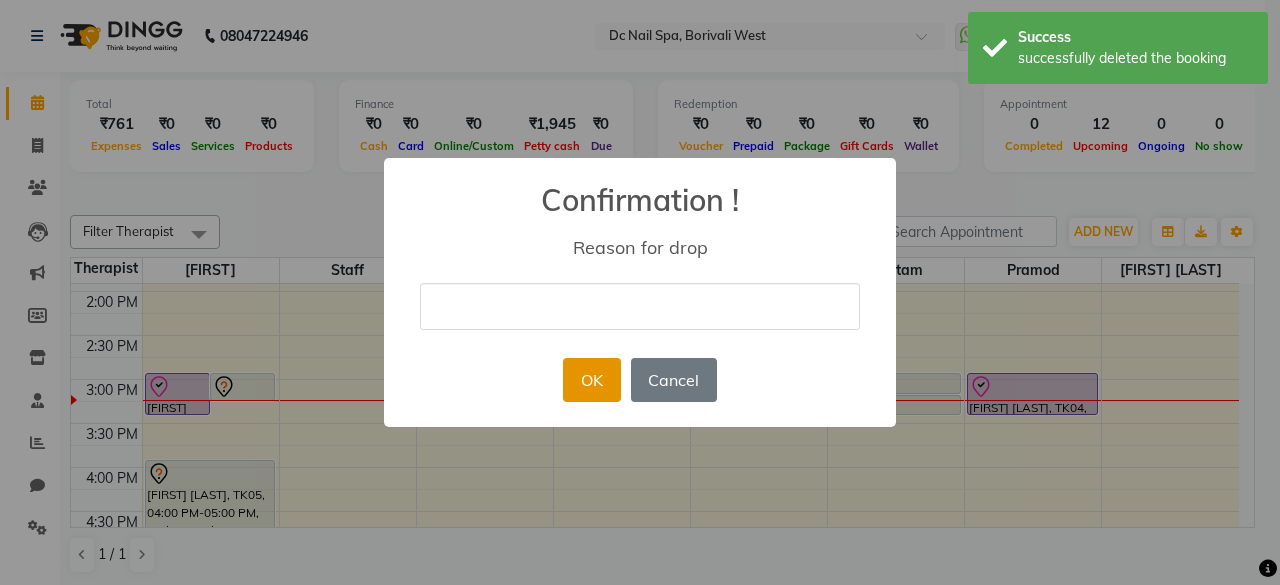 drag, startPoint x: 572, startPoint y: 290, endPoint x: 590, endPoint y: 365, distance: 77.12976 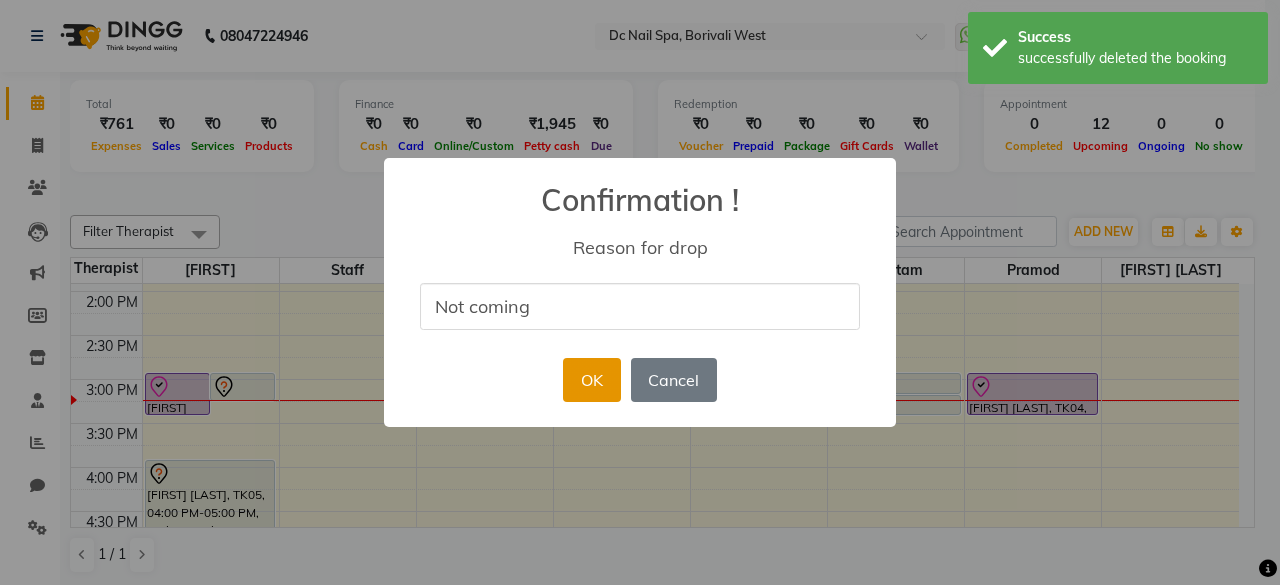 click on "OK" at bounding box center (591, 380) 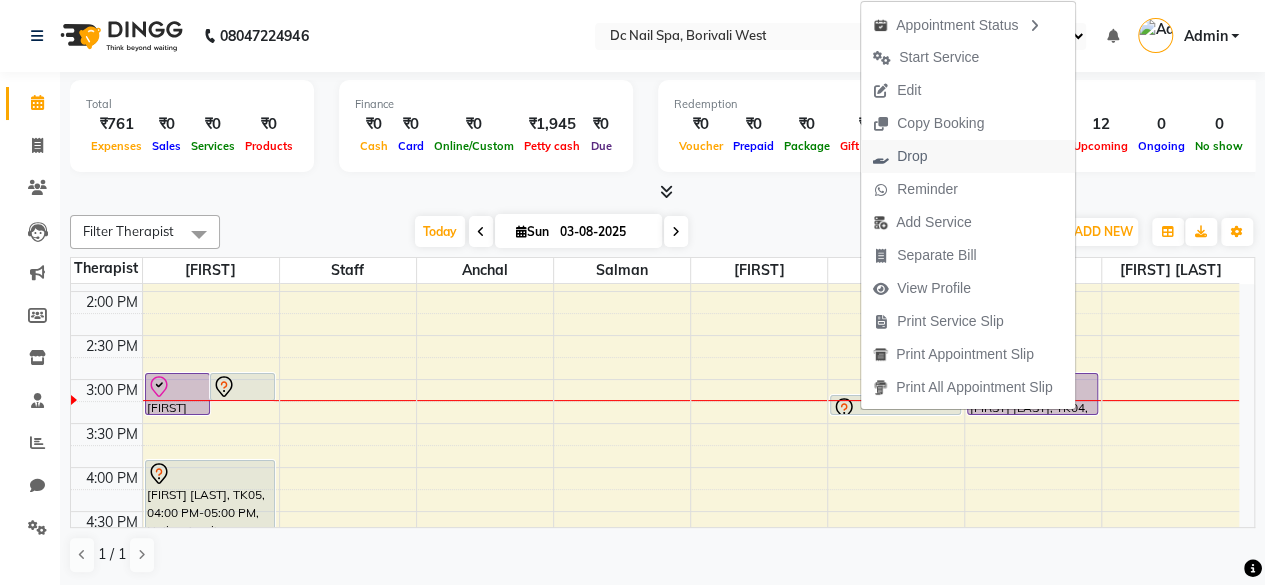 click on "Drop" at bounding box center [900, 156] 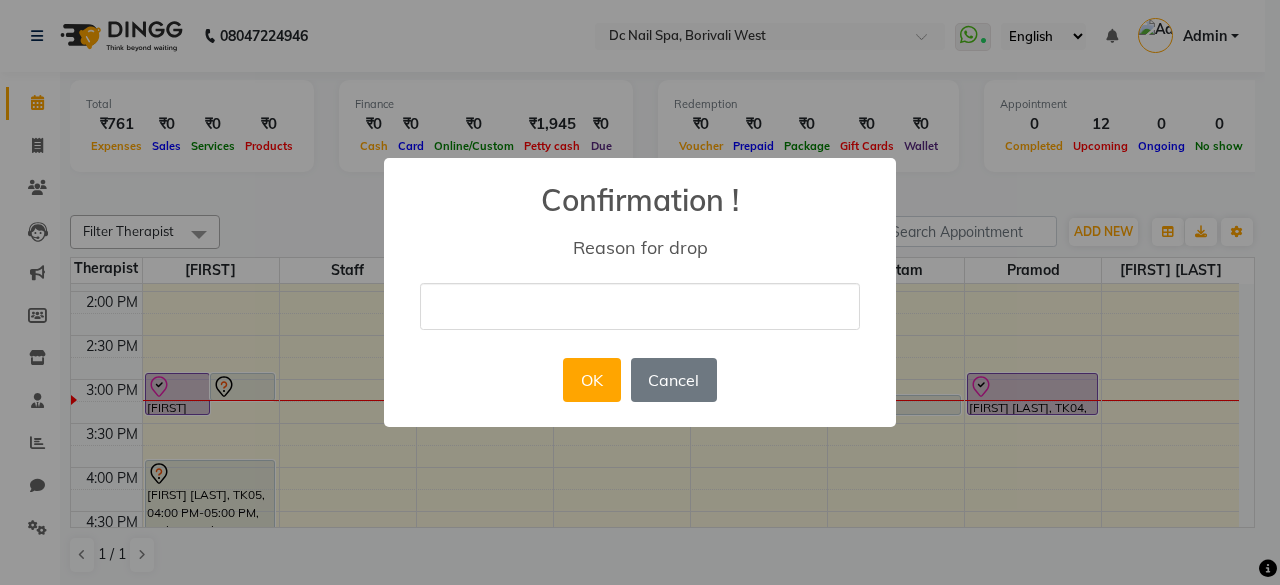 click at bounding box center (640, 306) 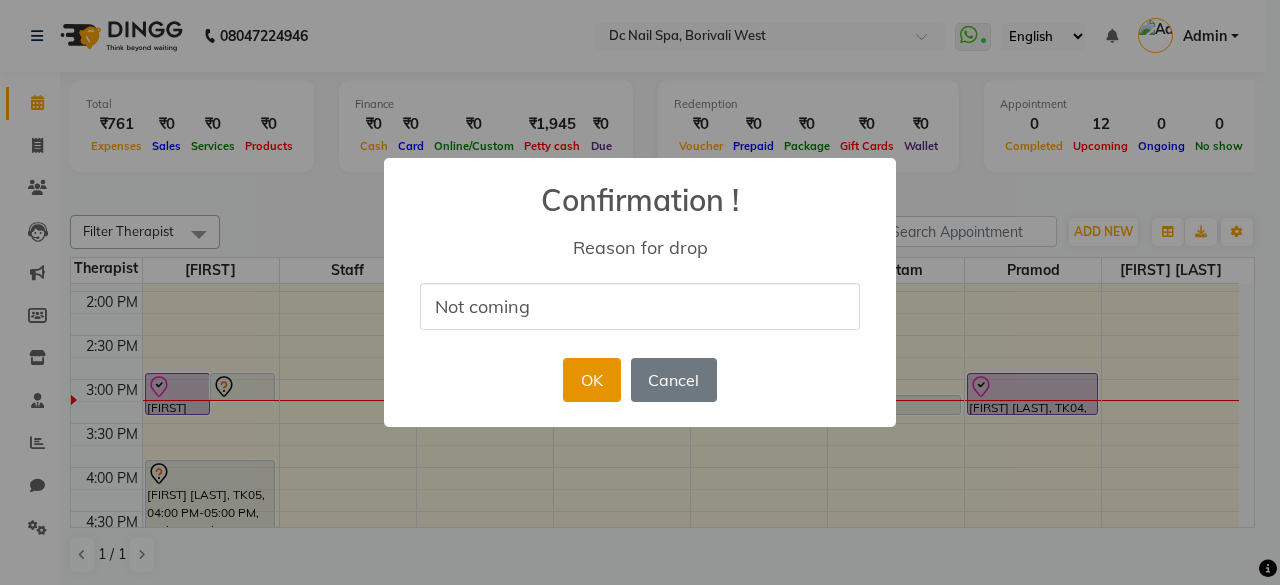 click on "OK" at bounding box center (591, 380) 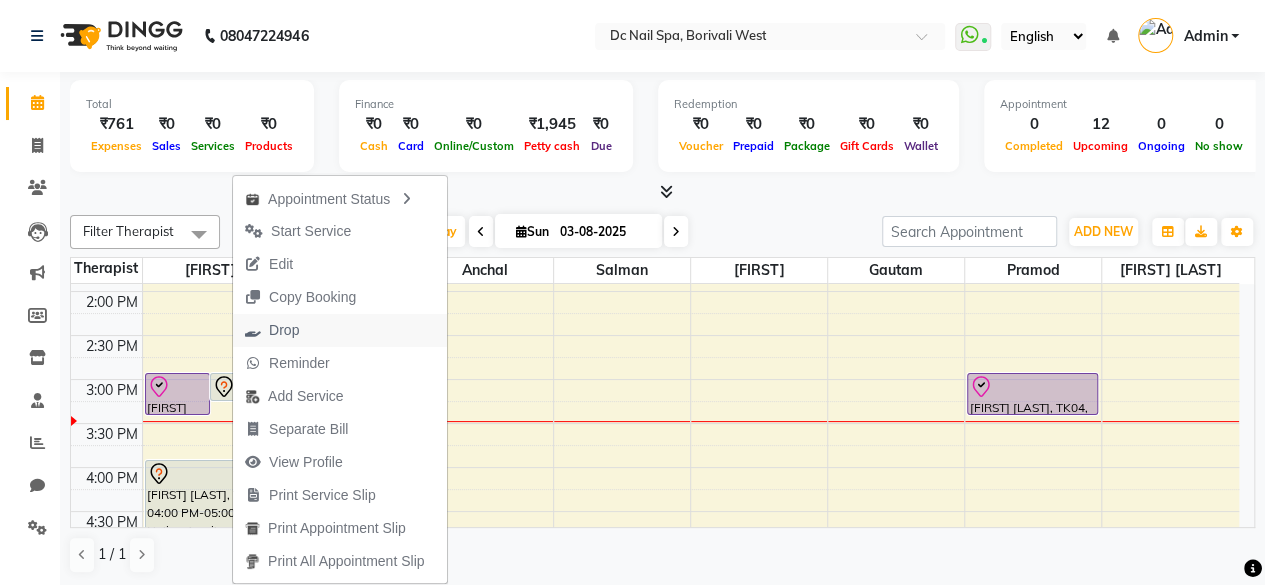 click on "Drop" at bounding box center (272, 330) 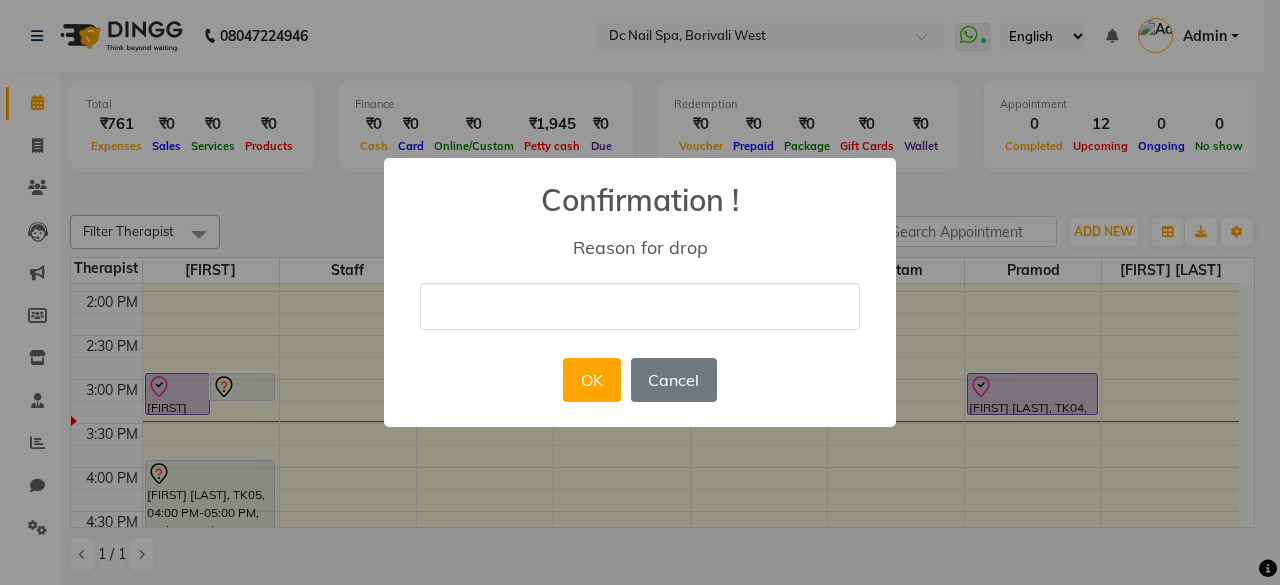 click at bounding box center [640, 306] 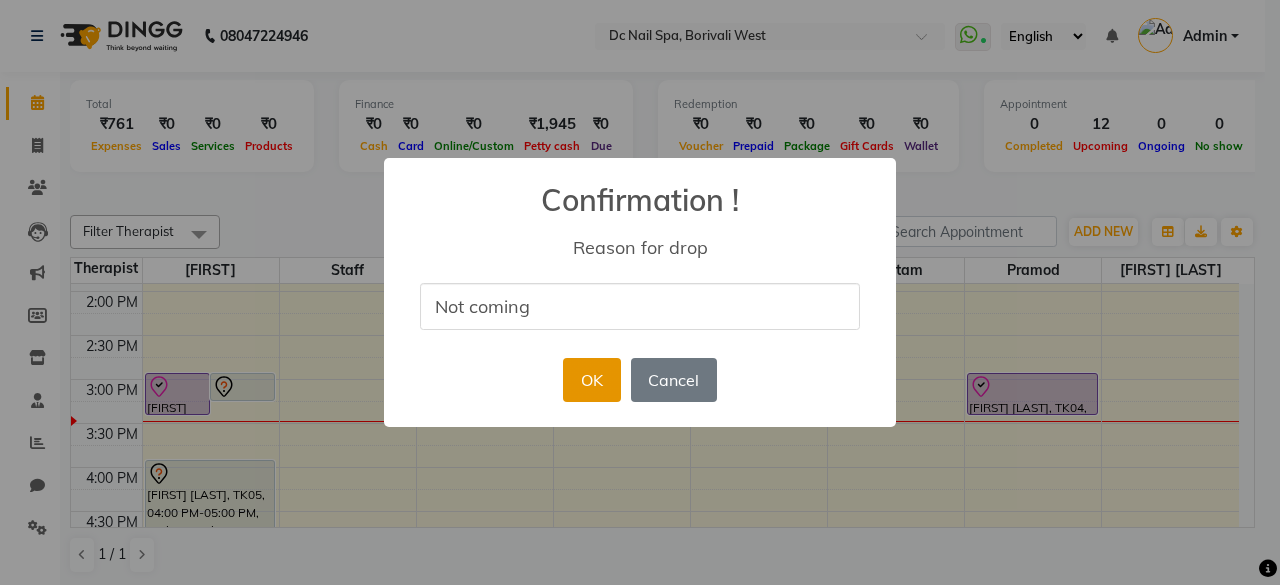 click on "OK" at bounding box center [591, 380] 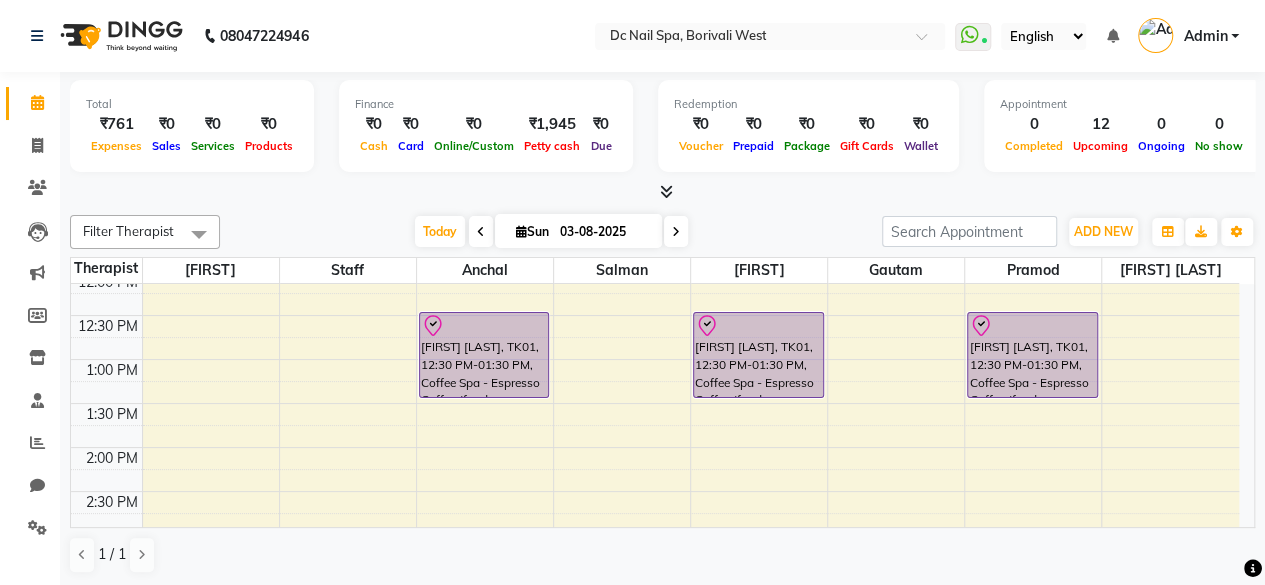 scroll, scrollTop: 184, scrollLeft: 0, axis: vertical 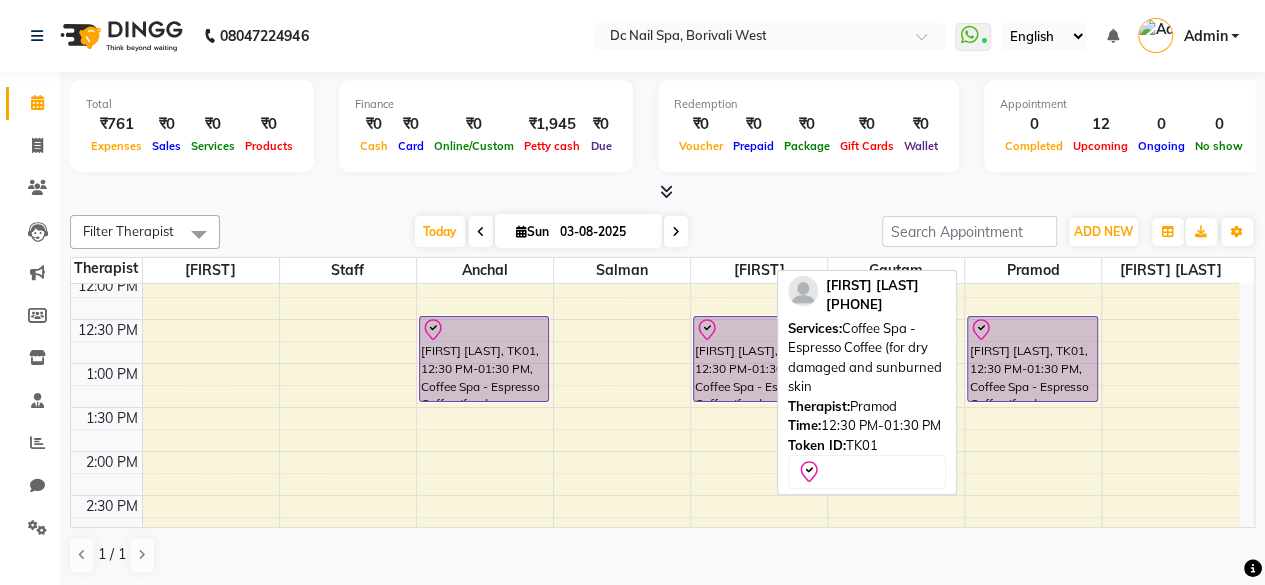 click on "[FIRST] [LAST], TK01, 12:30 PM-01:30 PM, Coffee Spa - Espresso Coffee (for dry damaged and sunburned skin" at bounding box center [1032, 359] 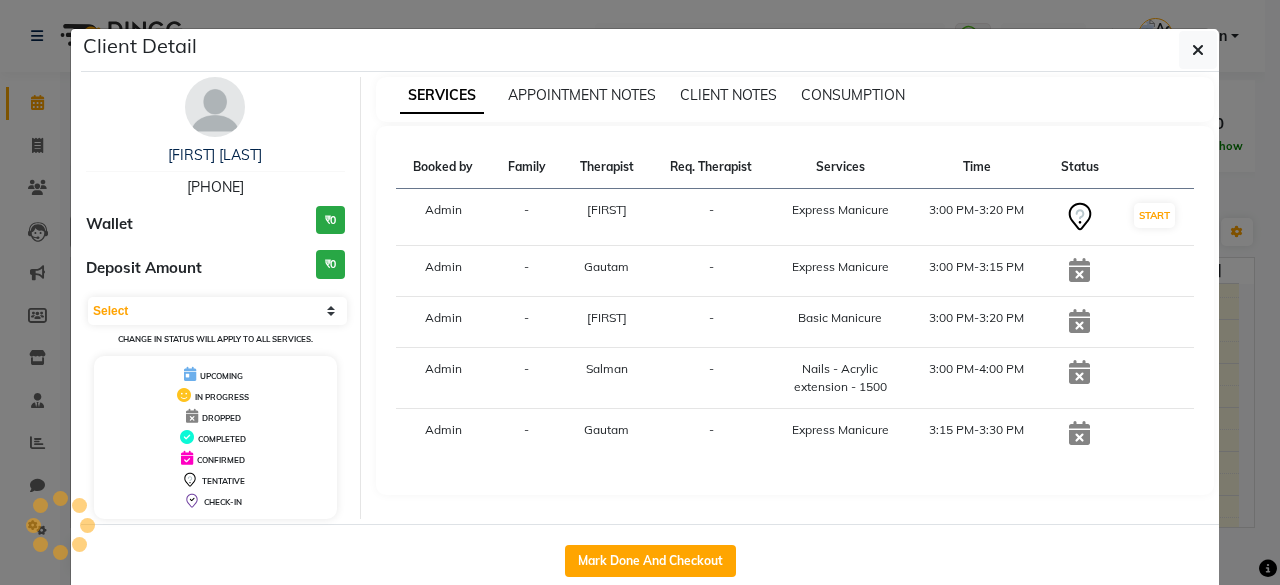 select on "8" 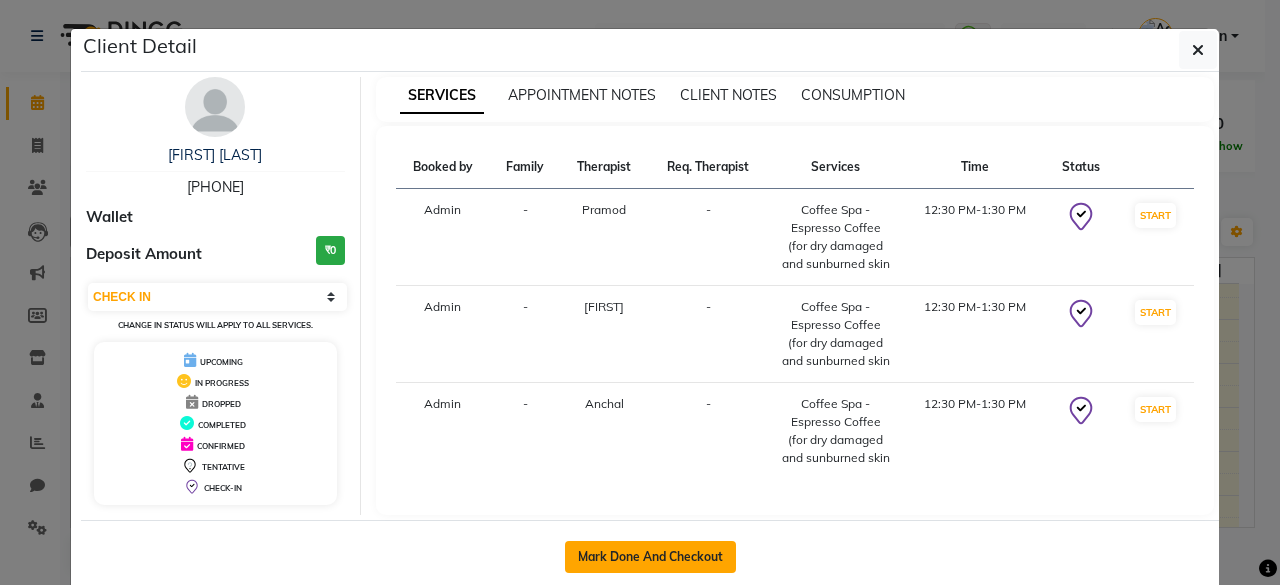 click on "Mark Done And Checkout" 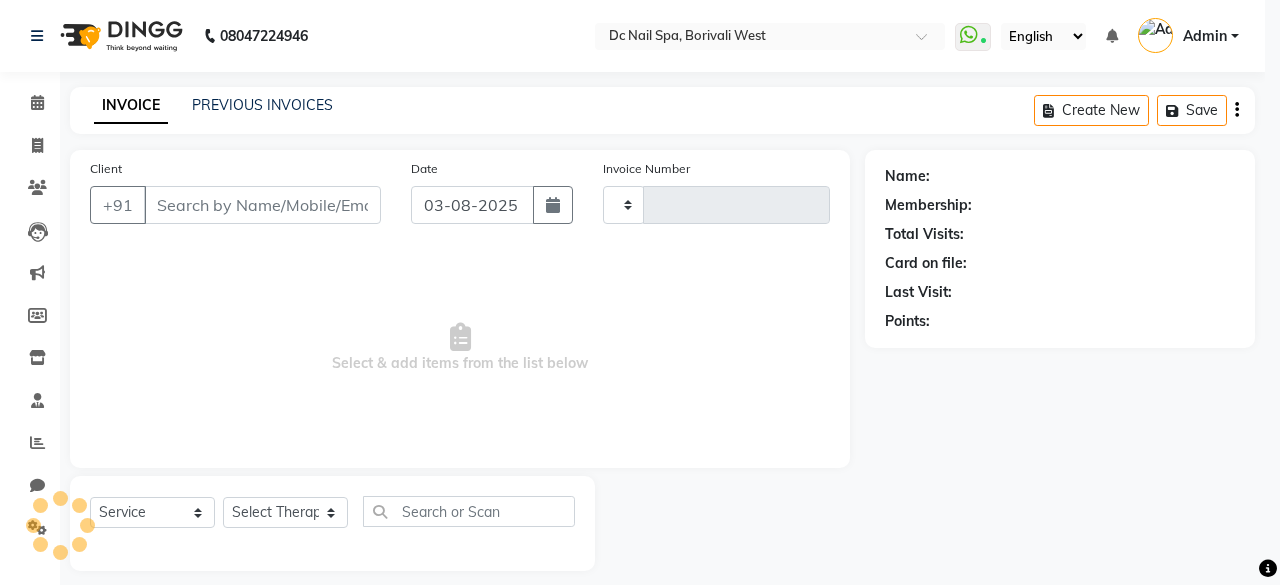 type on "0239" 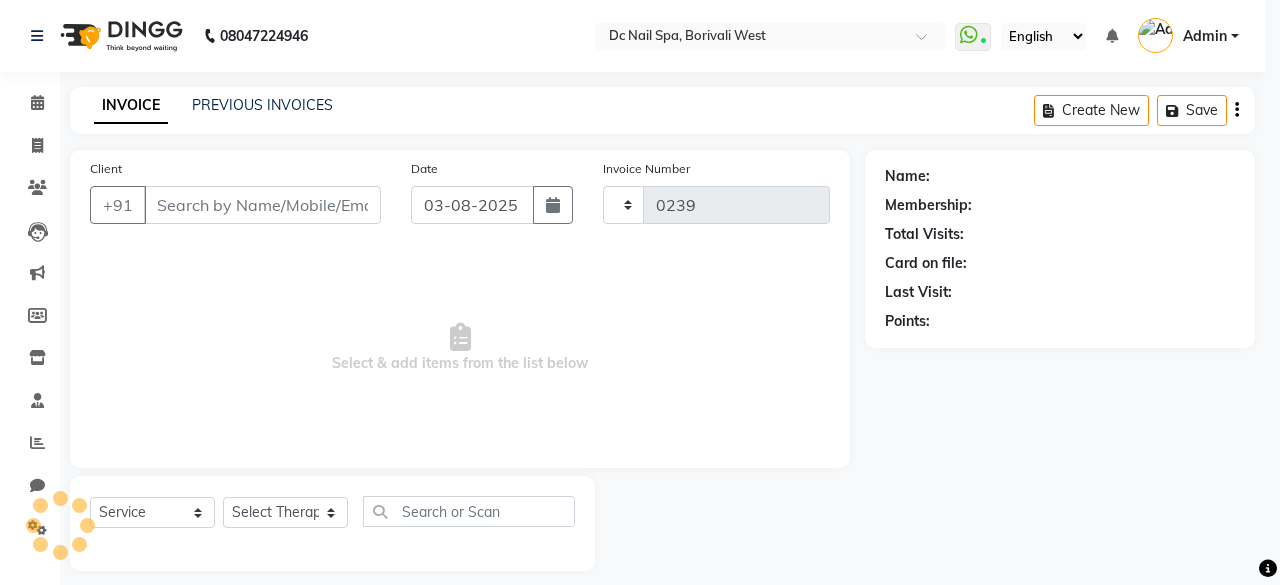 select on "select" 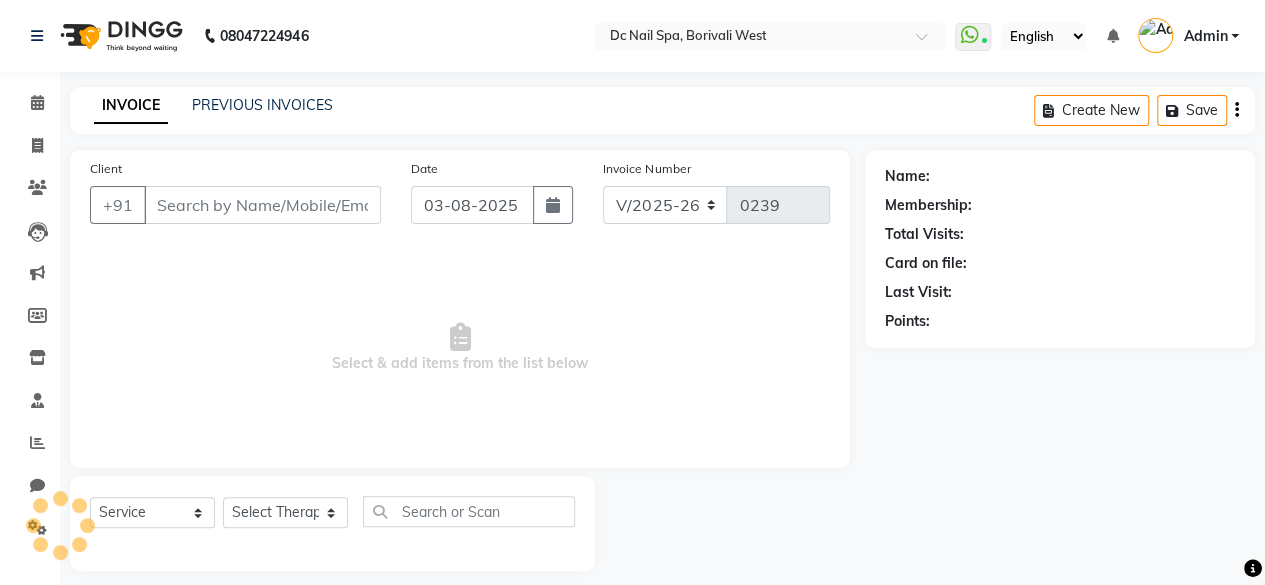 type on "[PHONE]" 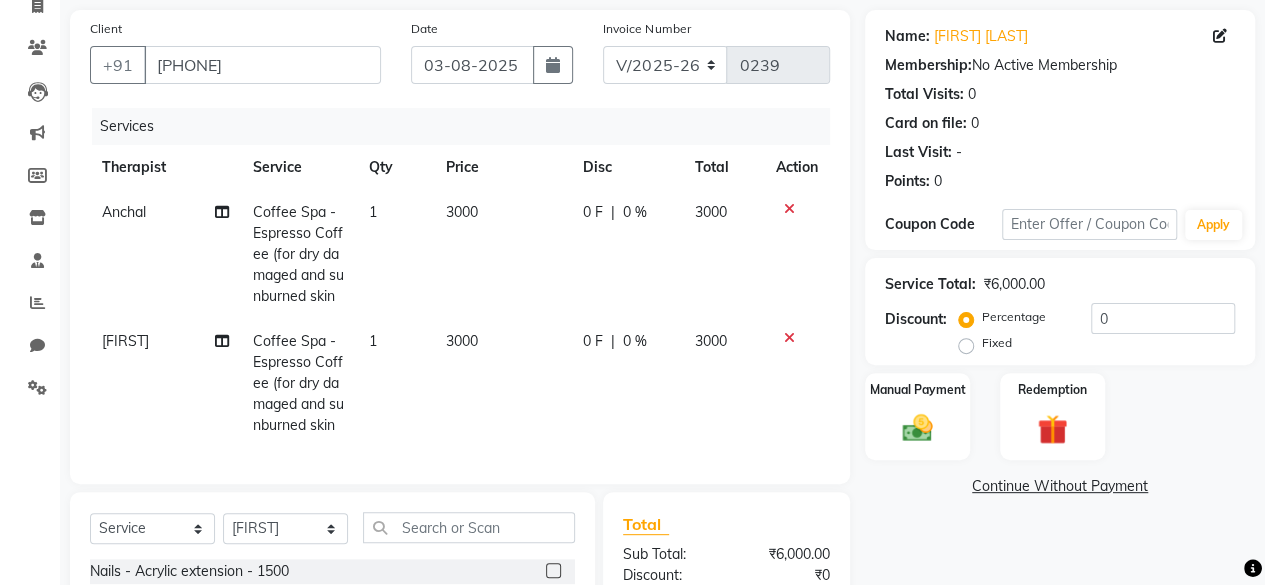 scroll, scrollTop: 184, scrollLeft: 0, axis: vertical 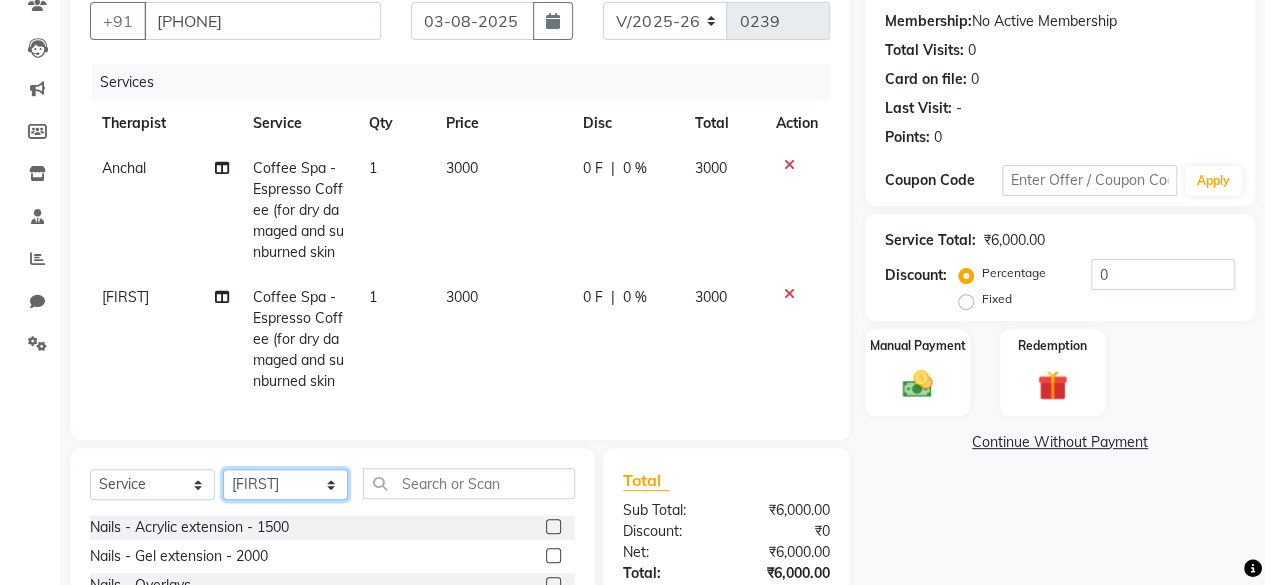click on "Select Therapist Anchal Daksha  Gautam Imran Shaikh Pramod Salman Staff Tejashree" 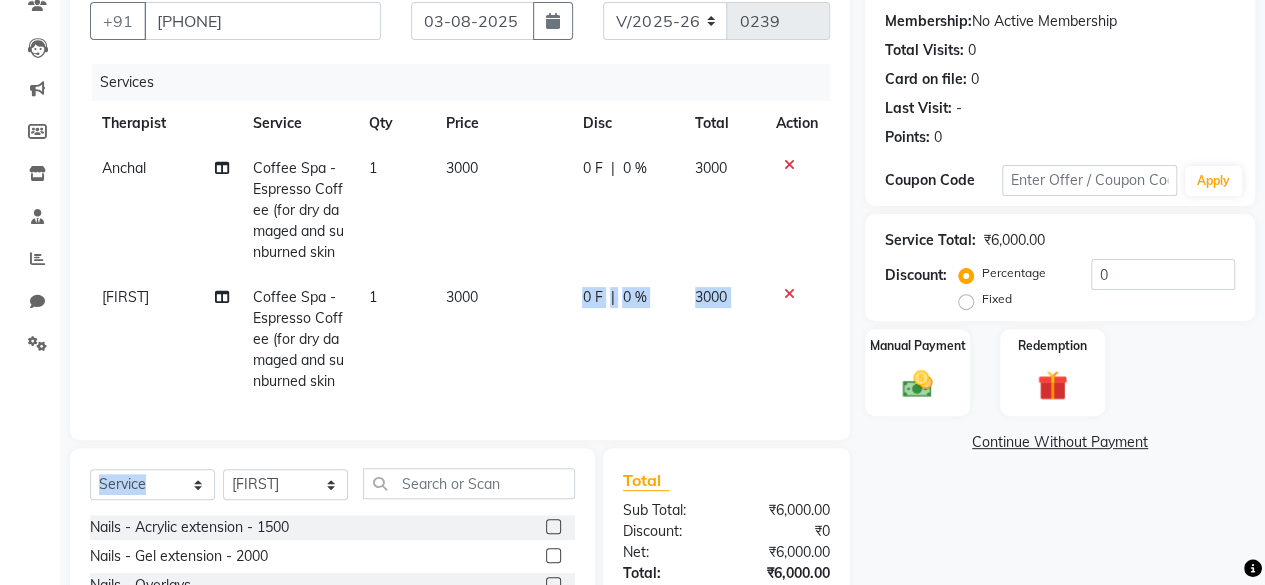 drag, startPoint x: 481, startPoint y: 379, endPoint x: 292, endPoint y: 505, distance: 227.14973 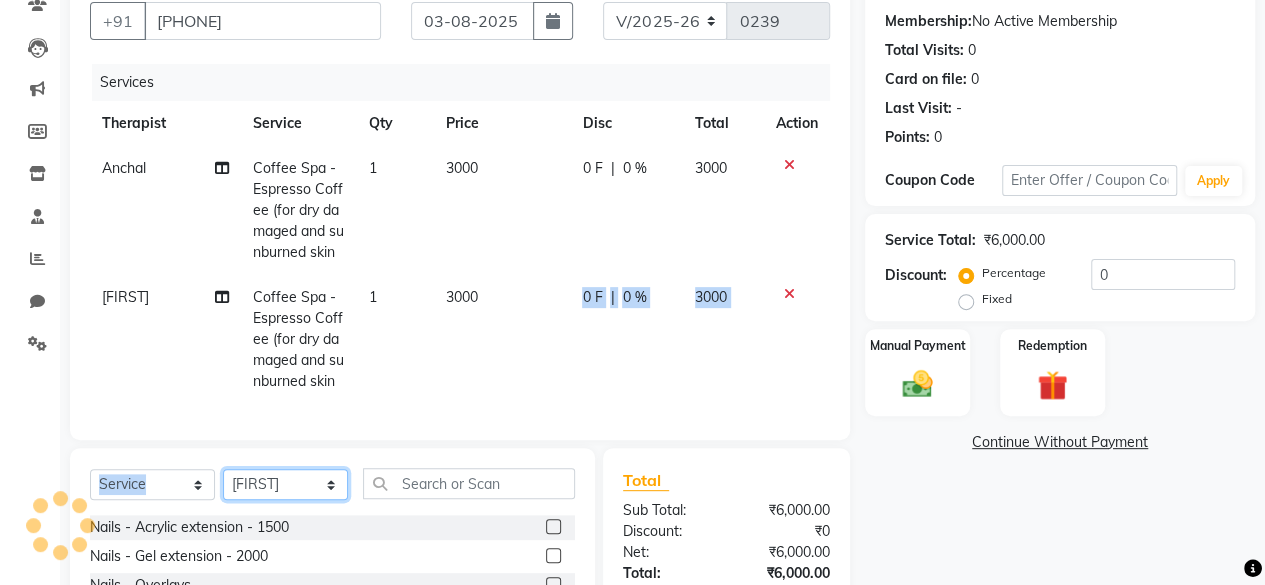 click on "Select Therapist Anchal Daksha  Gautam Imran Shaikh Pramod Salman Staff Tejashree" 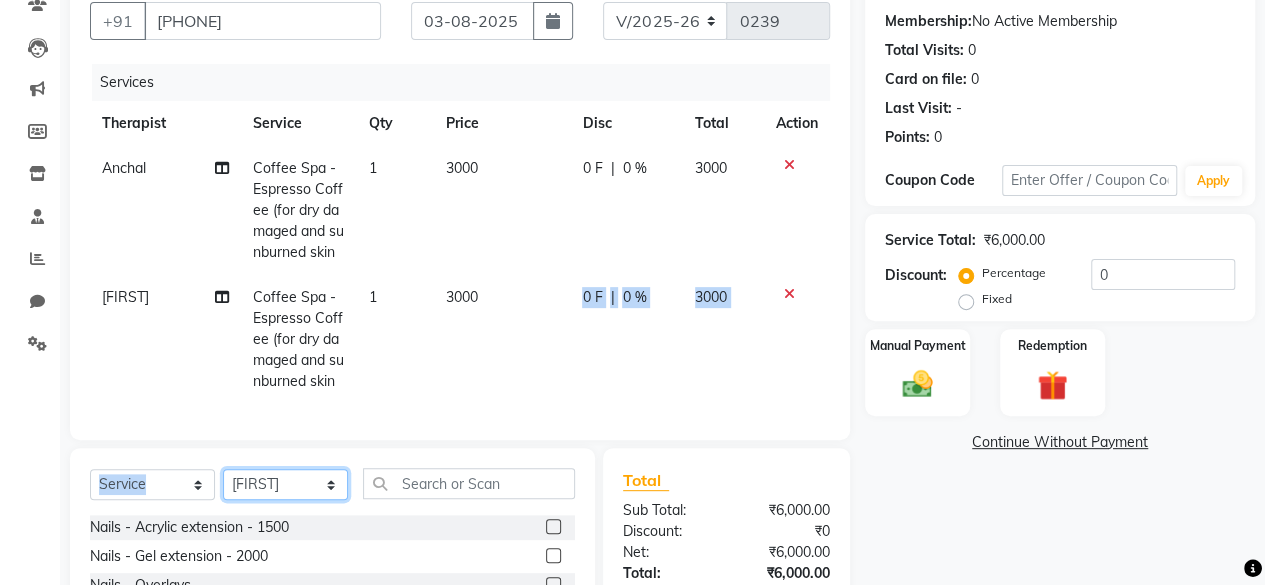 select on "82138" 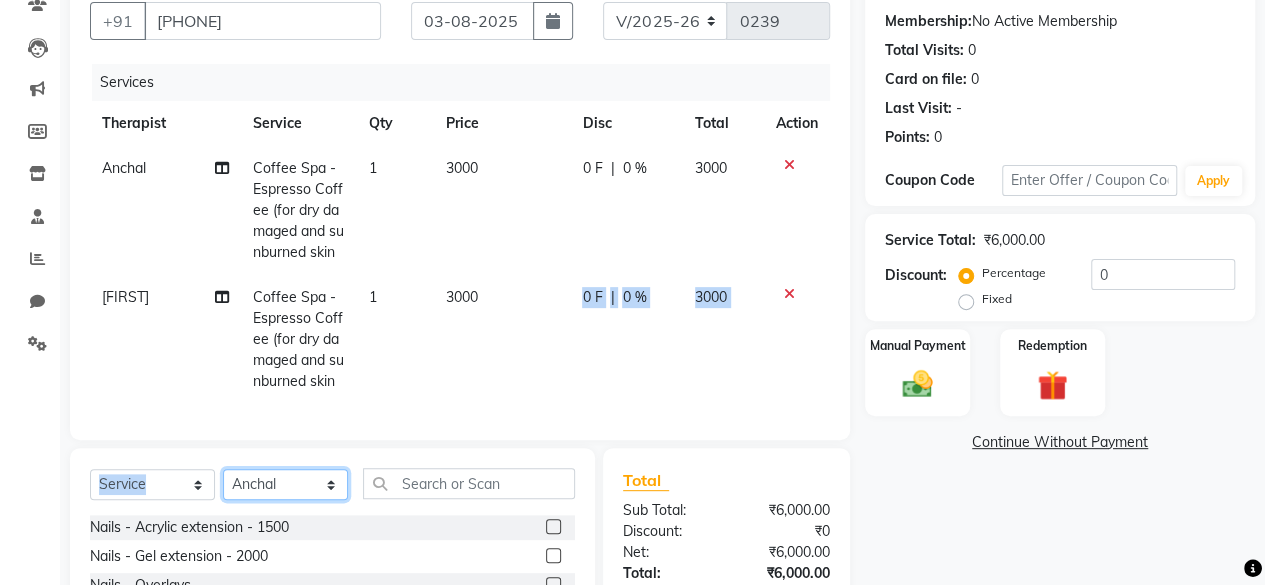 click on "Select Therapist Anchal Daksha  Gautam Imran Shaikh Pramod Salman Staff Tejashree" 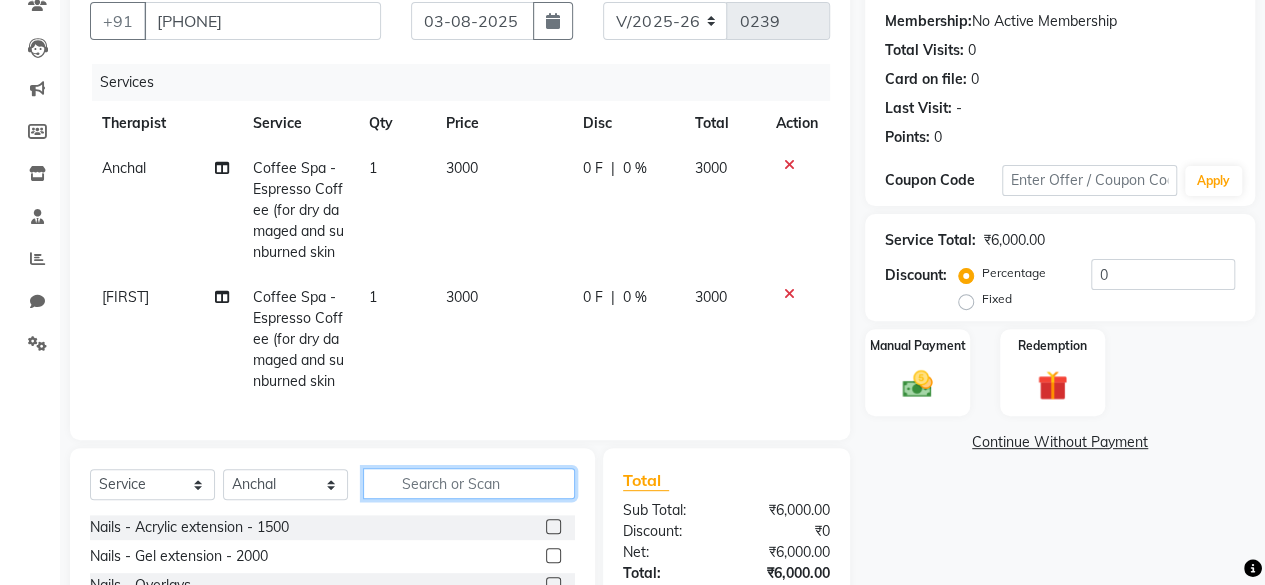 click 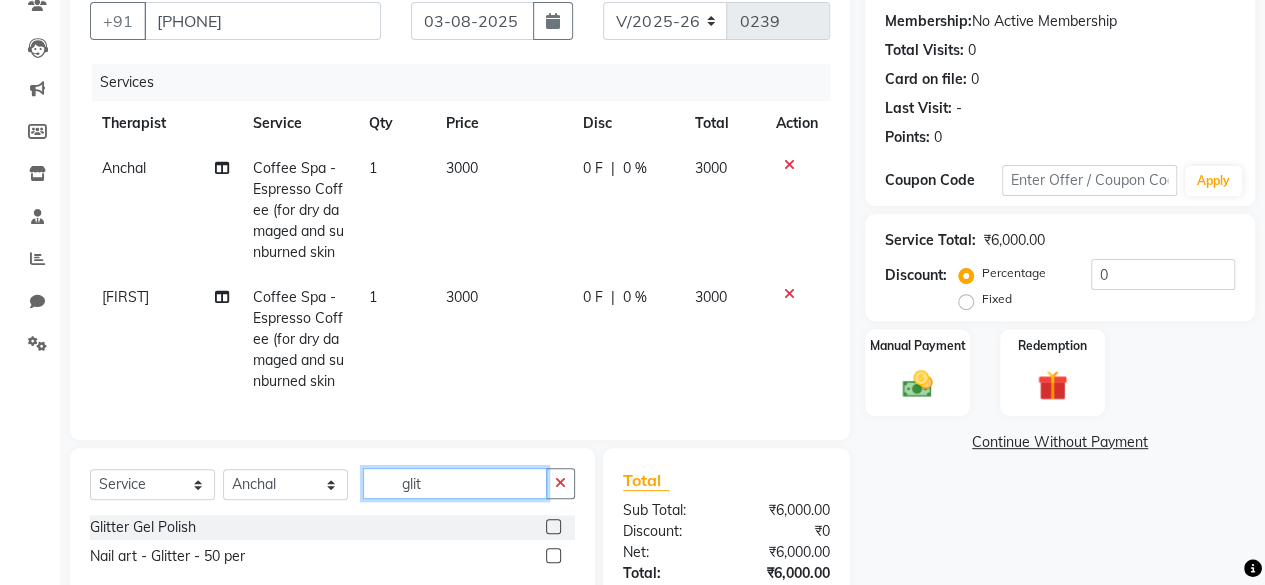 type on "glit" 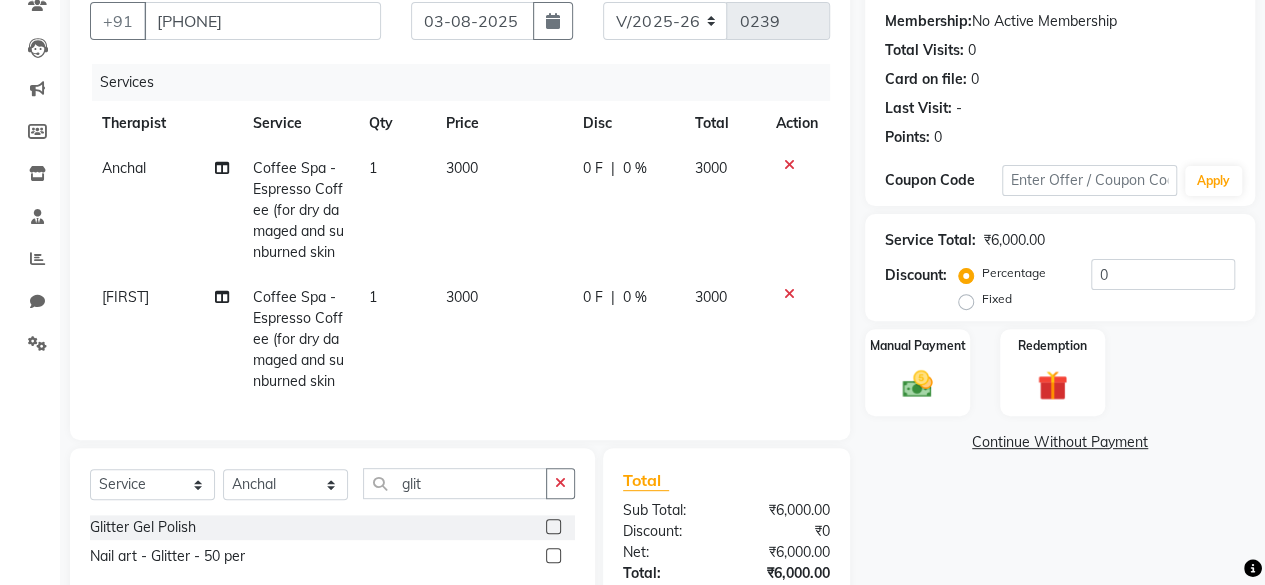 click 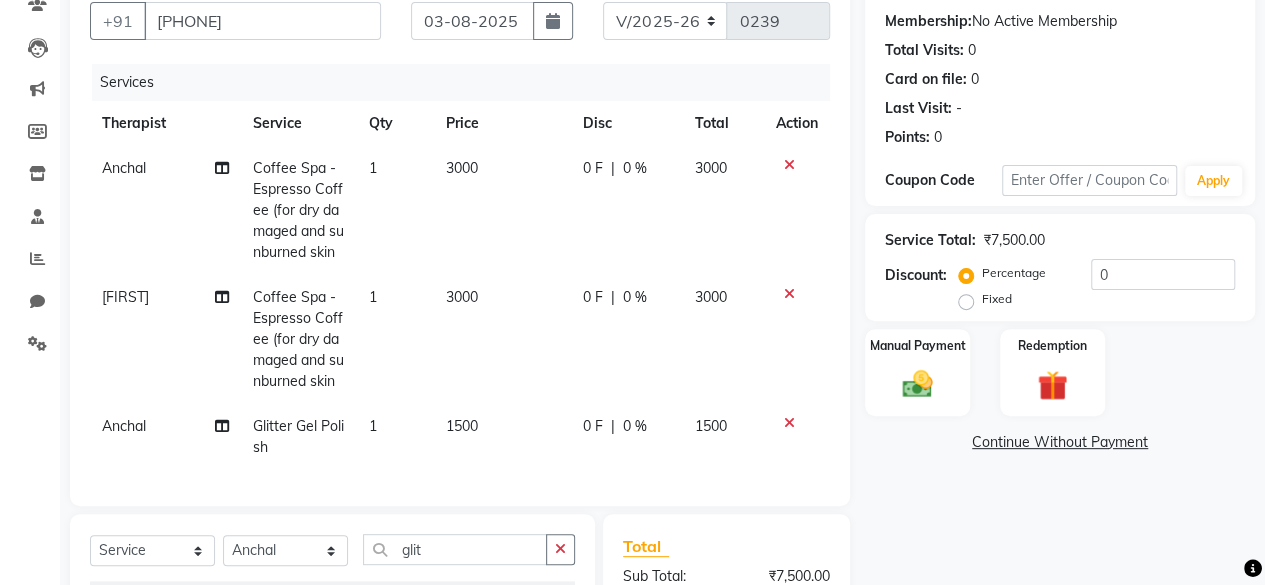 checkbox on "false" 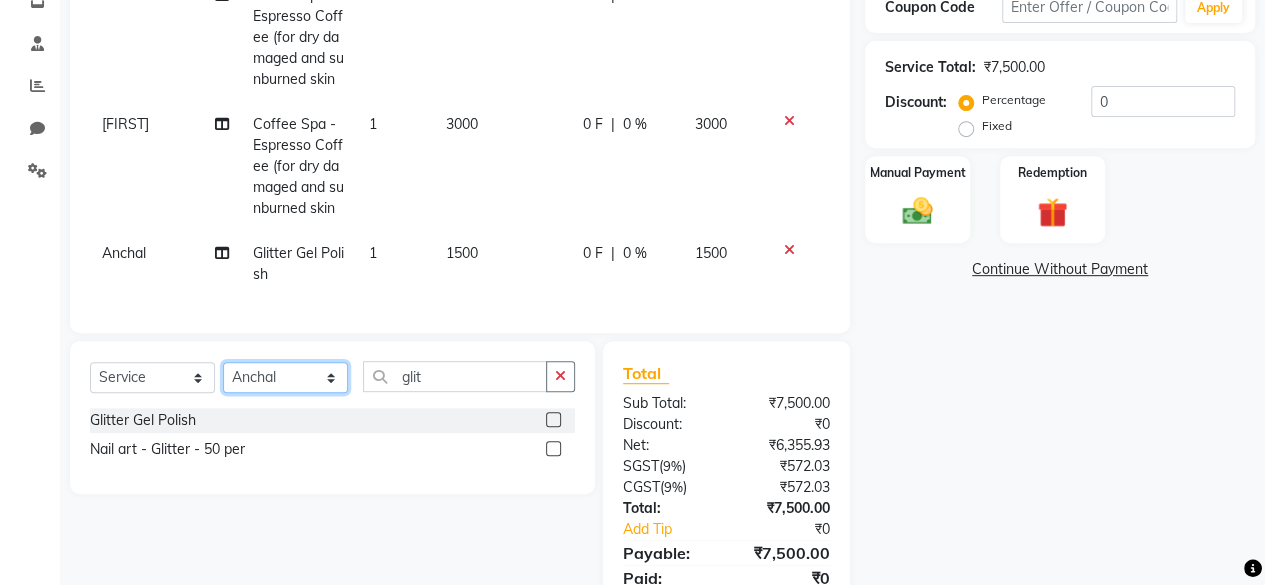 click on "Select Therapist Anchal Daksha  Gautam Imran Shaikh Pramod Salman Staff Tejashree" 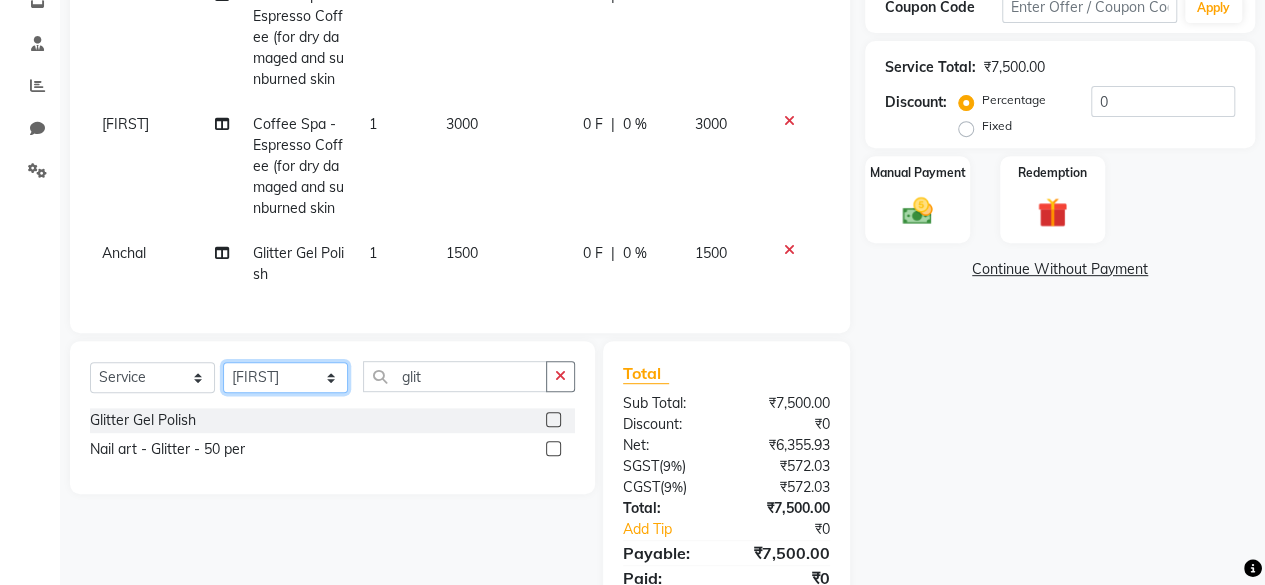 click on "Select Therapist Anchal Daksha  Gautam Imran Shaikh Pramod Salman Staff Tejashree" 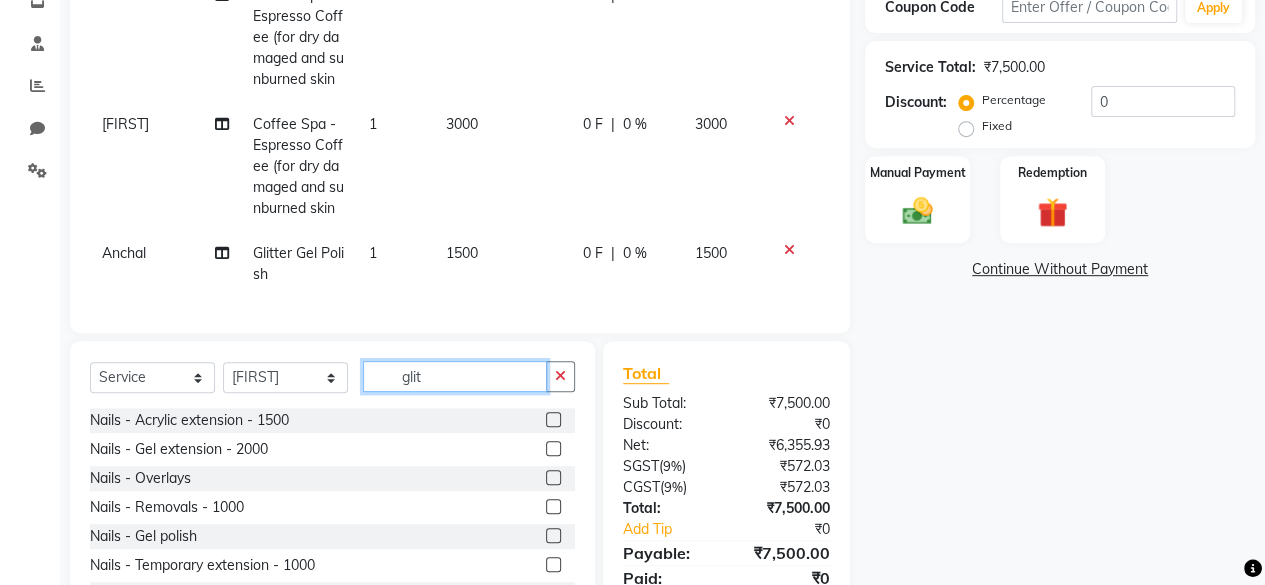 click on "glit" 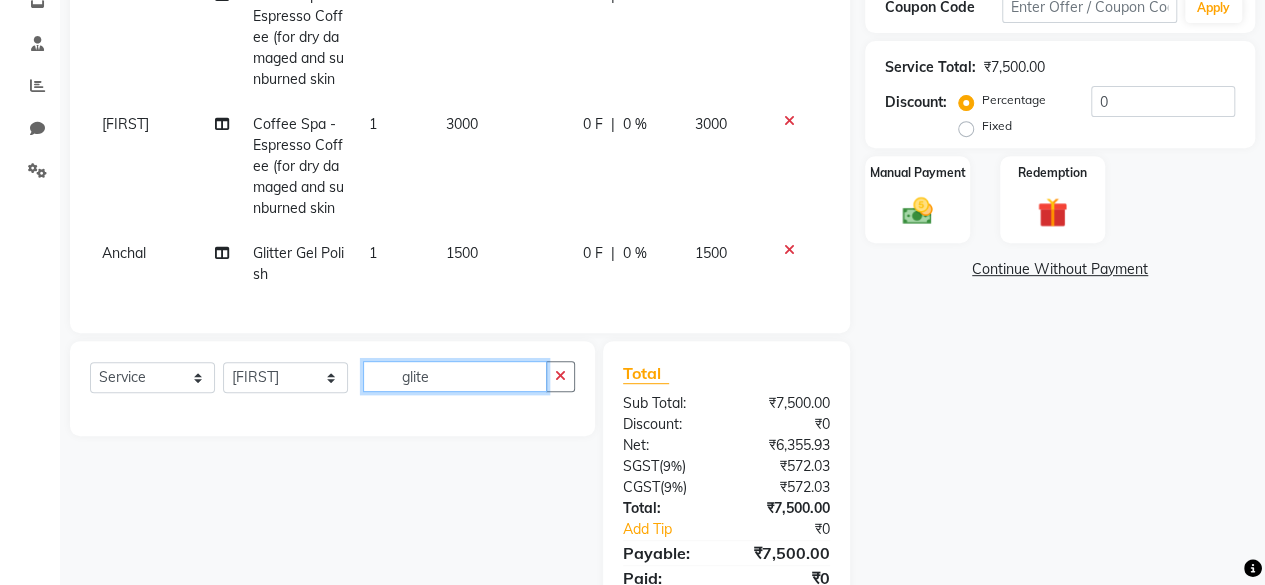 type on "glit" 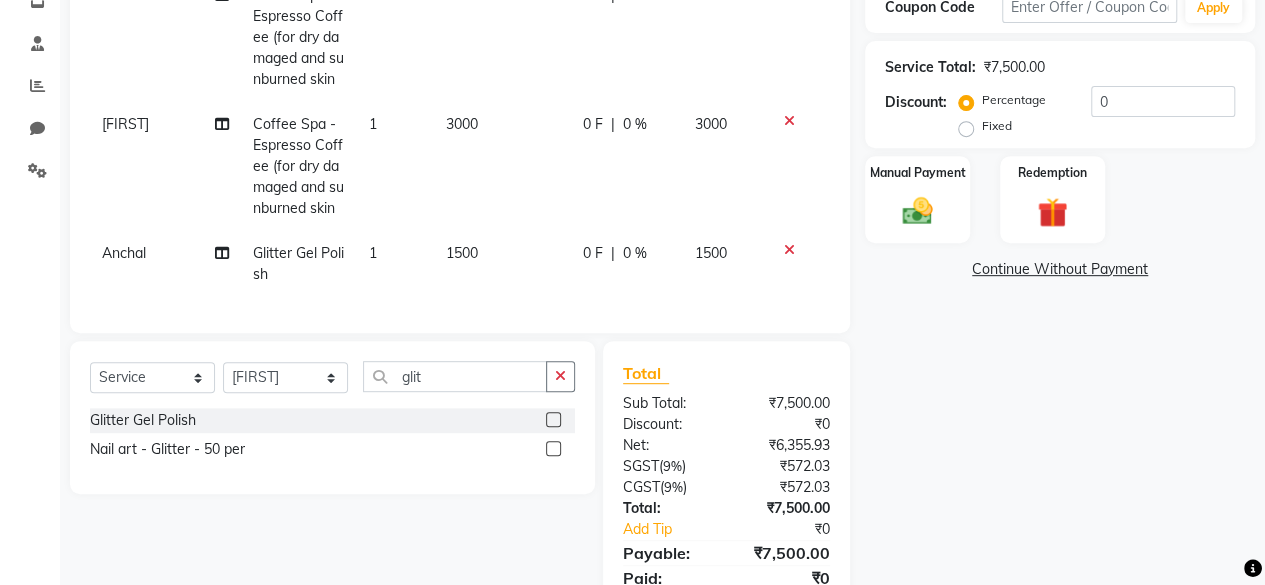 click 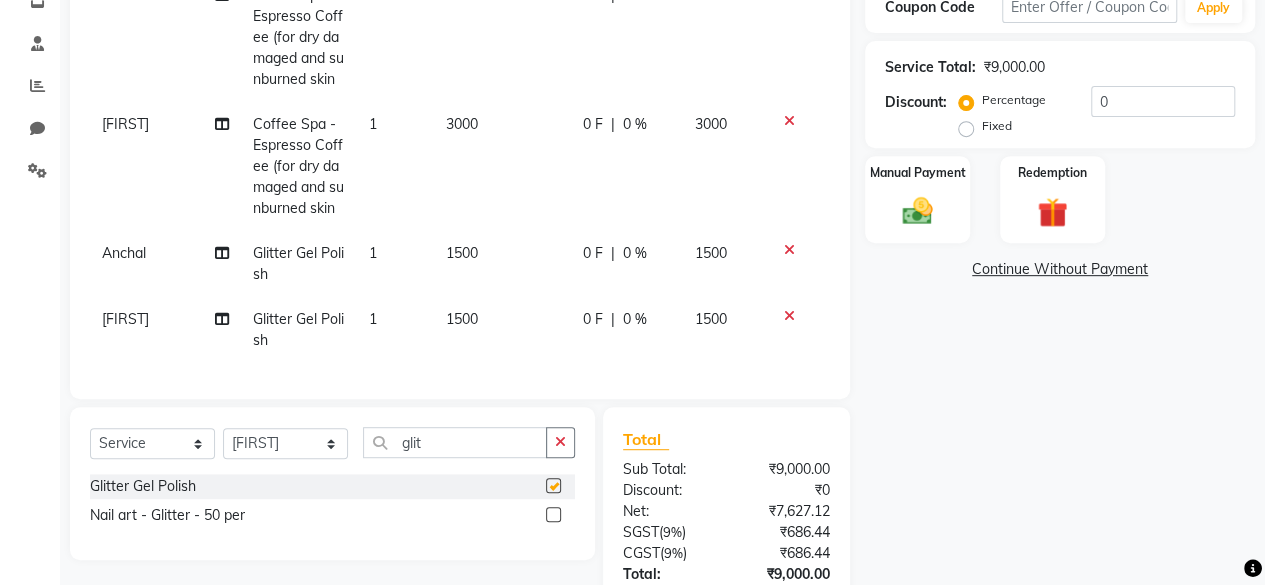 checkbox on "false" 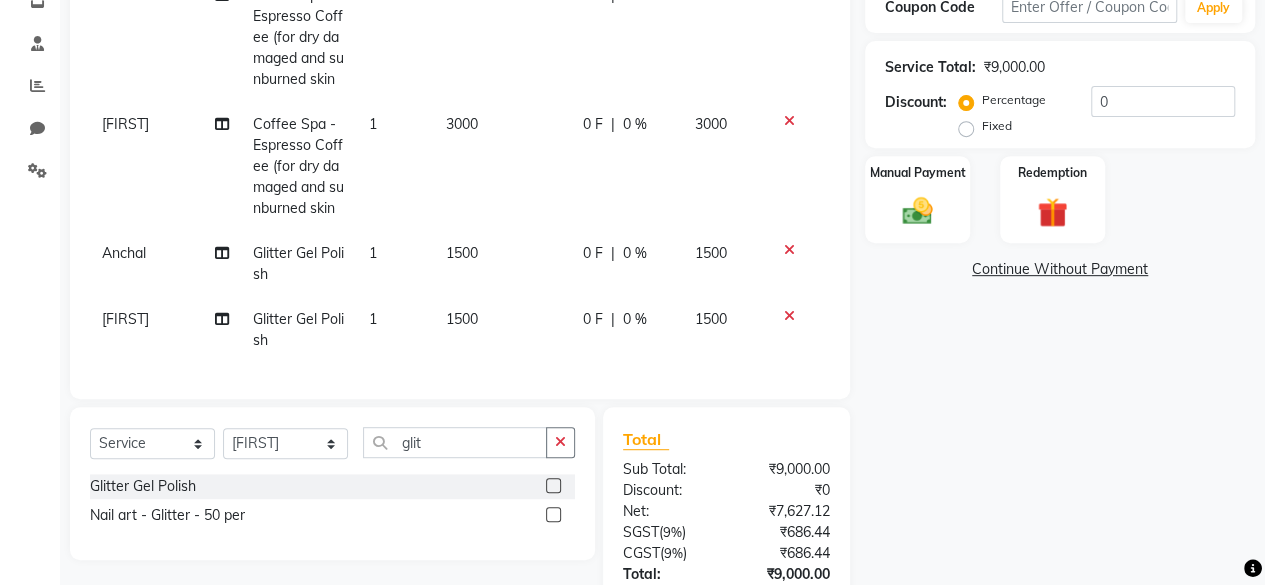 scroll, scrollTop: 45, scrollLeft: 0, axis: vertical 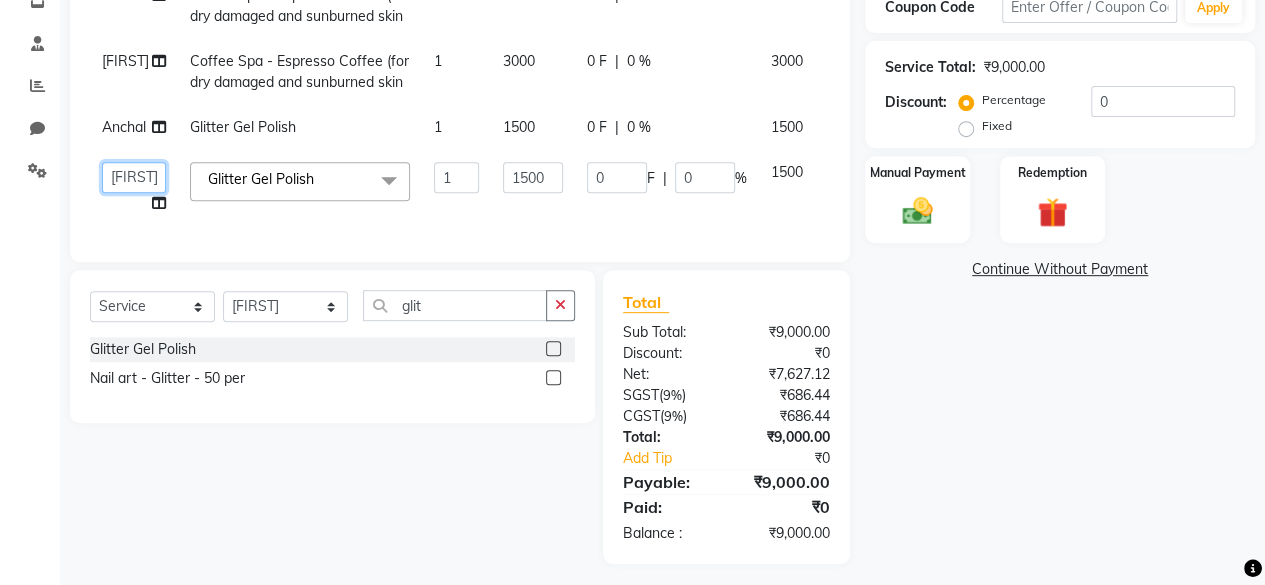 click on "Anchal   Daksha    Gautam   Imran Shaikh   Pramod   Salman   Staff   Tejashree" 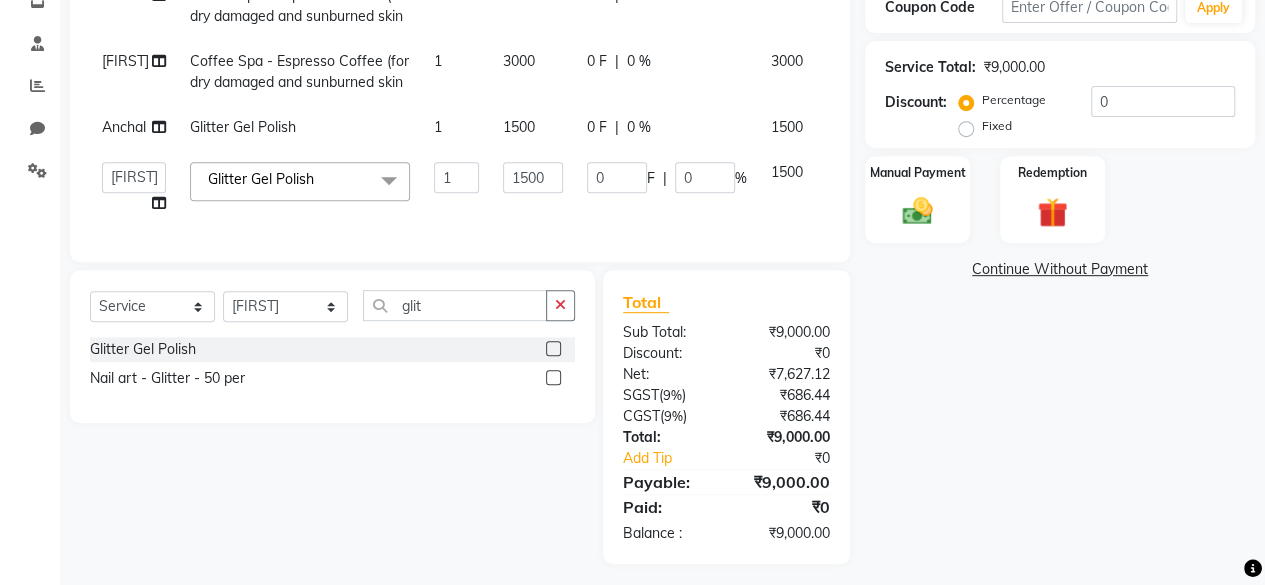 select on "86071" 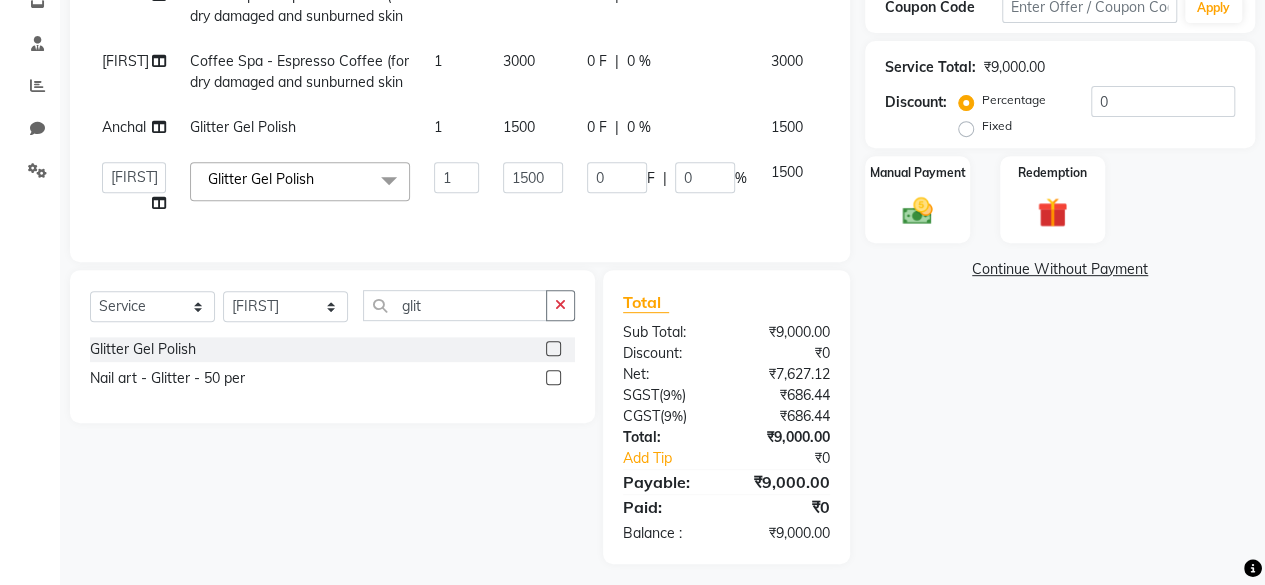 click 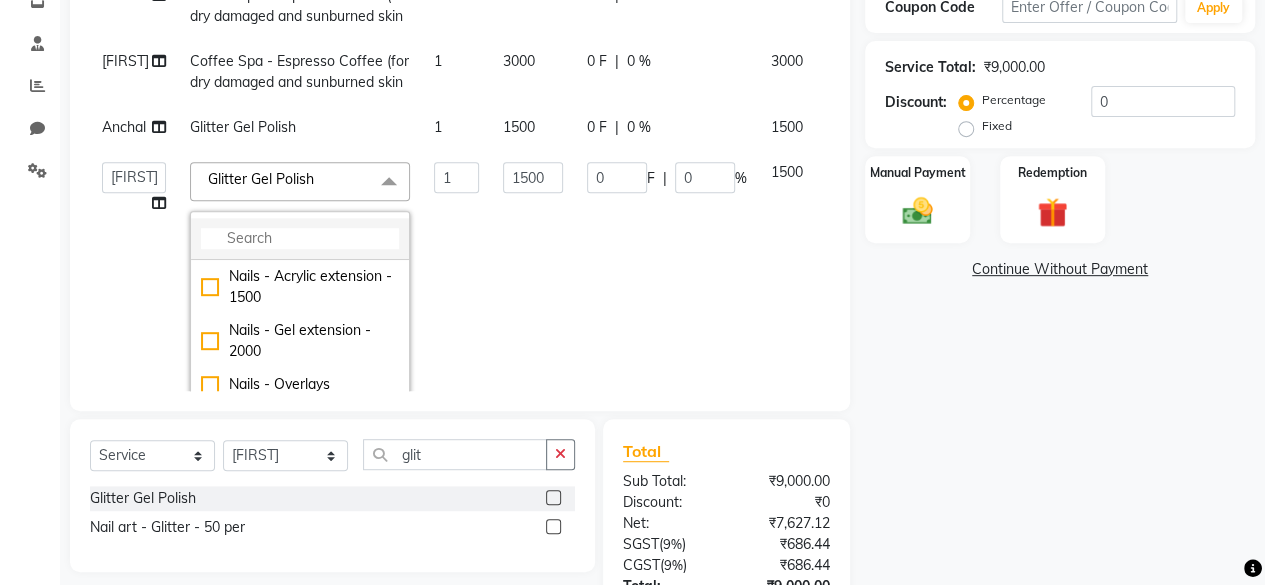 click 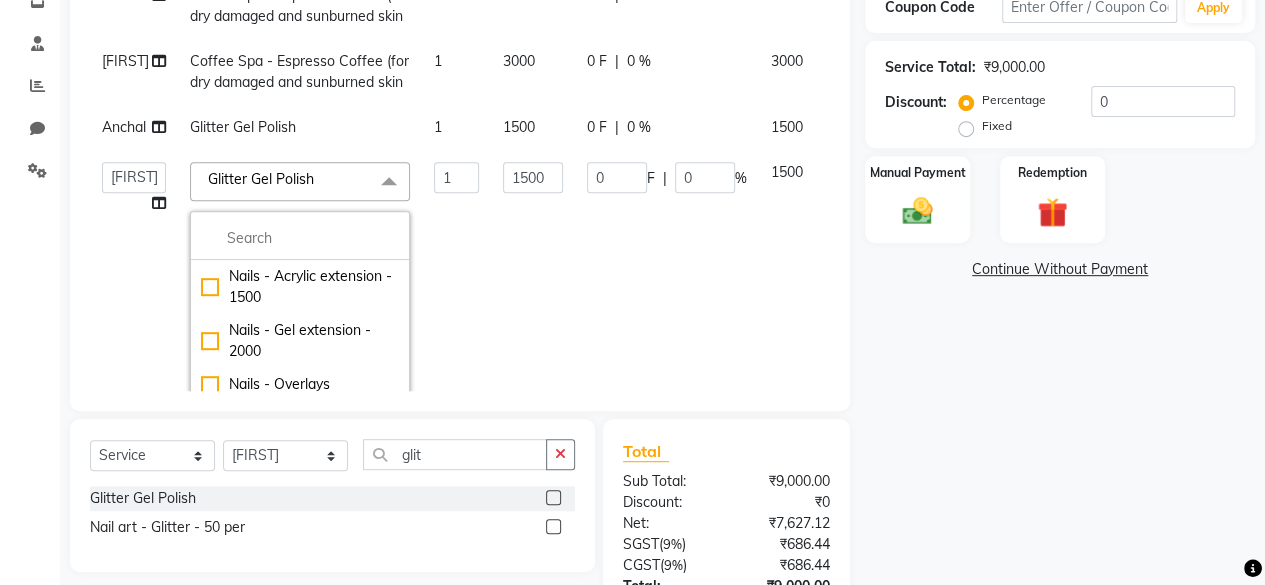 click on "Glitter Gel Polish" 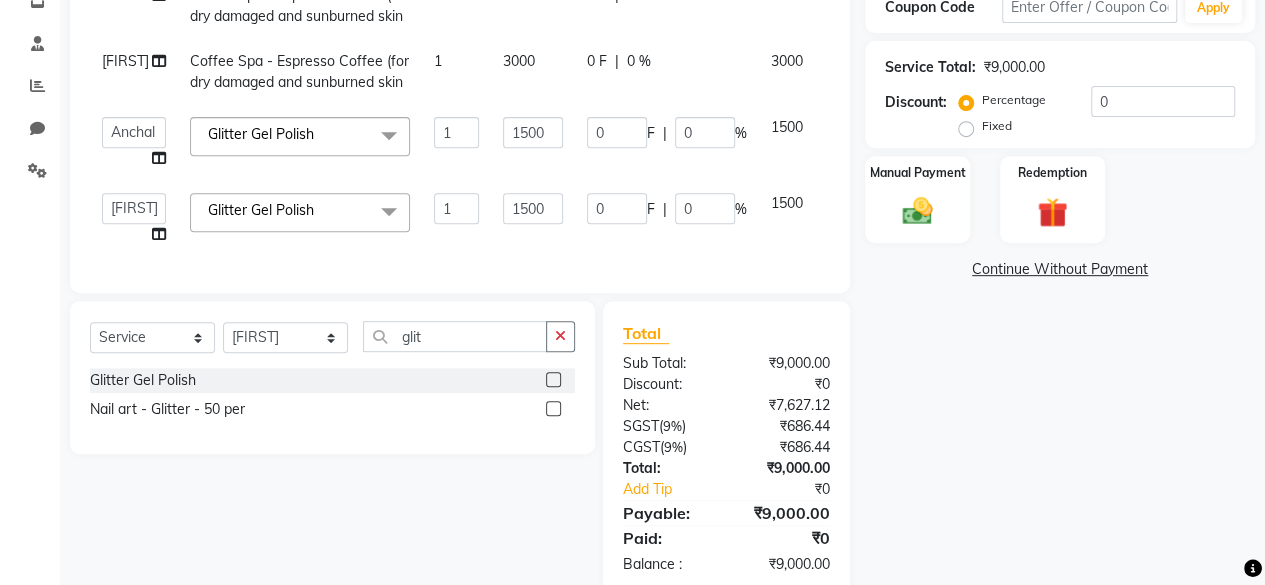 click 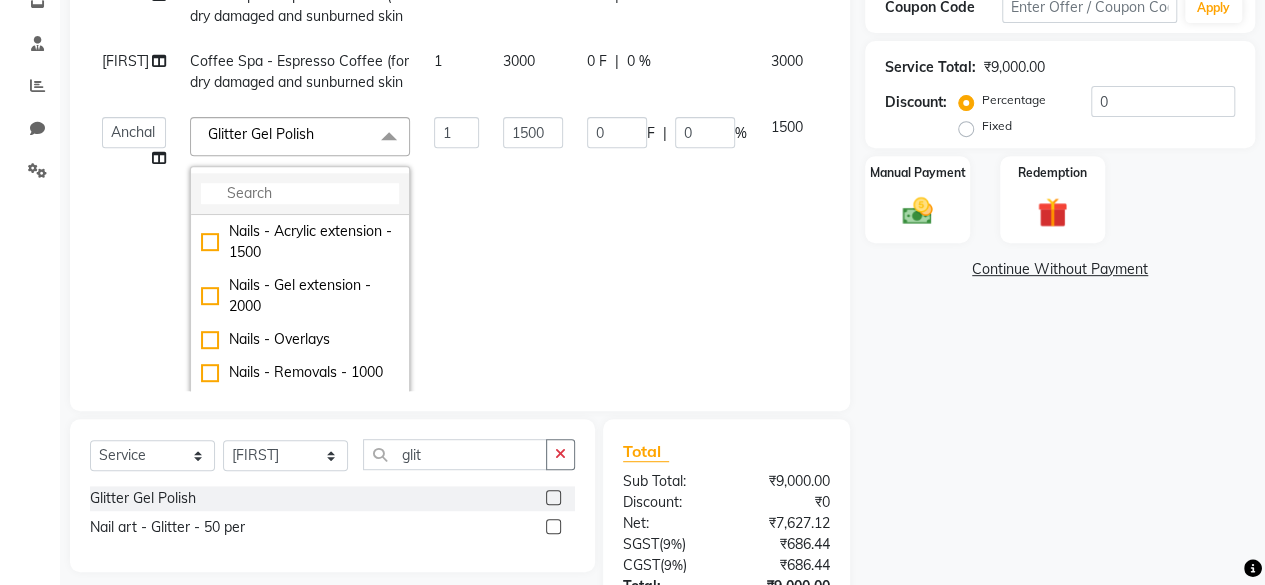 click 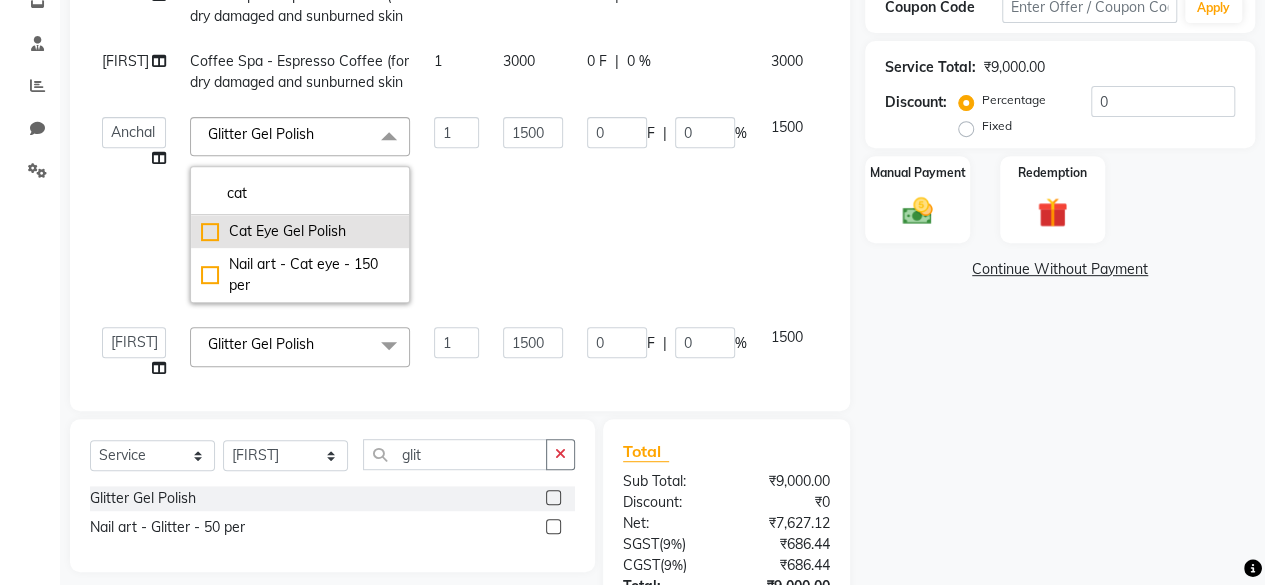 type on "cat" 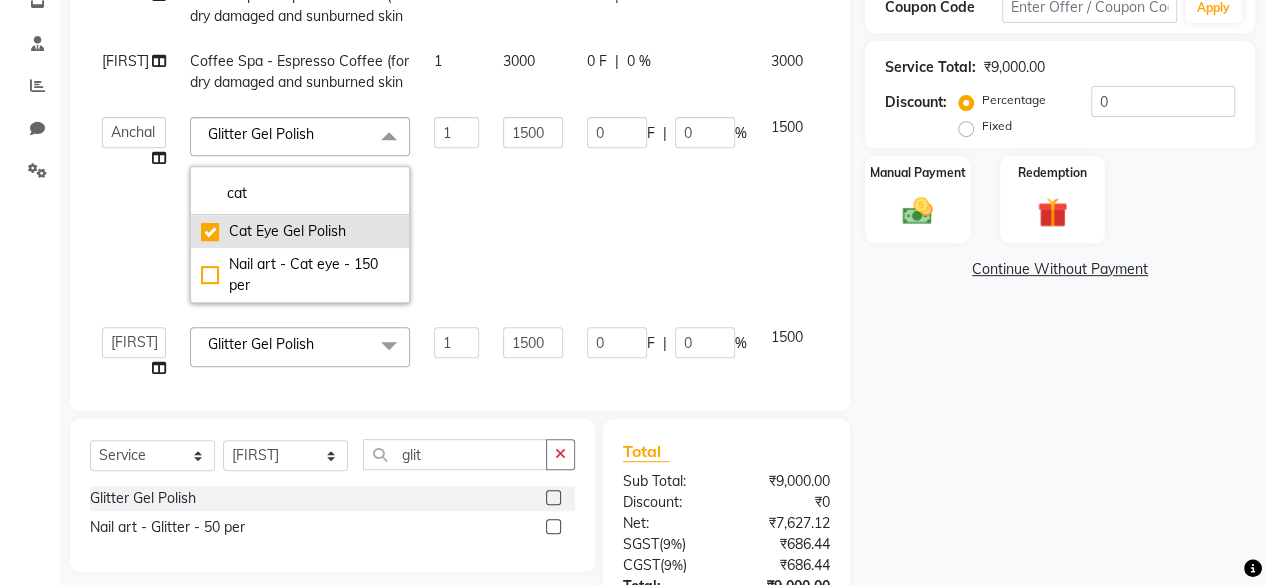 checkbox on "true" 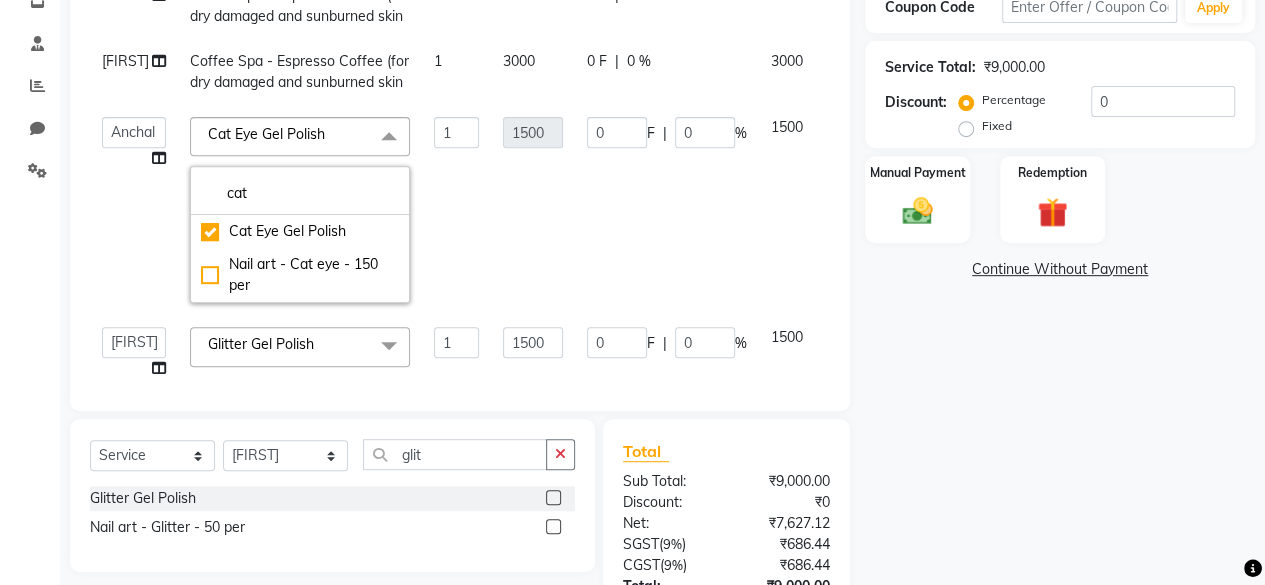 click on "1500" 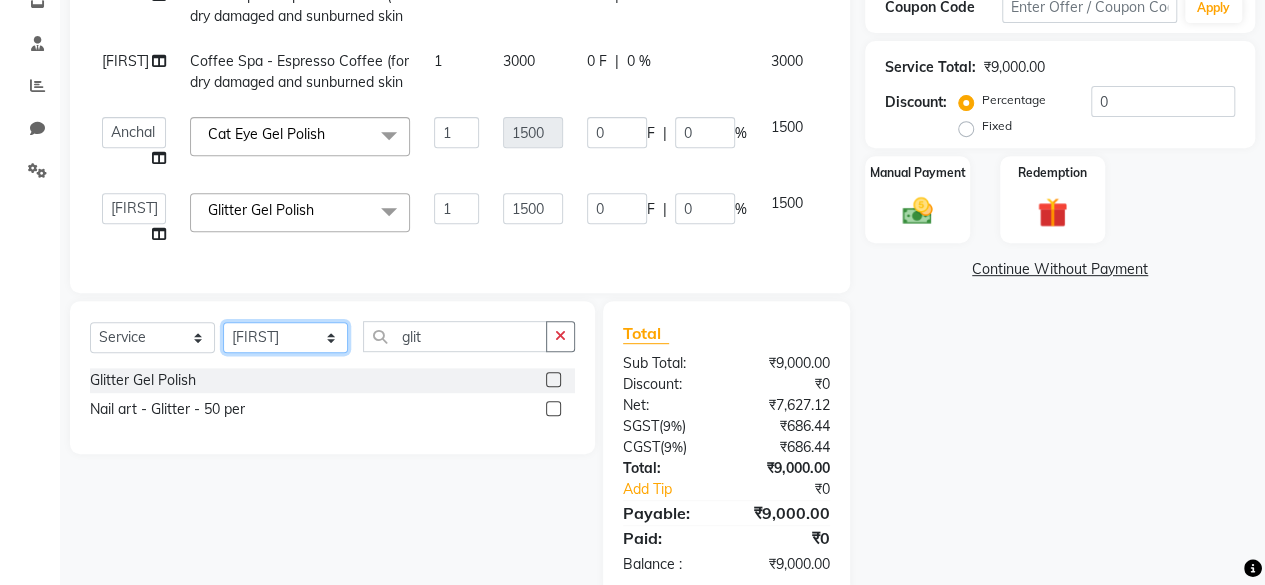 click on "Select Therapist Anchal Daksha  Gautam Imran Shaikh Pramod Salman Staff Tejashree" 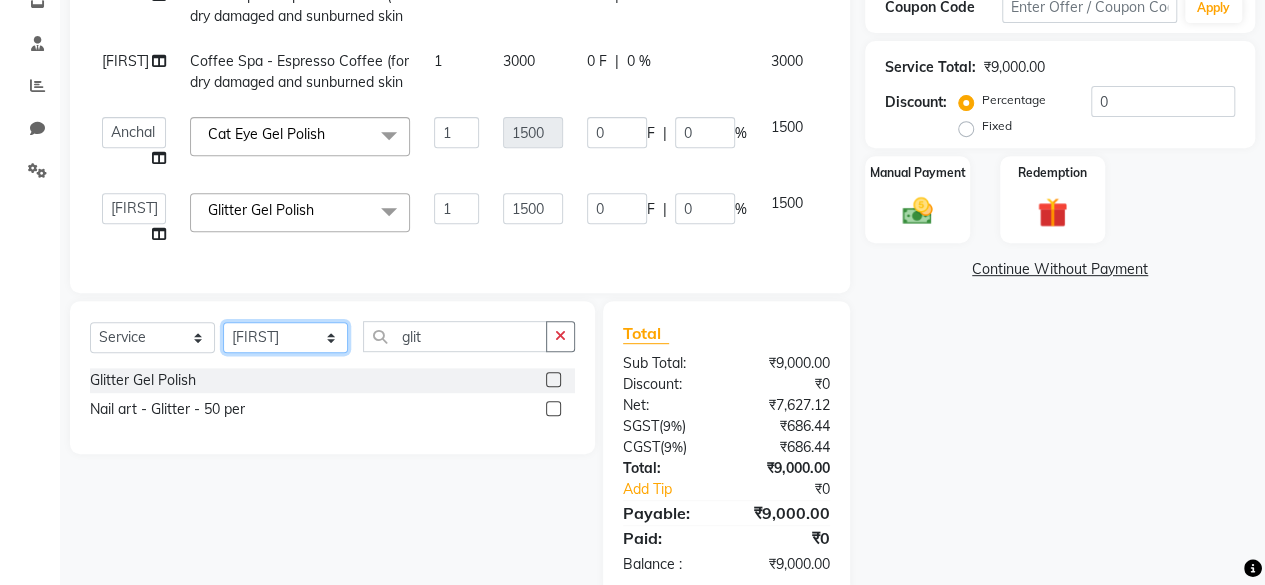 select on "[NUMBER]" 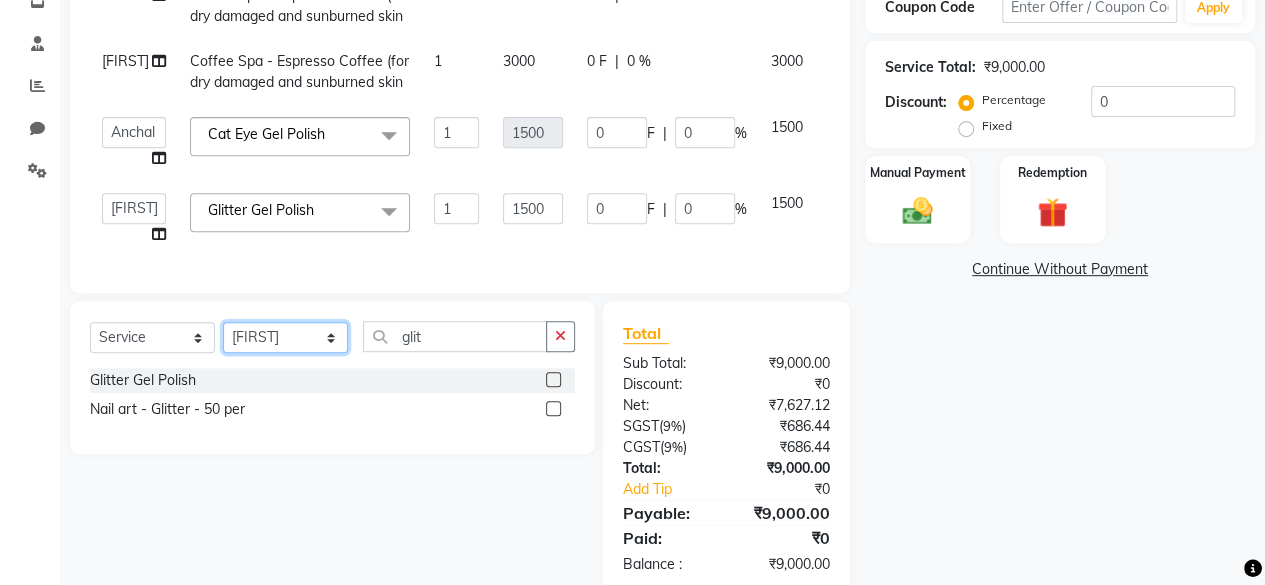 click on "Select Therapist Anchal Daksha  Gautam Imran Shaikh Pramod Salman Staff Tejashree" 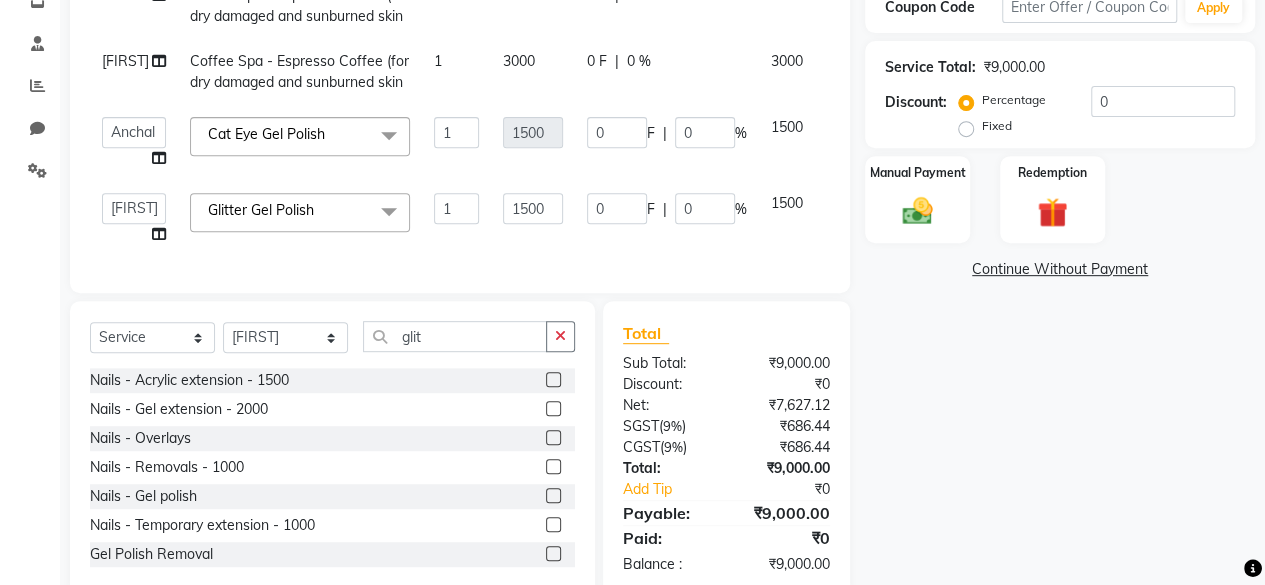 click on "Glitter Gel Polish  x Nails -  Acrylic extension - 1500 Nails - Gel extension - 2000 Nails -  Overlays  Nails - Removals - 1000 Nails - Gel polish  Nails - Temporary extension - 1000 Gel Polish Removal Transparent series Poly Gel Extensions Dipping method Head Massage Foot Massage Cat Eye Gel Polish Glitter Gel Polish Chrome Gel Polish French Tip Gel Polish Acrylic Refill Nail art -  Nail art per finger - 50rs Nail art - Swaroski - 200 per Nail art - Small swaroski - 80 per Nail art - Jwellery - depends on selection (20-300) Nail art - Chrome - 100 per Nail art -  Cat eye - 150 per Nail art - Nail print - 1000 for photo print Nail art - Ombre - 100 per Nail art - French - 50 per Nail art - 3d art - 200 per Nail art - Glitter - 50 per Nail art - Set of art - 500 Express Manicure Basic Manicure Collagen Manicure Orange Mani/Pedi Kit Cucumber Mani/ Pedi Kit Basic Pedicure Express Pedicure Pomegranate Mani/ Pedi Kit Green Tea Mani/Pedi Kit Honey & Milk Mani / Pedi Kit Lavender Mani/Pedi Kit Lemon Mani/Pedi Kit" 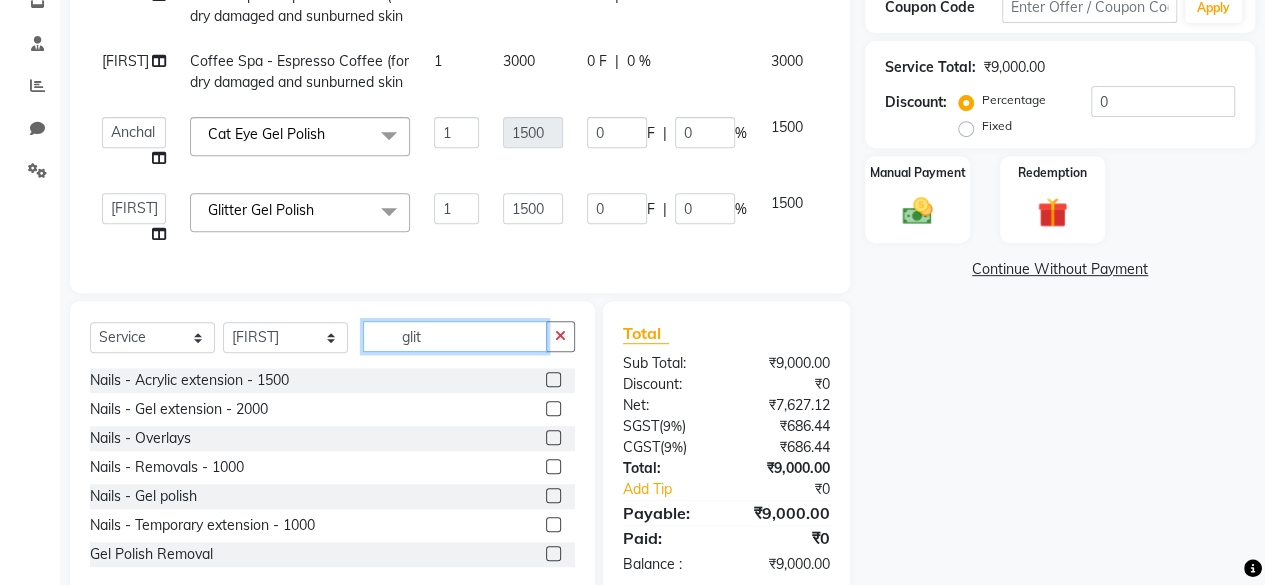 click on "glit" 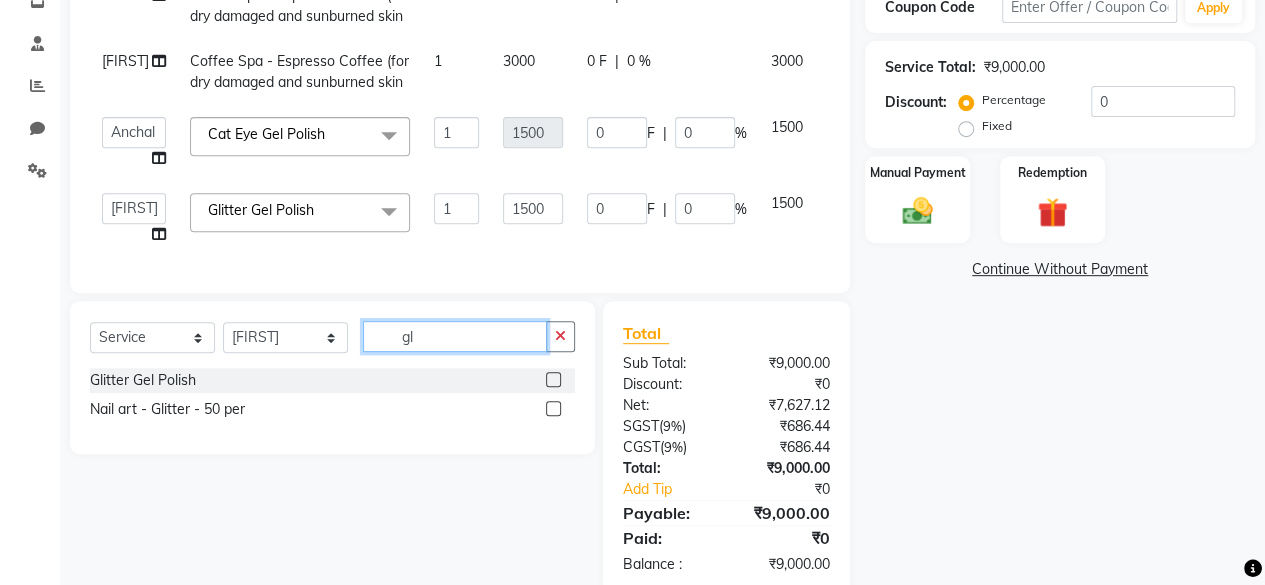 type on "g" 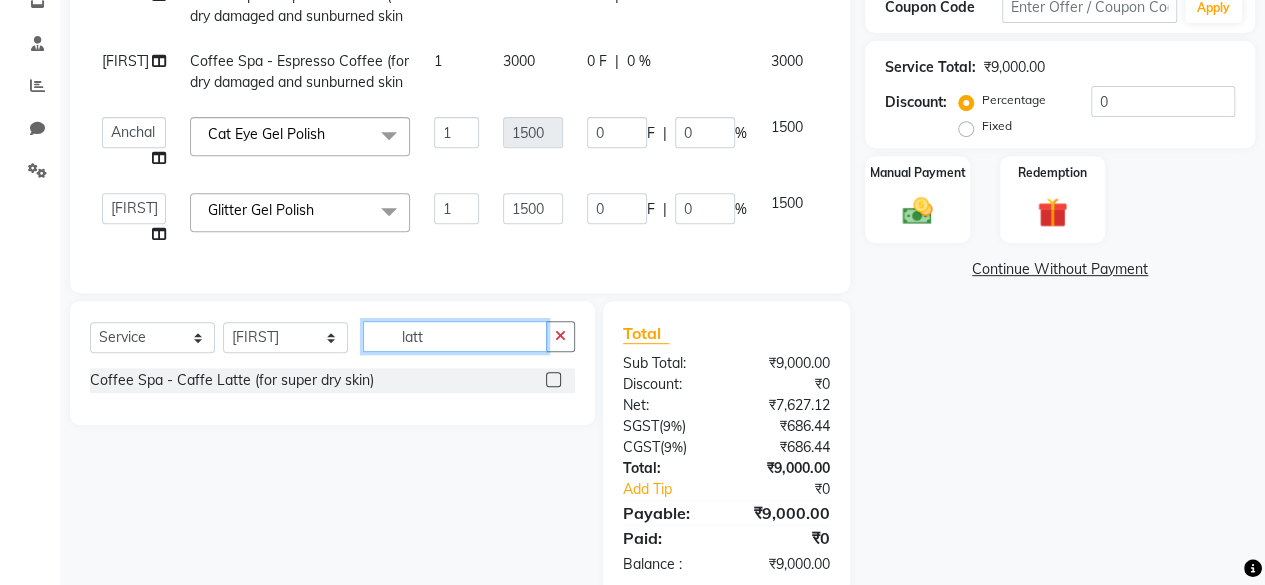 type on "latt" 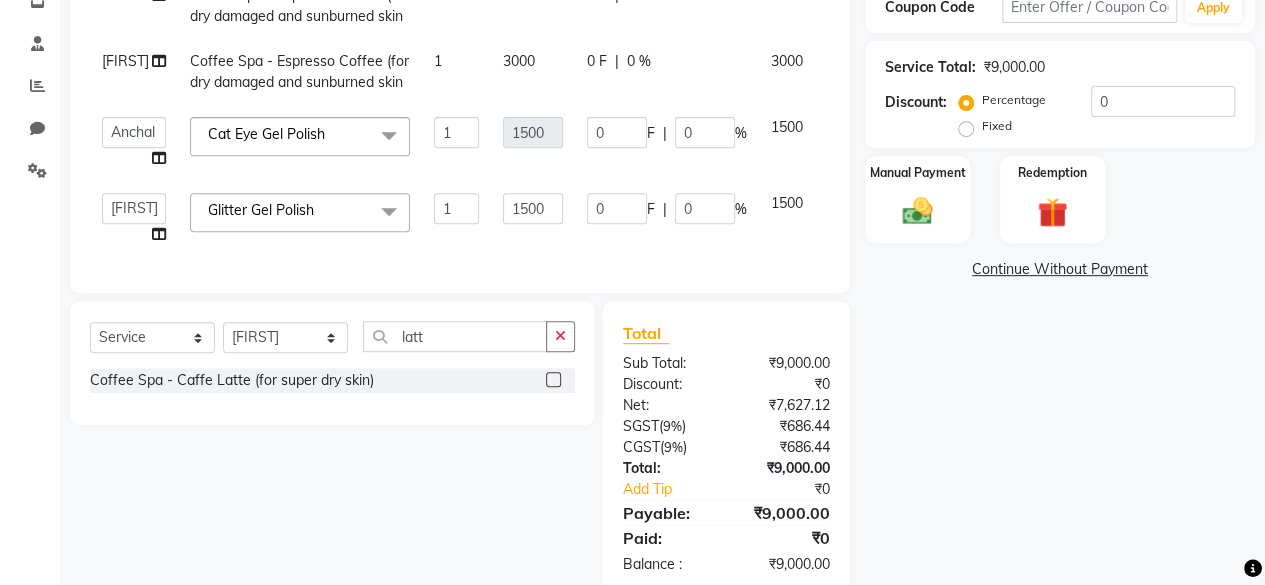 click 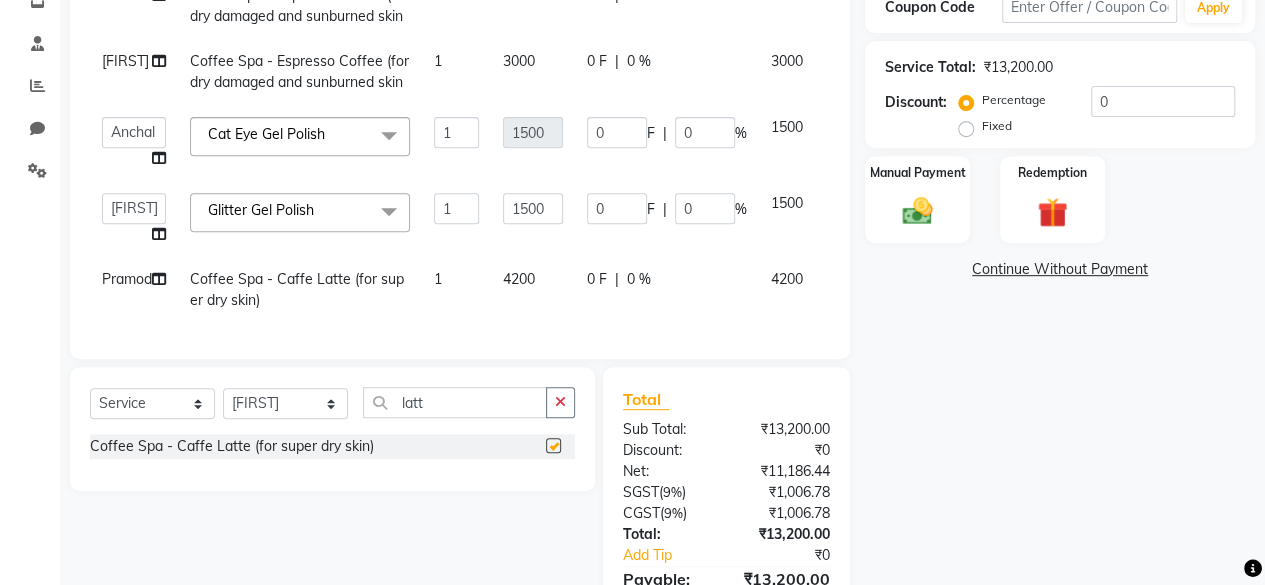 checkbox on "false" 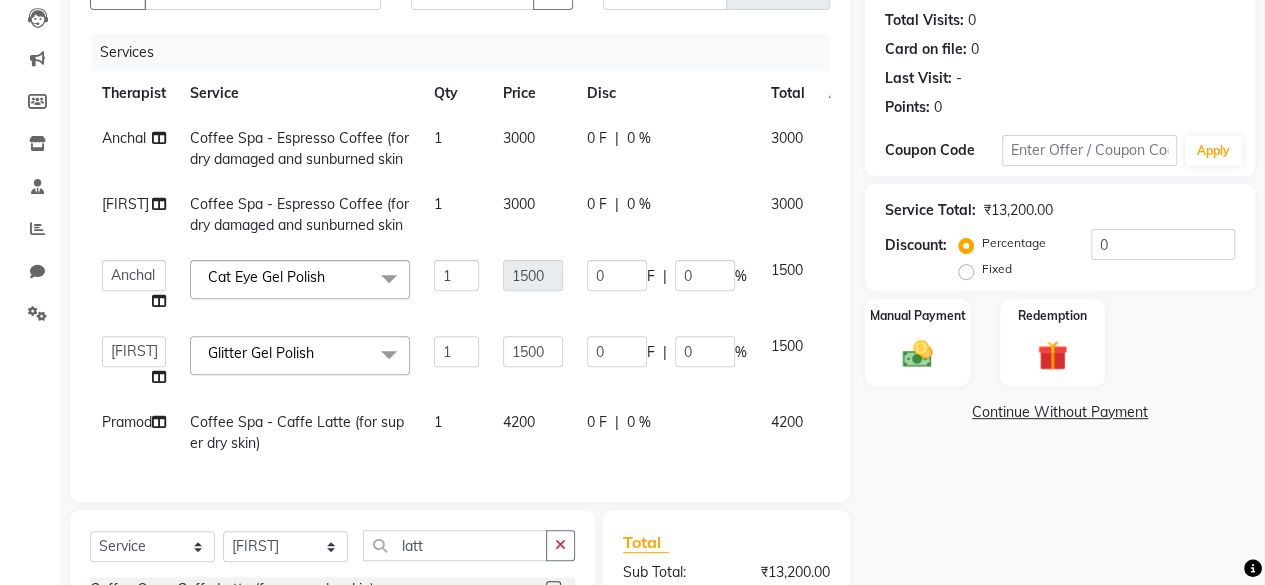 scroll, scrollTop: 269, scrollLeft: 0, axis: vertical 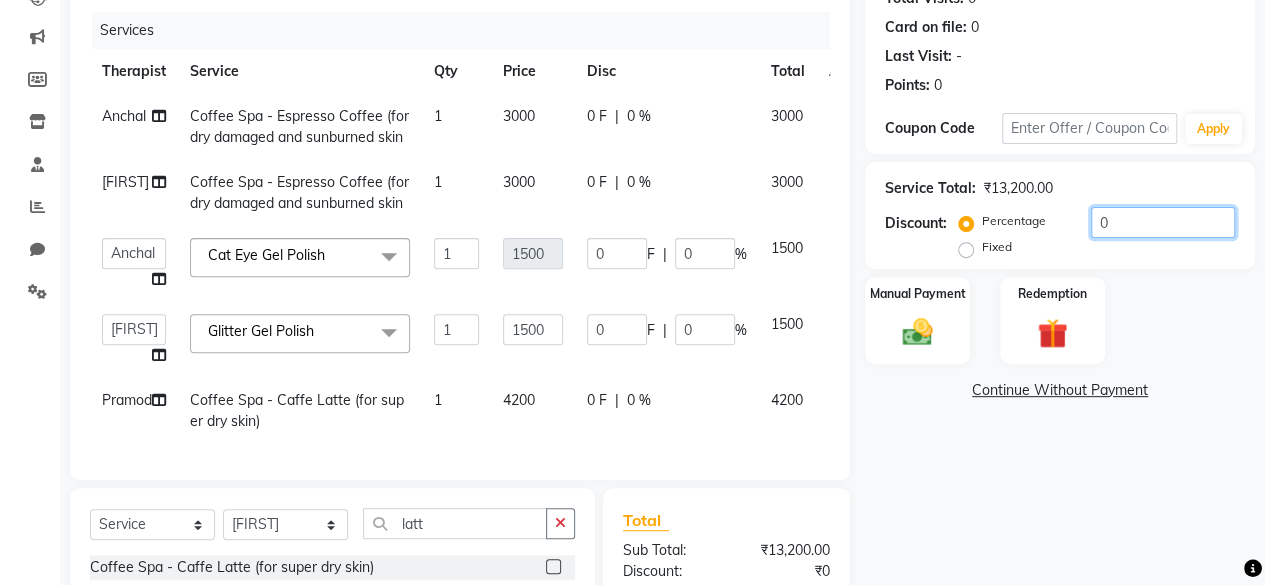 click on "0" 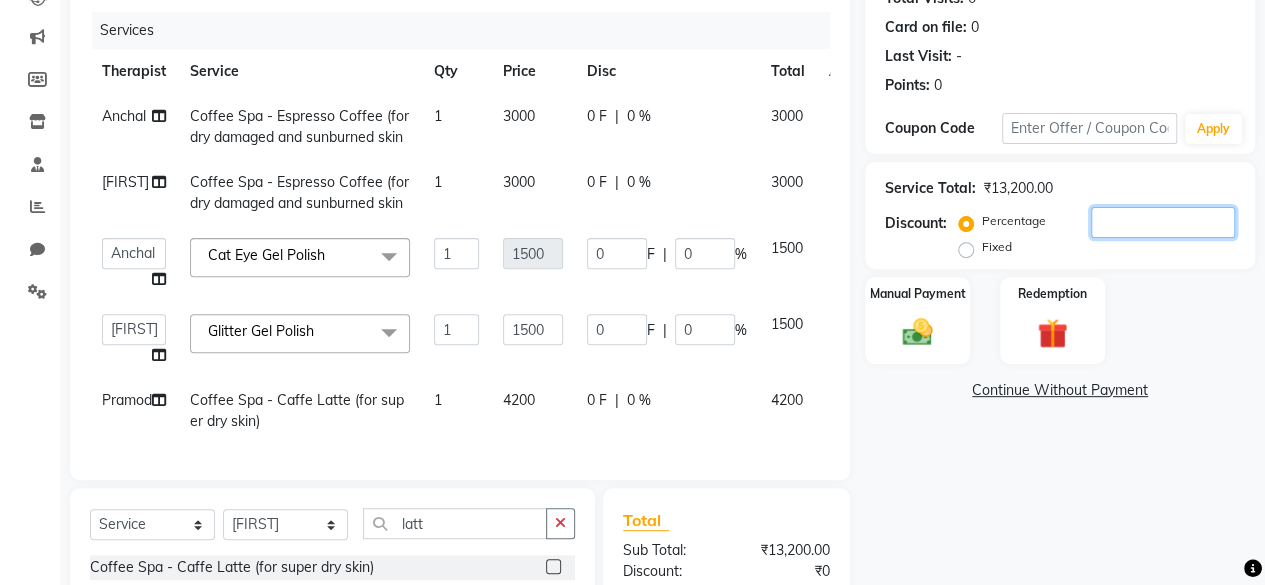 type on "3" 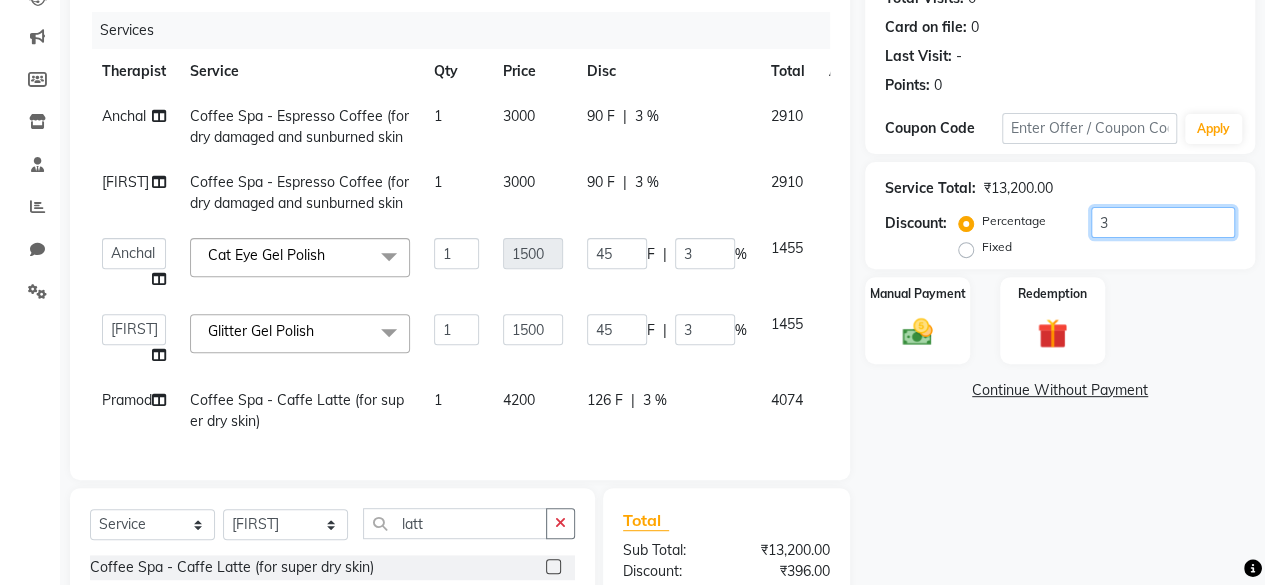 type on "30" 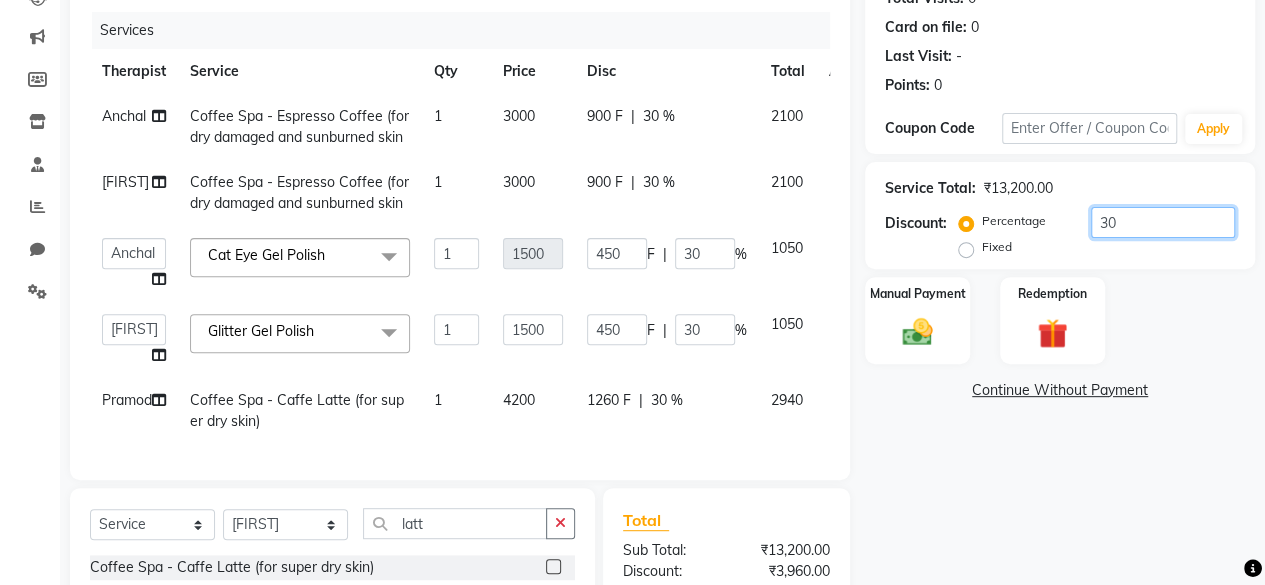 scroll, scrollTop: 431, scrollLeft: 0, axis: vertical 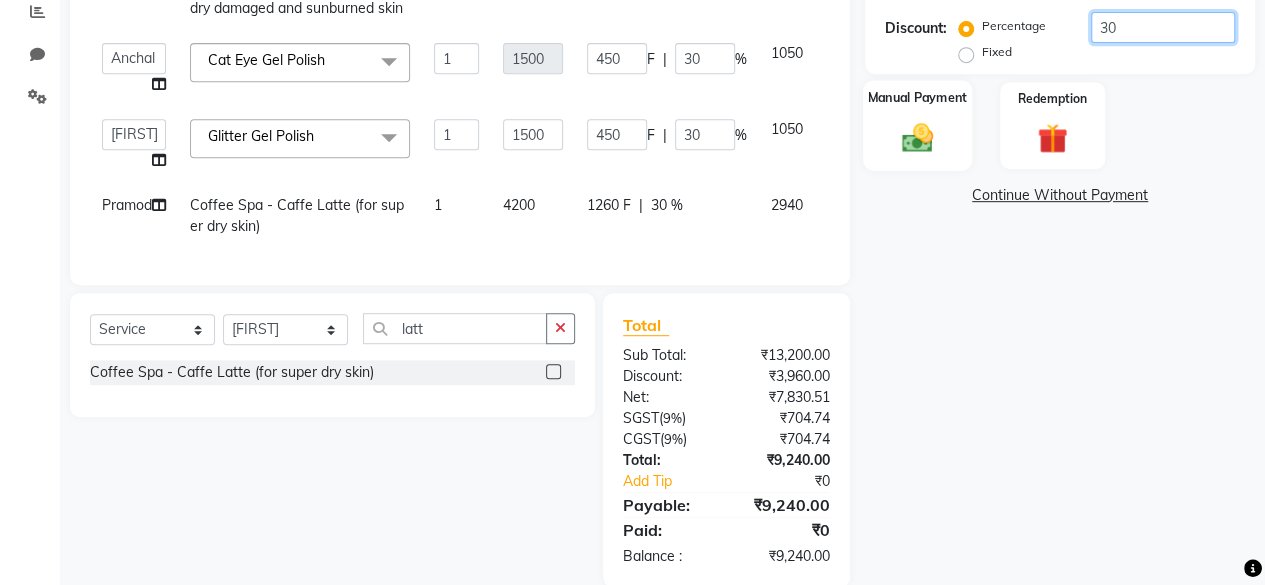 type on "30" 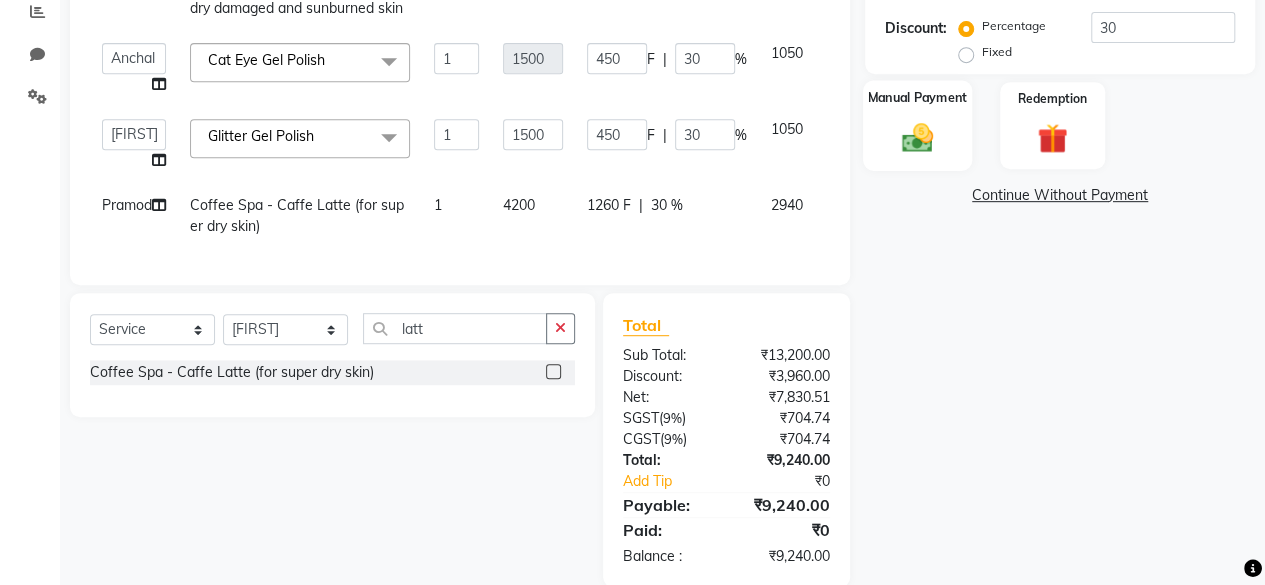 click 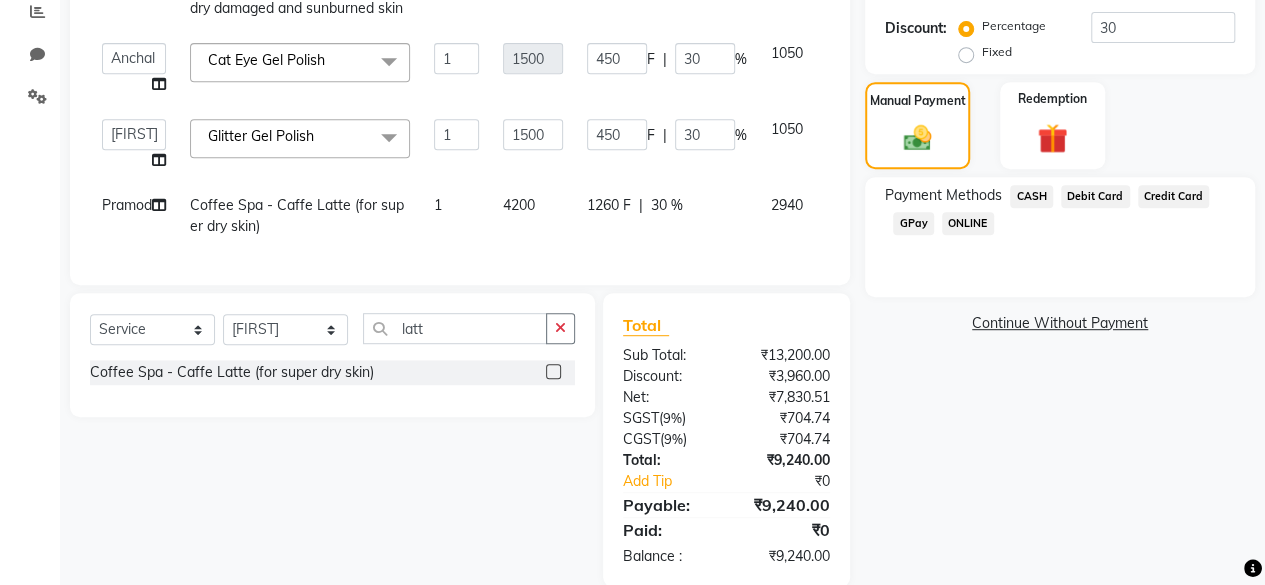 click on "Credit Card" 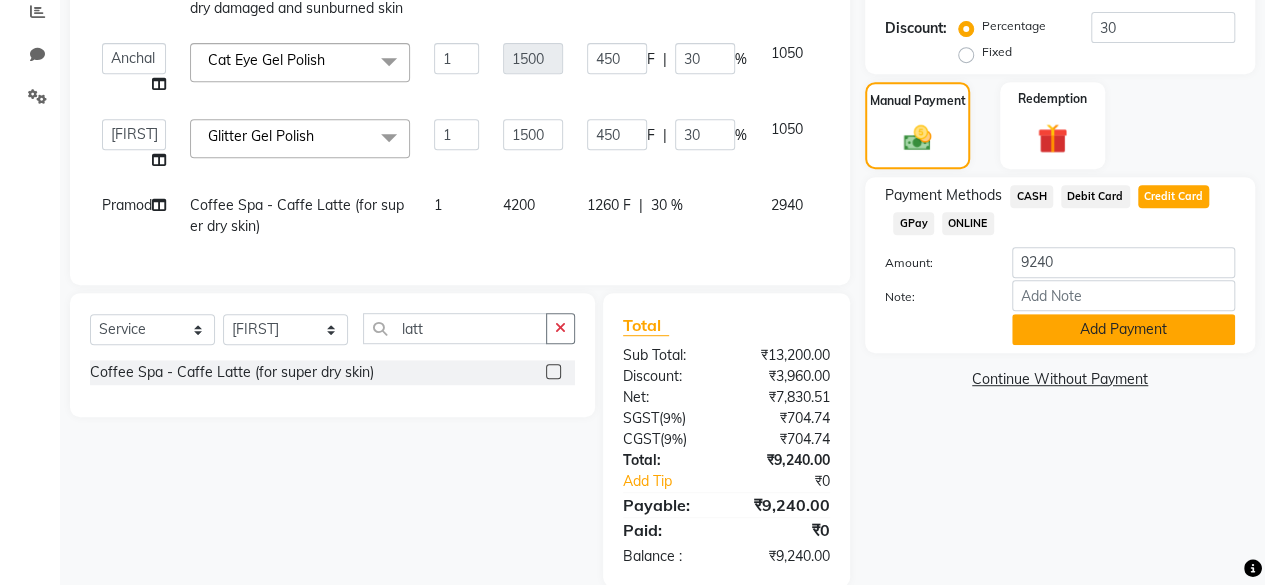 click on "Add Payment" 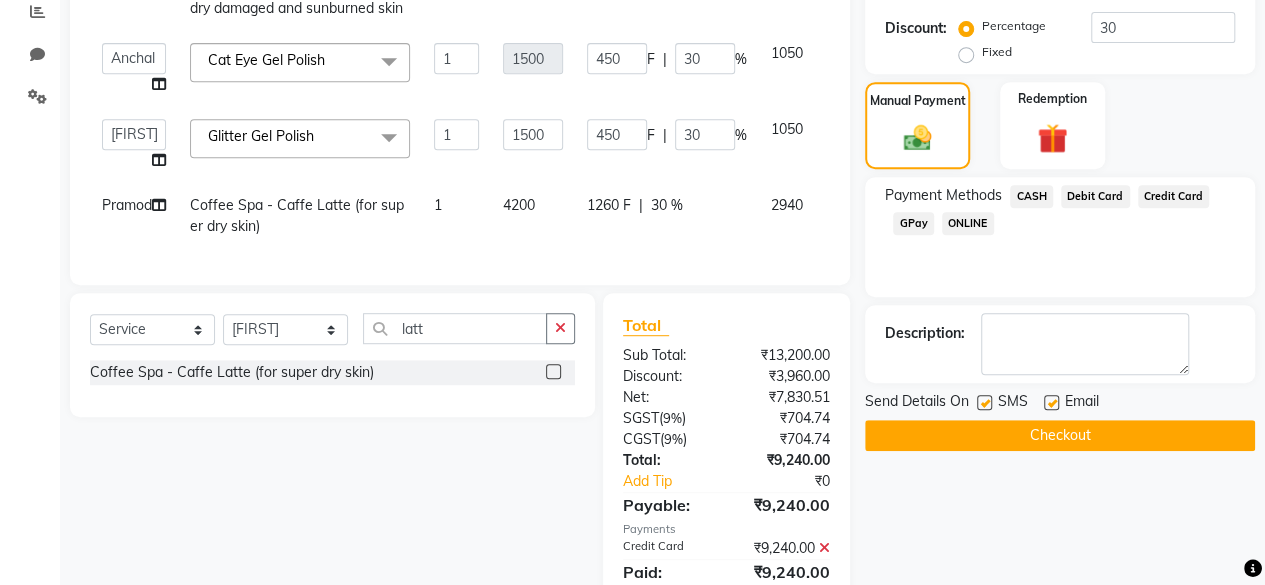 click on "Checkout" 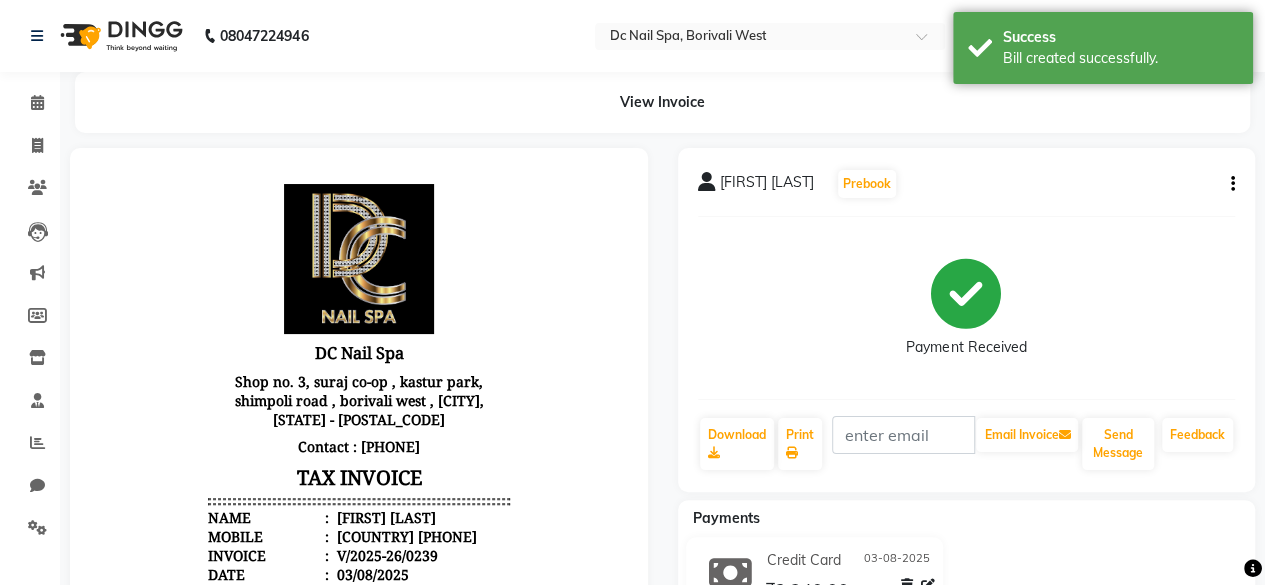 scroll, scrollTop: 0, scrollLeft: 0, axis: both 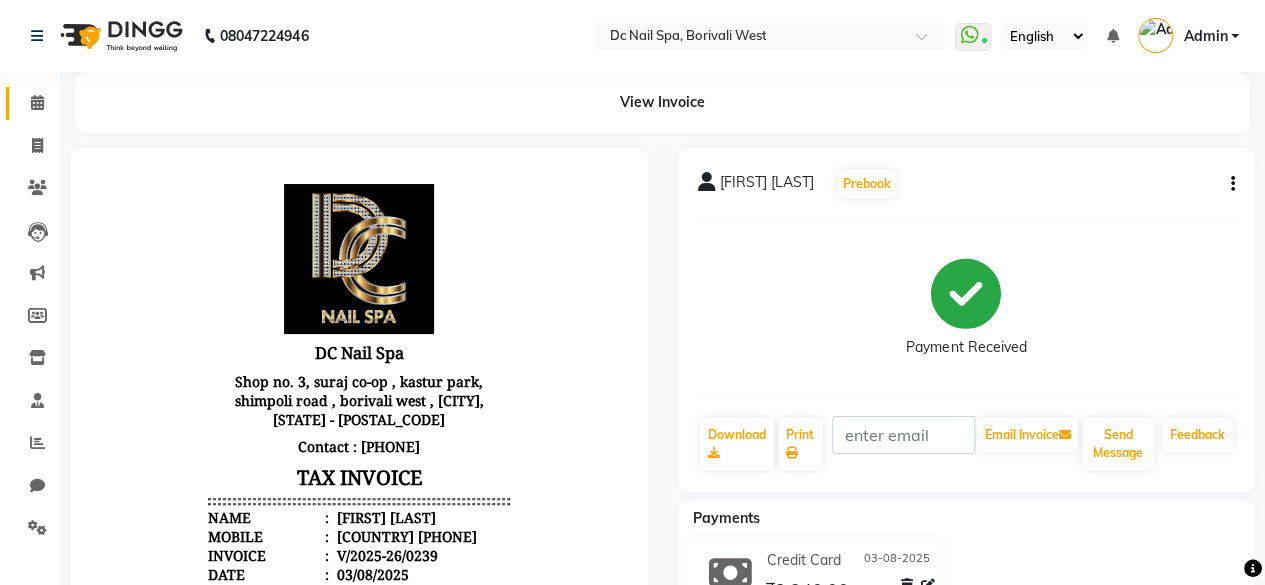 click on "Calendar" 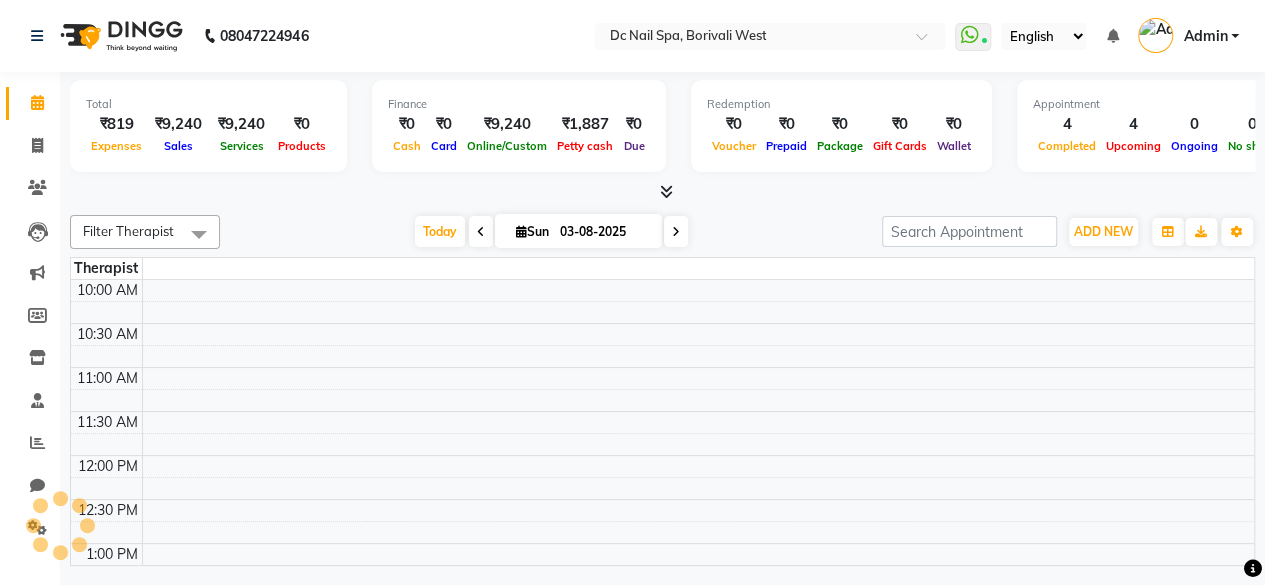 scroll, scrollTop: 521, scrollLeft: 0, axis: vertical 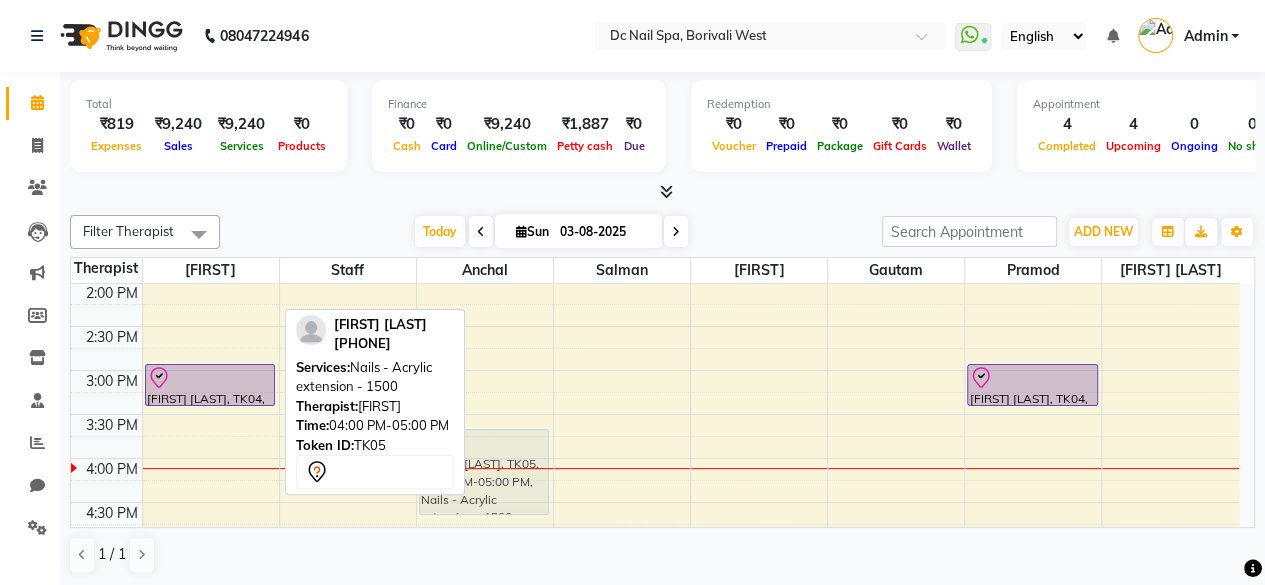 drag, startPoint x: 248, startPoint y: 505, endPoint x: 512, endPoint y: 470, distance: 266.30997 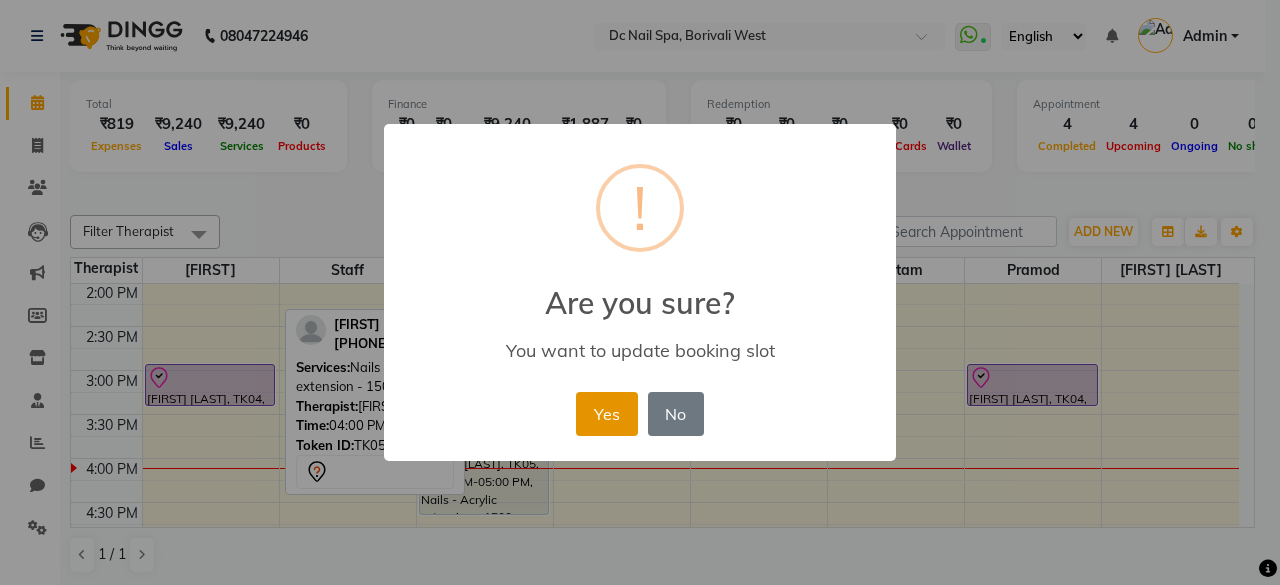 click on "Yes" at bounding box center [606, 414] 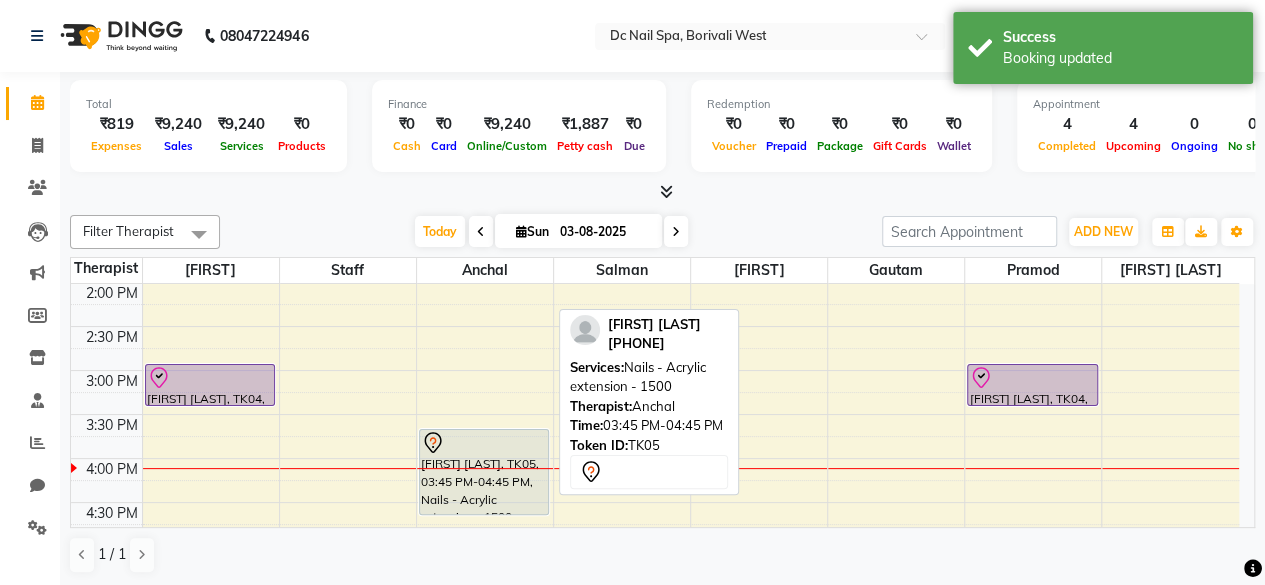 click at bounding box center [484, 443] 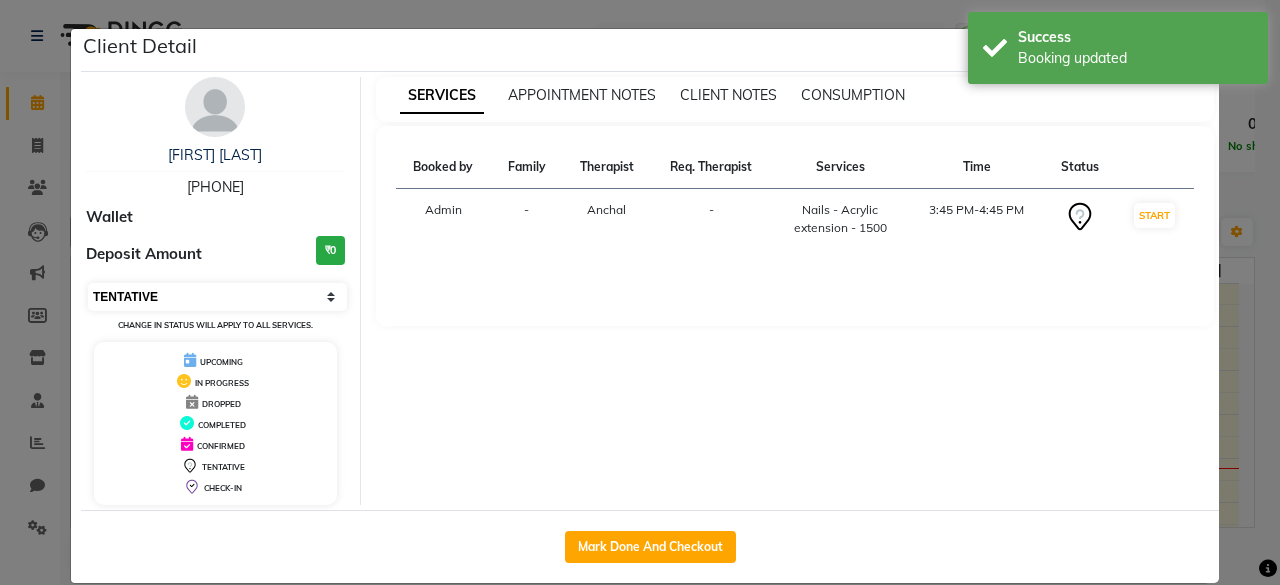 click on "Select IN SERVICE CONFIRMED TENTATIVE CHECK IN MARK DONE DROPPED UPCOMING" at bounding box center (217, 297) 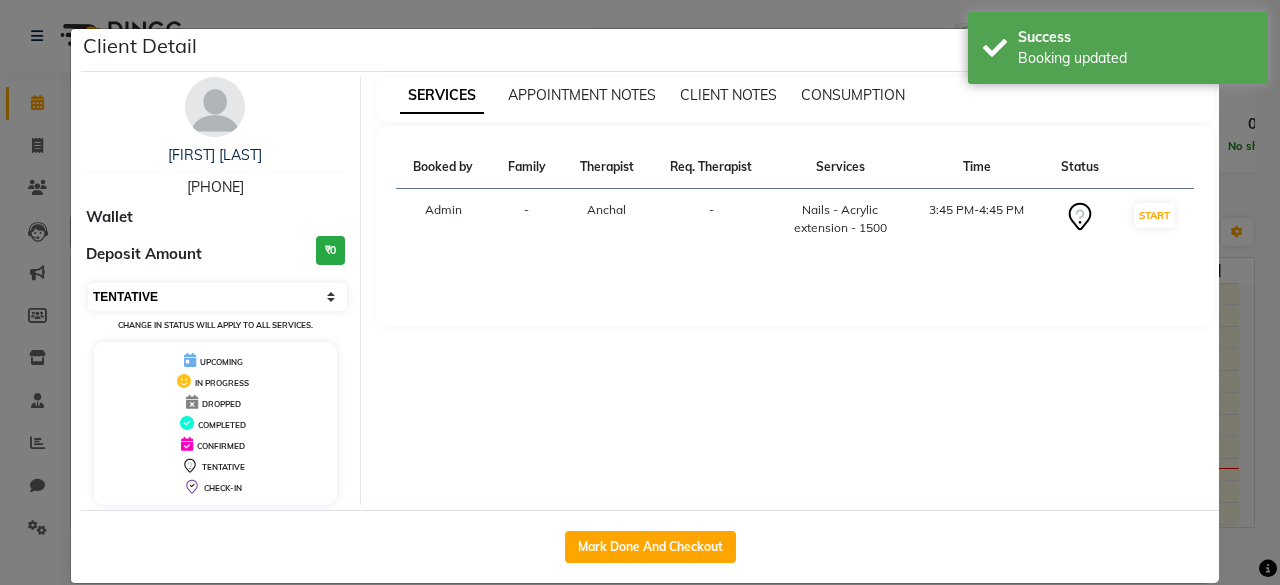 select on "8" 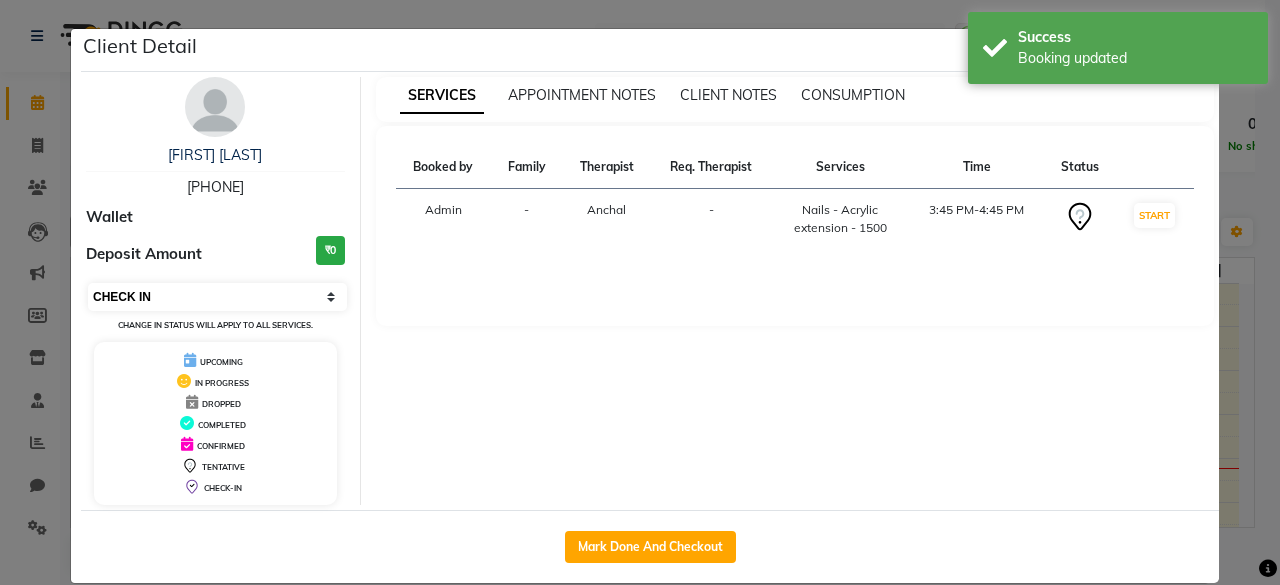 click on "Select IN SERVICE CONFIRMED TENTATIVE CHECK IN MARK DONE DROPPED UPCOMING" at bounding box center (217, 297) 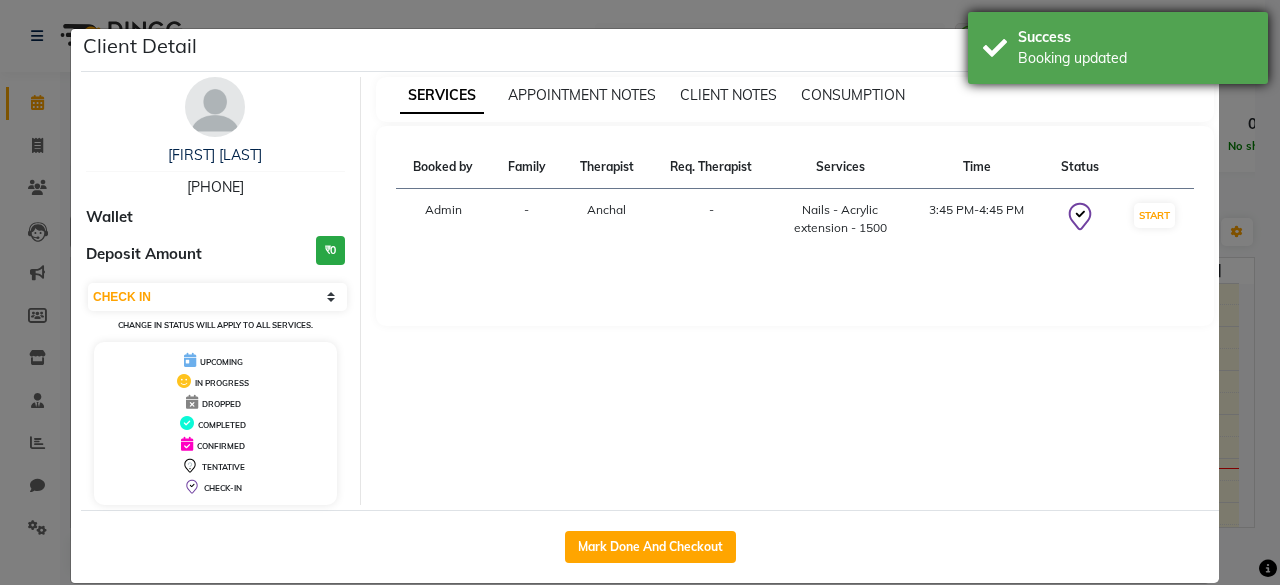 click on "Booking updated" at bounding box center (1135, 58) 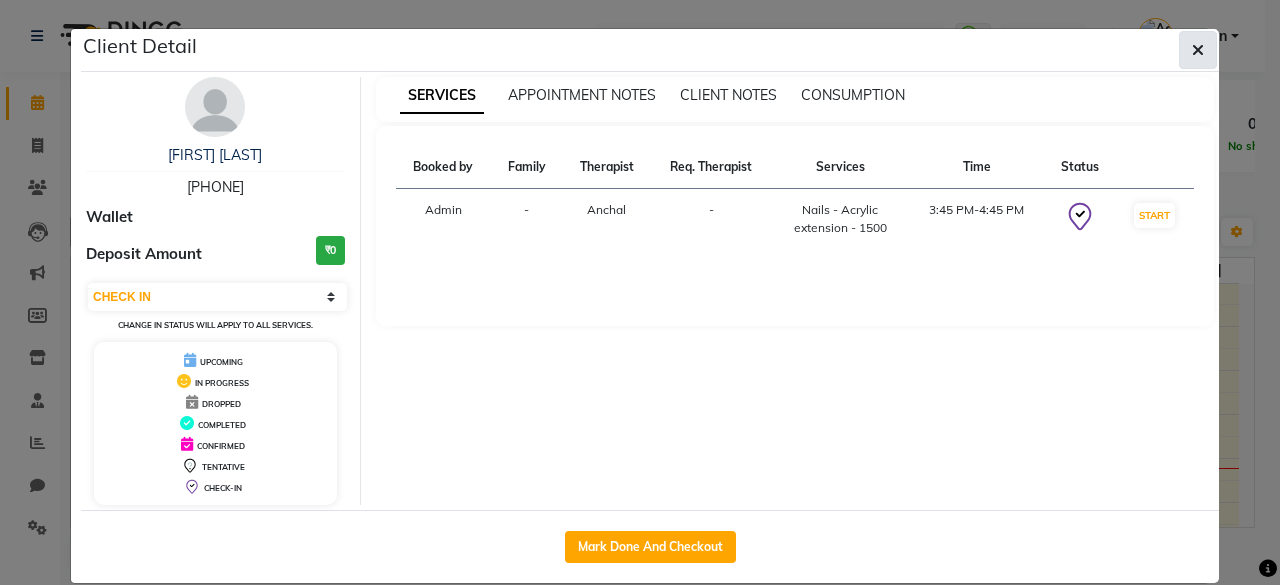 click 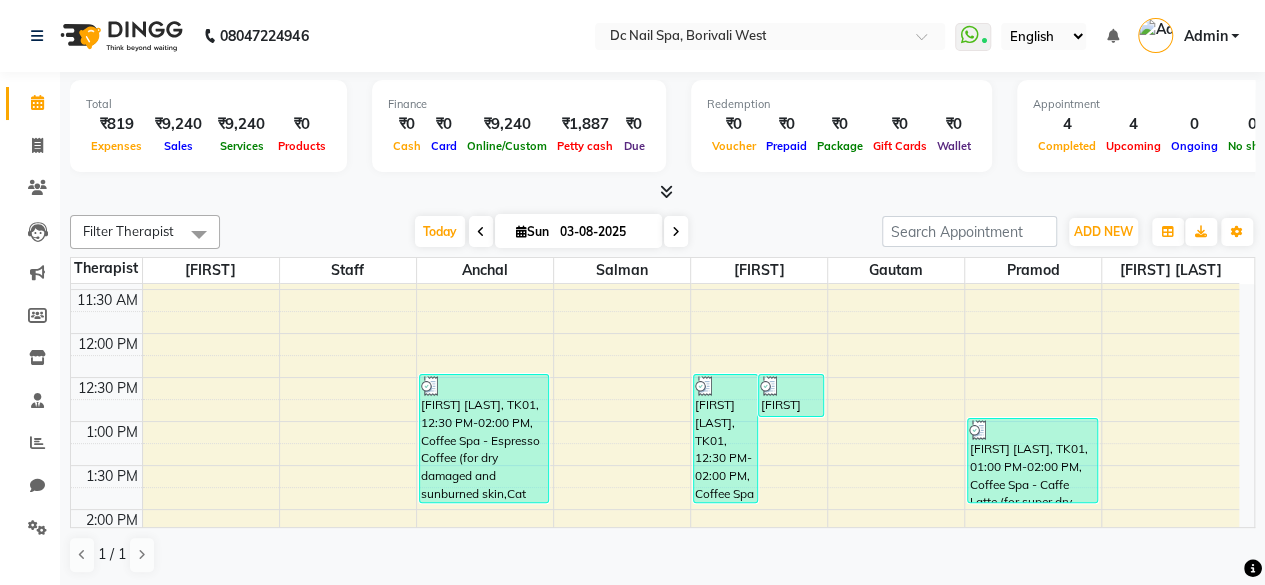 scroll, scrollTop: 119, scrollLeft: 0, axis: vertical 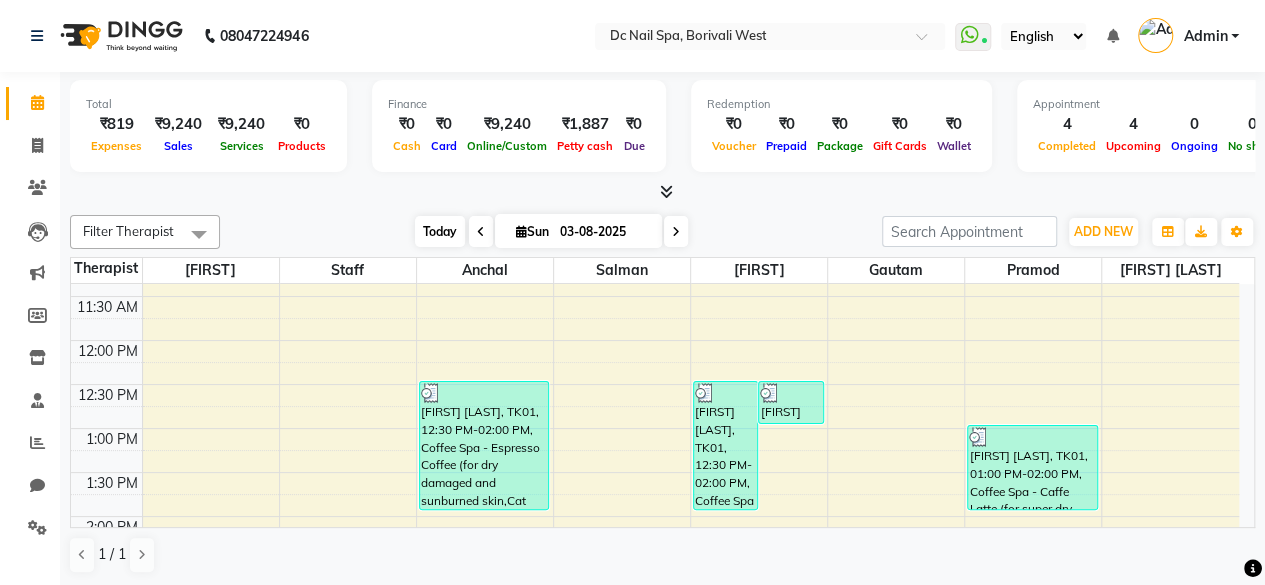 click on "Today" at bounding box center (440, 231) 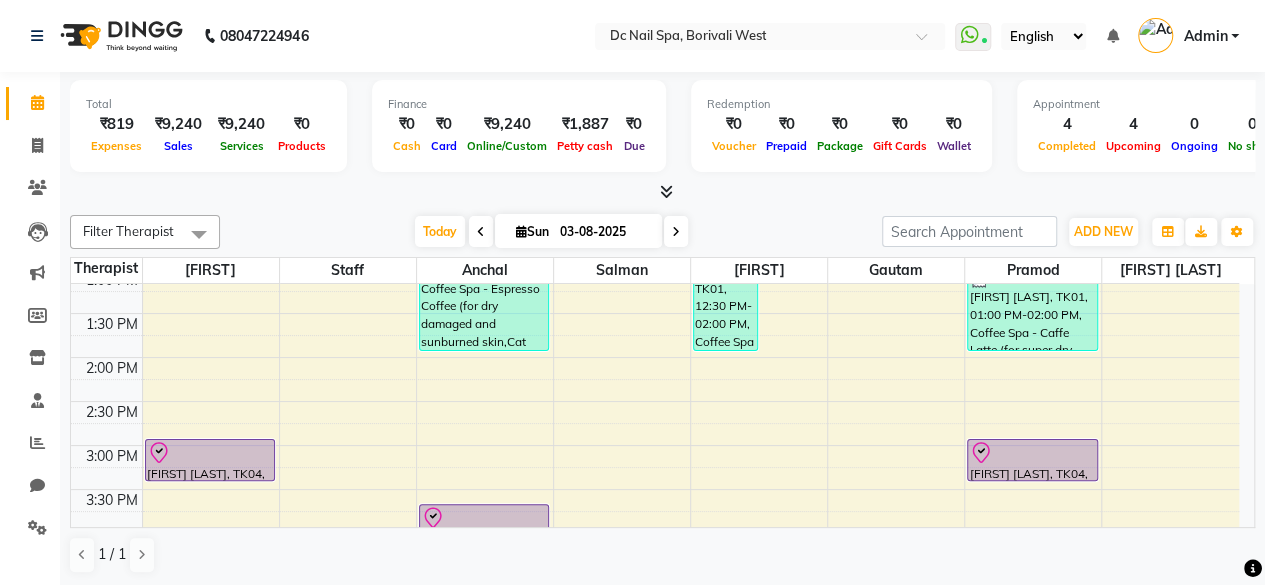 scroll, scrollTop: 453, scrollLeft: 0, axis: vertical 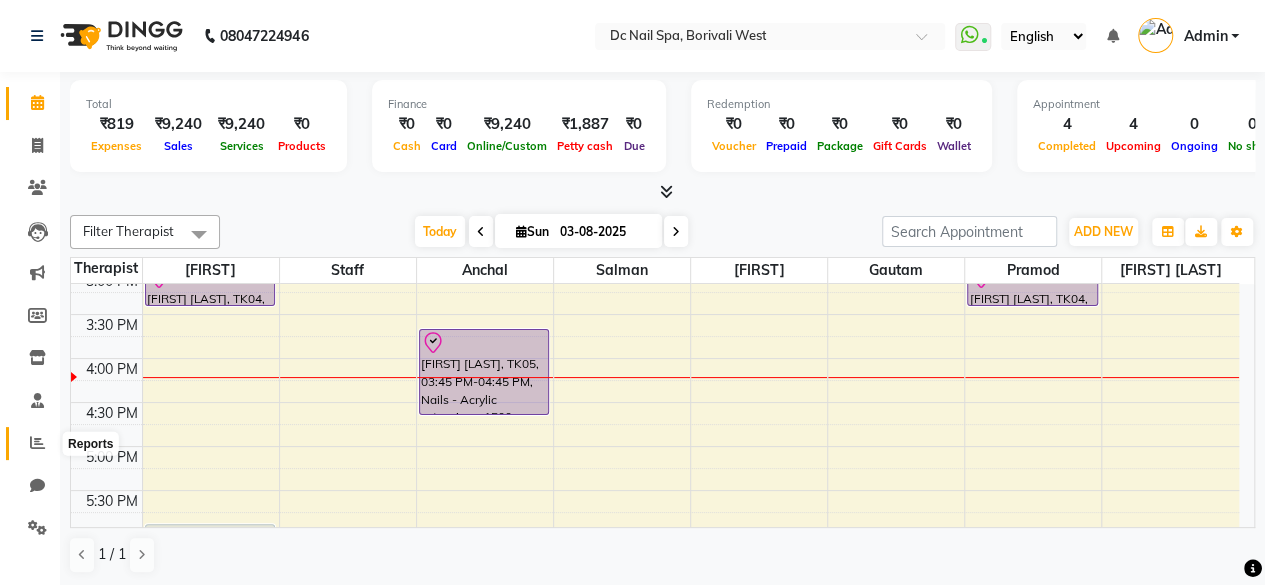 click 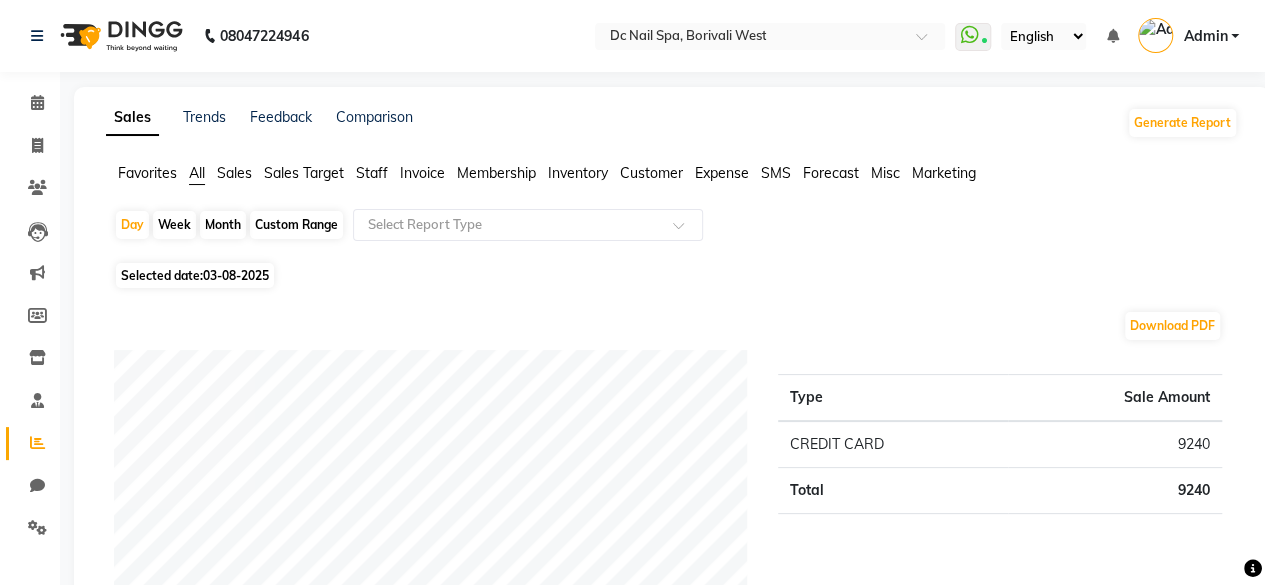click on "Staff" 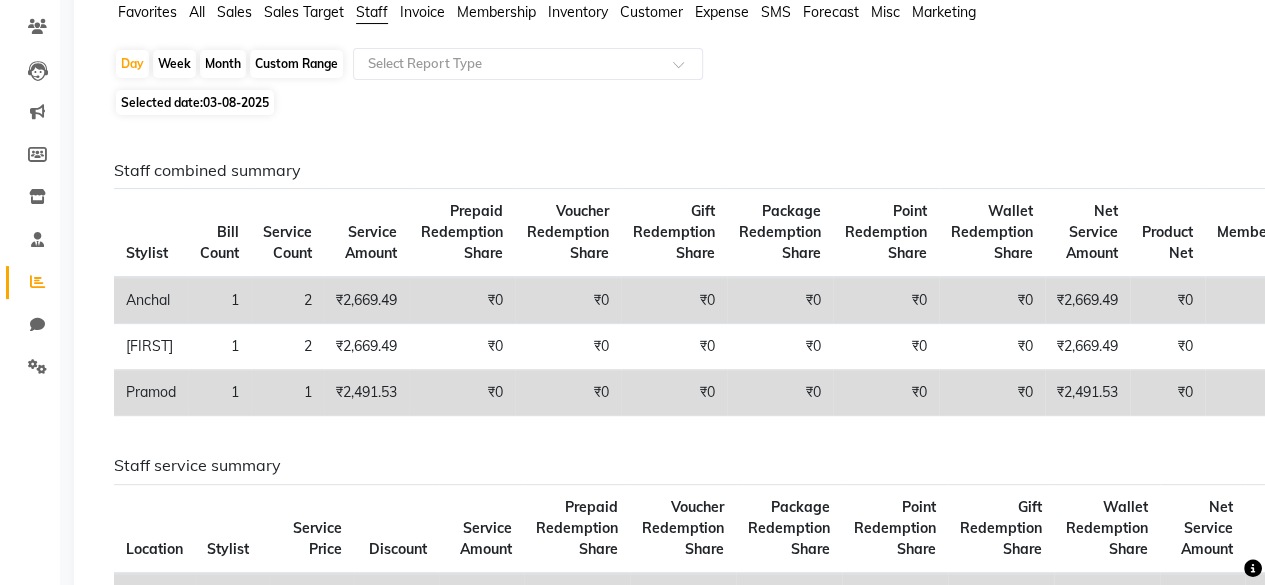 scroll, scrollTop: 195, scrollLeft: 0, axis: vertical 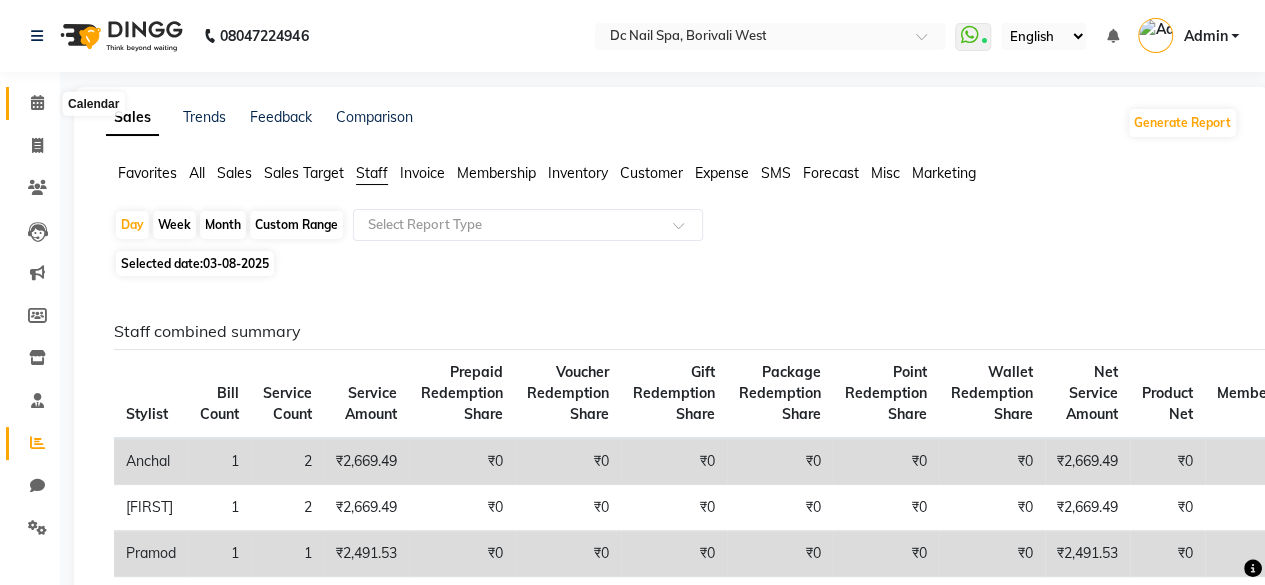 click 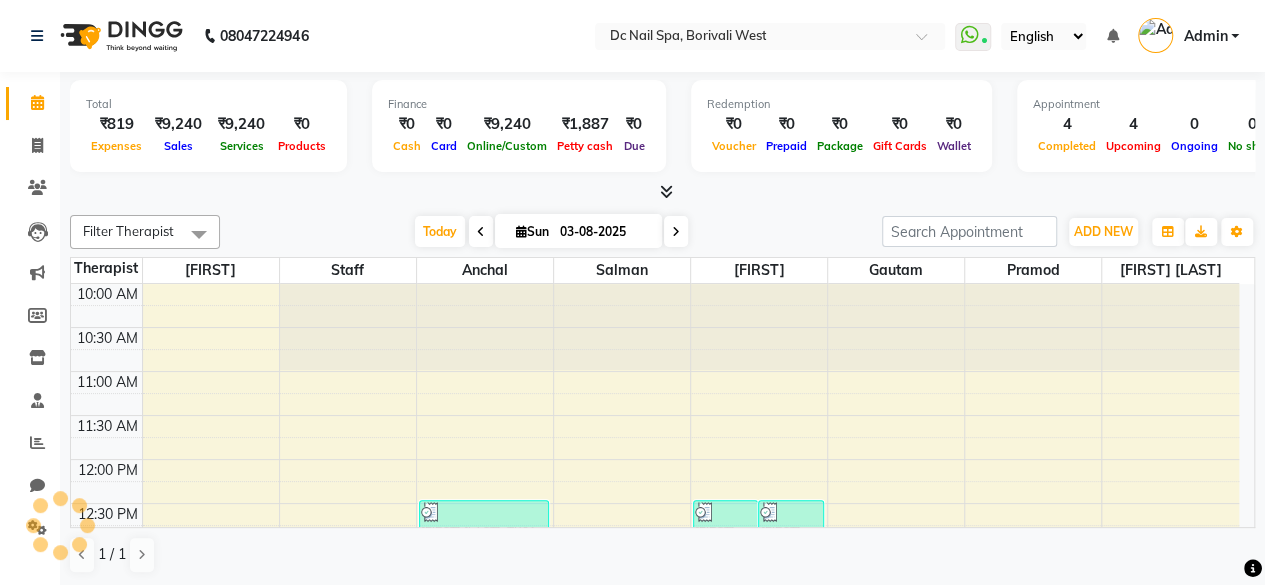 scroll, scrollTop: 521, scrollLeft: 0, axis: vertical 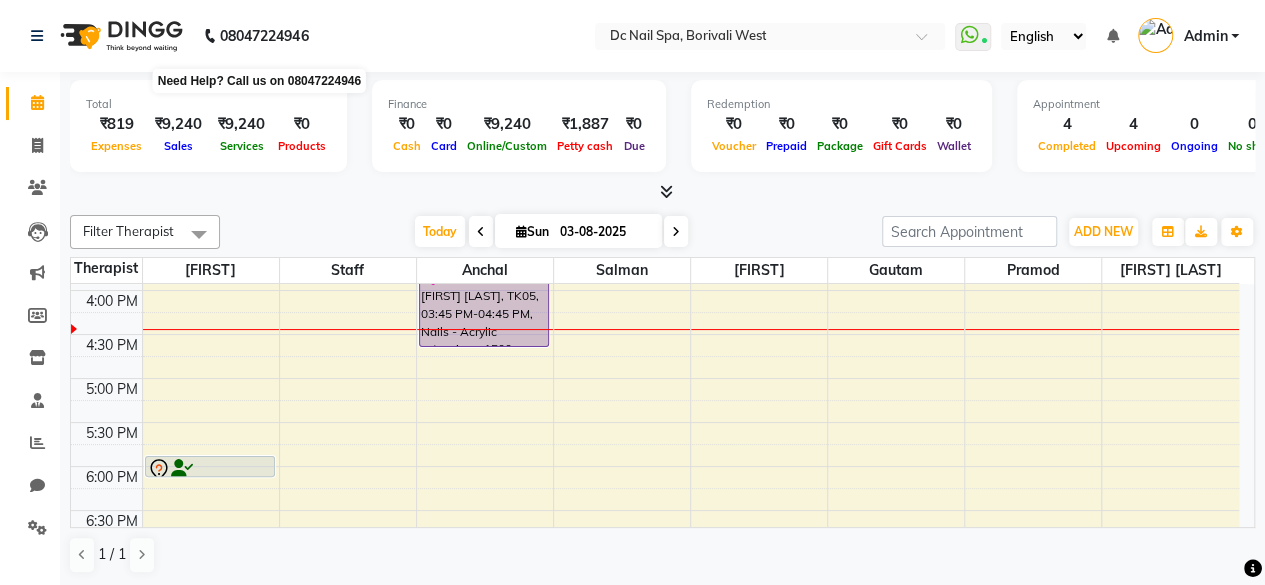 drag, startPoint x: 265, startPoint y: 57, endPoint x: 748, endPoint y: 205, distance: 505.16632 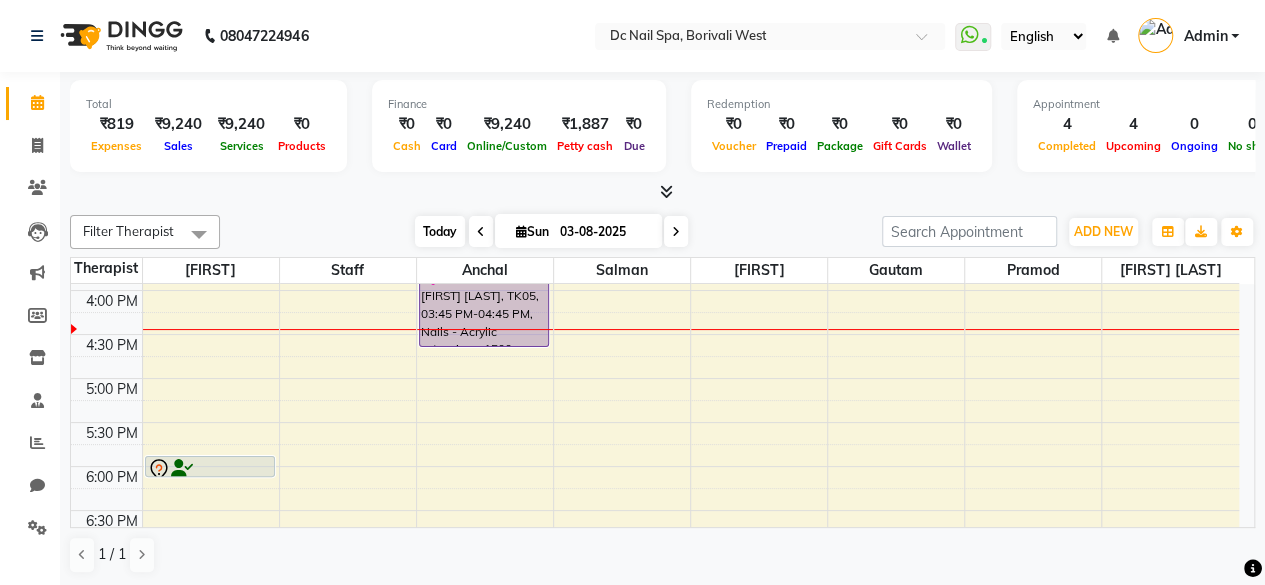 click on "Today" at bounding box center (440, 231) 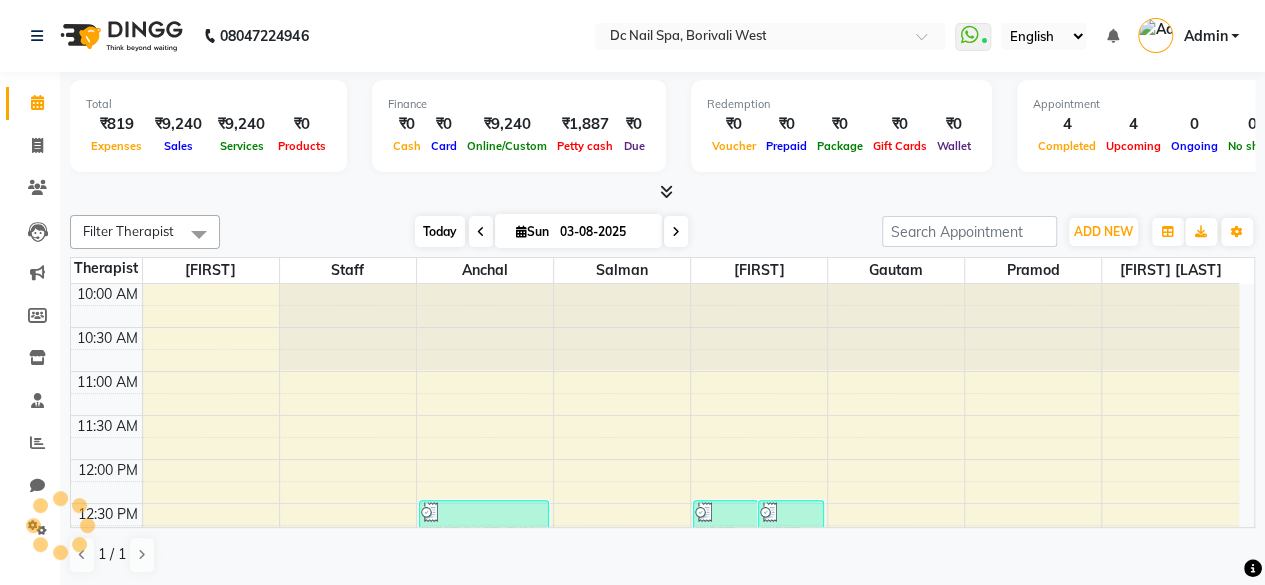 scroll, scrollTop: 521, scrollLeft: 0, axis: vertical 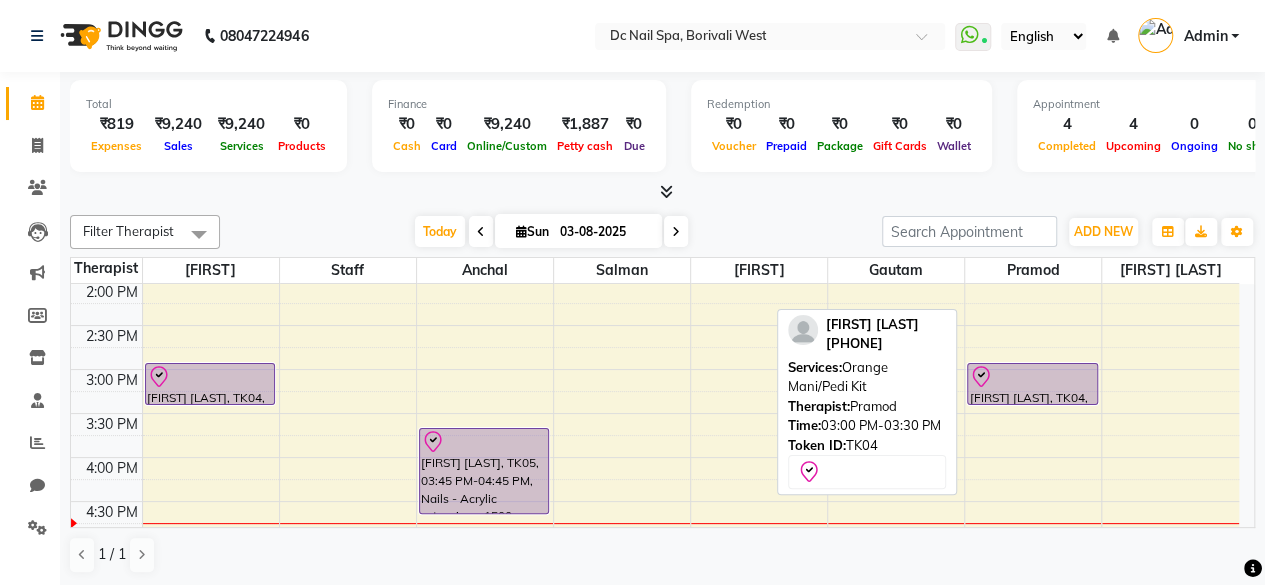 click at bounding box center (1032, 377) 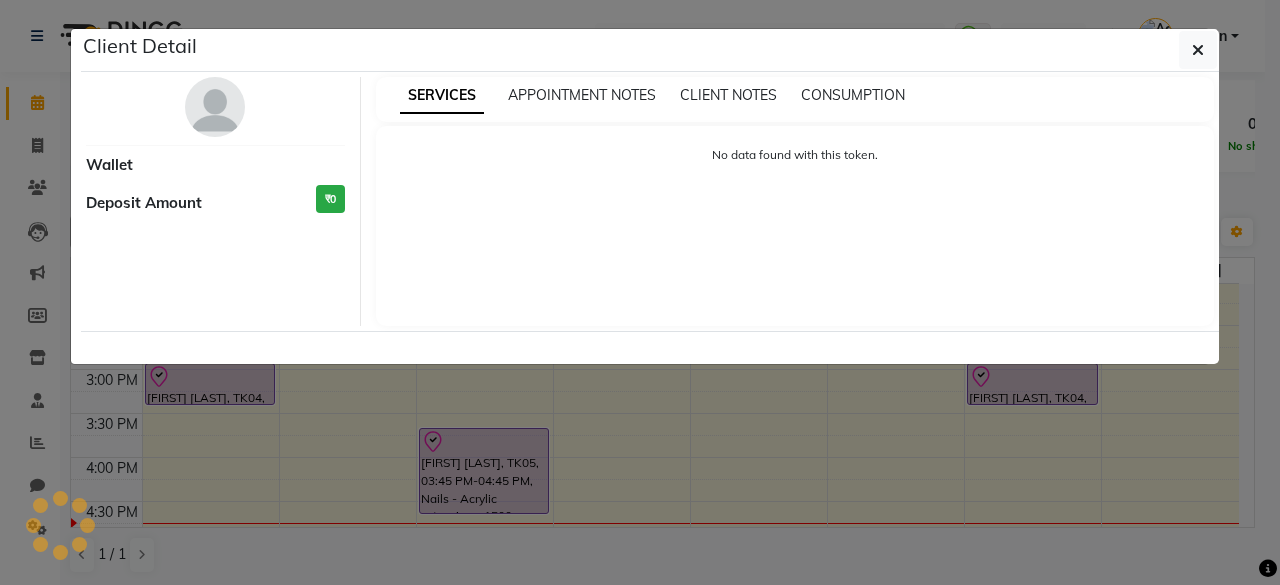 select on "8" 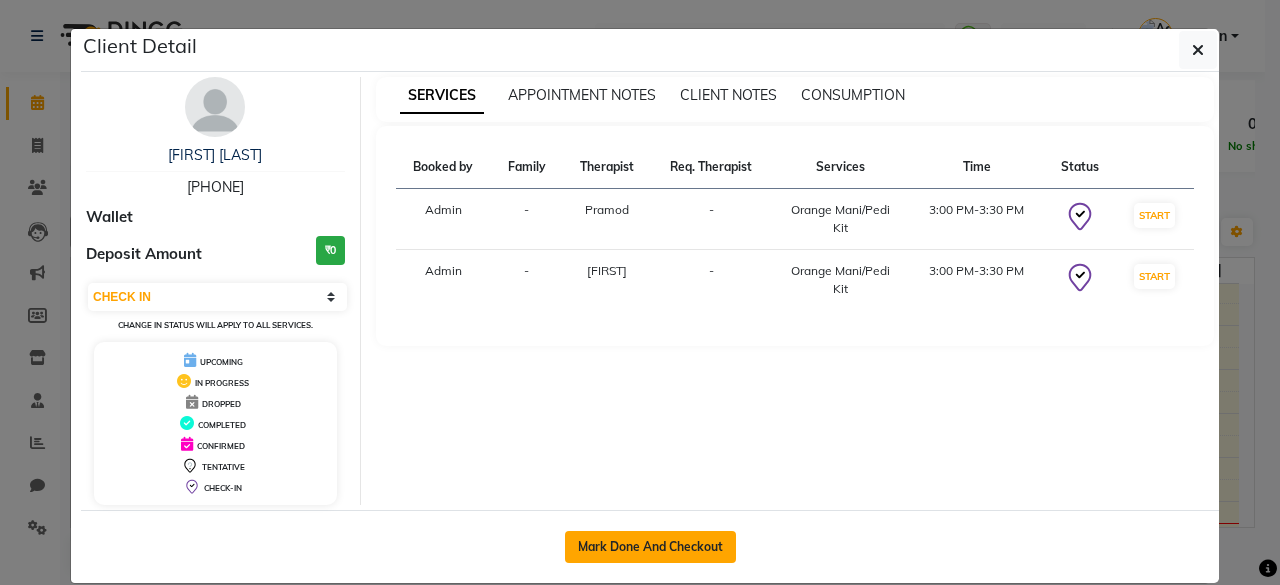 click on "Mark Done And Checkout" 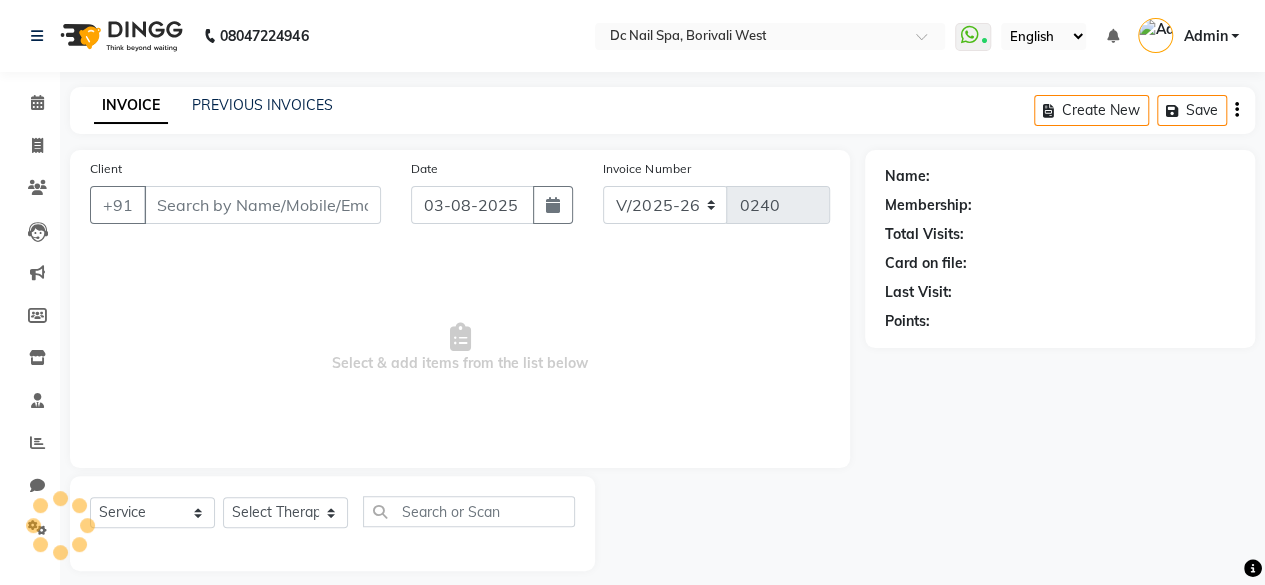 type on "[PHONE]" 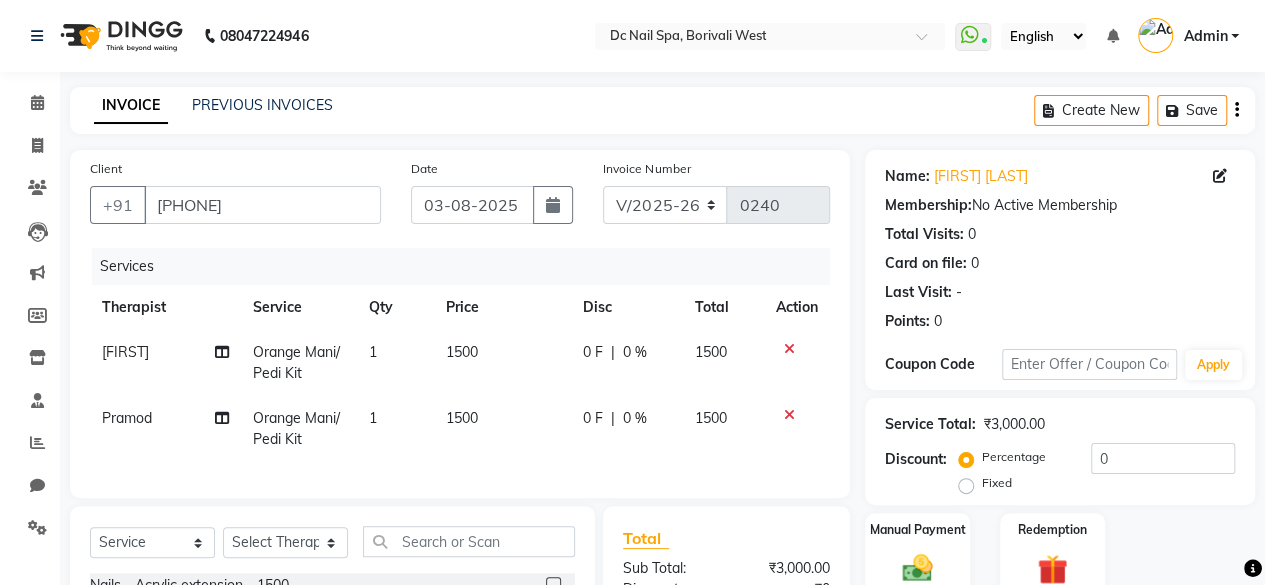 scroll, scrollTop: 260, scrollLeft: 0, axis: vertical 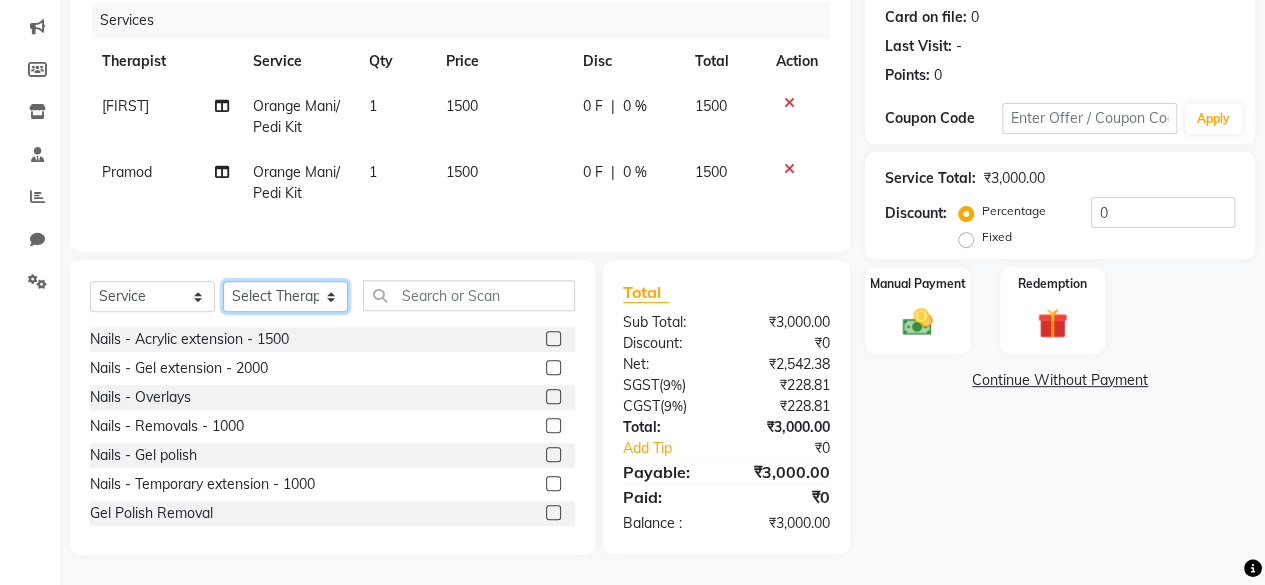 click on "Select Therapist Anchal Daksha  Gautam Imran Shaikh Pramod Salman Staff Tejashree" 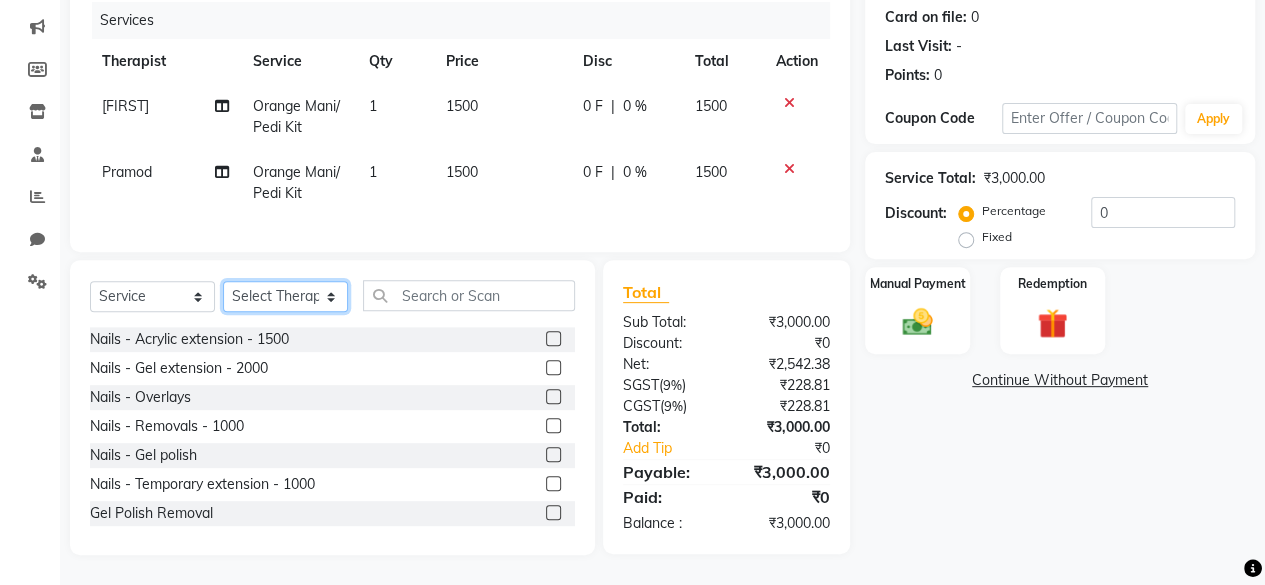 select on "72766" 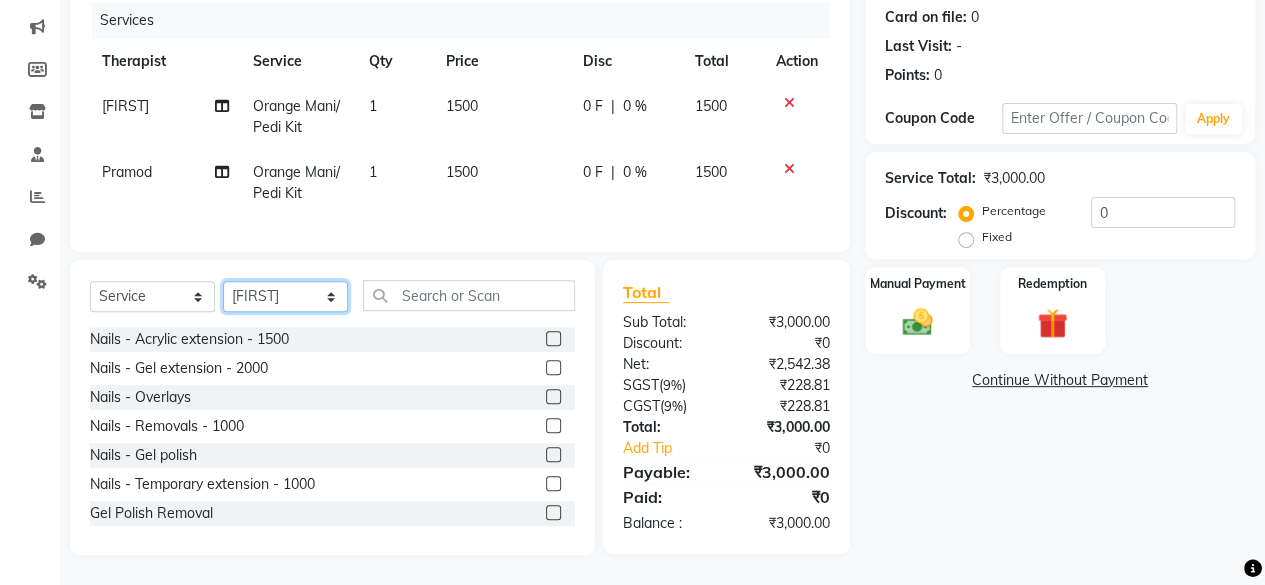 click on "Select Therapist Anchal Daksha  Gautam Imran Shaikh Pramod Salman Staff Tejashree" 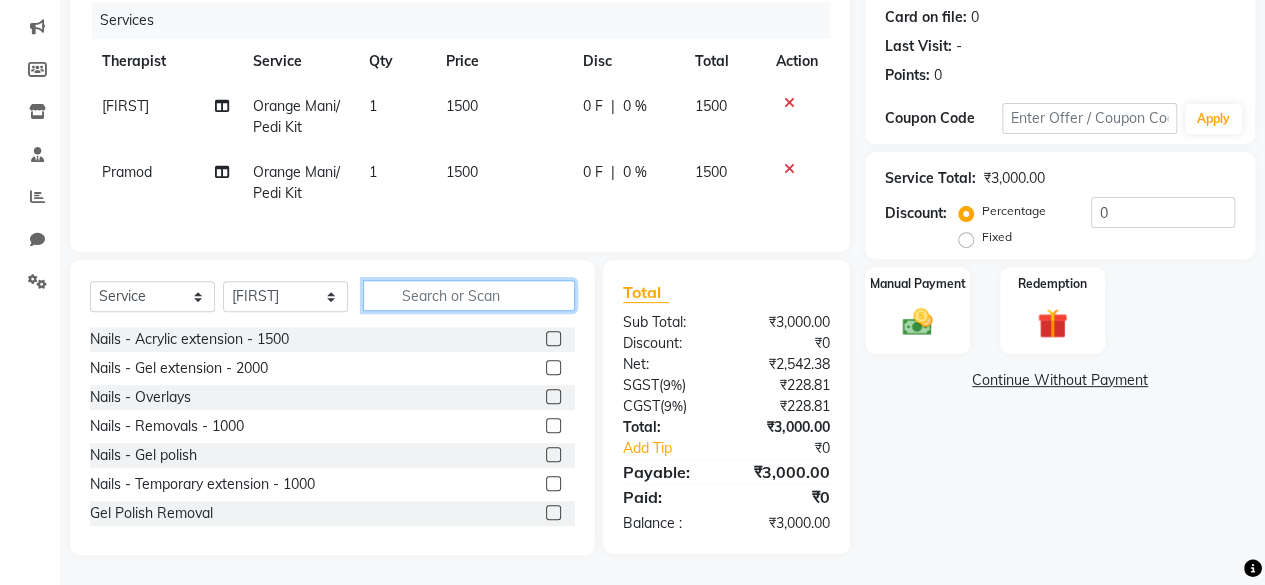 click 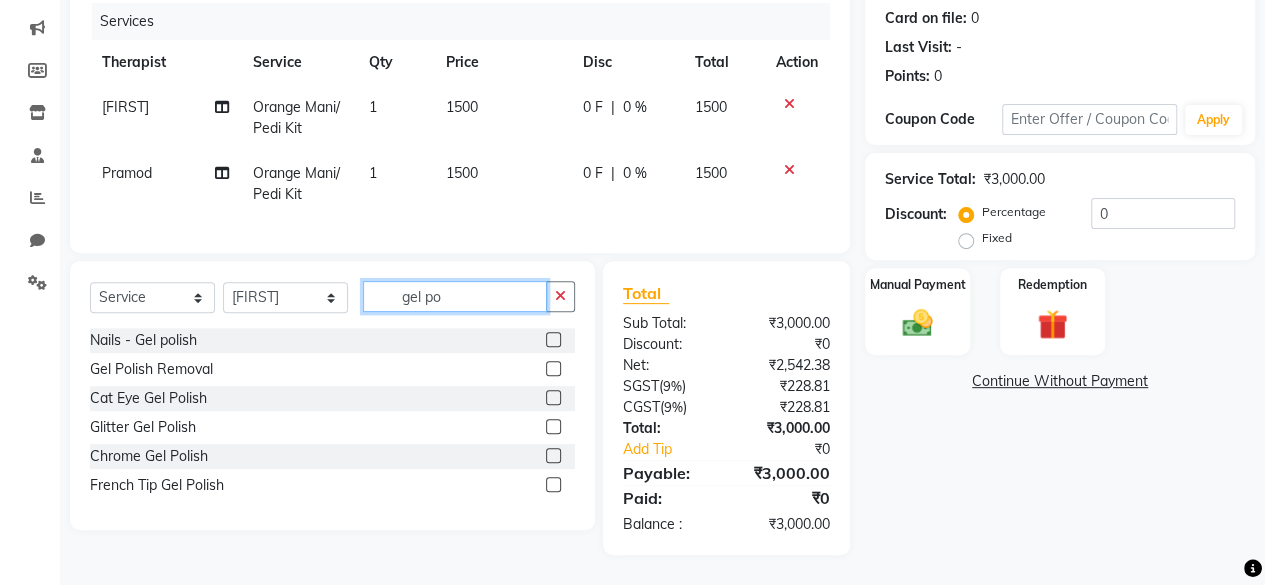 scroll, scrollTop: 258, scrollLeft: 0, axis: vertical 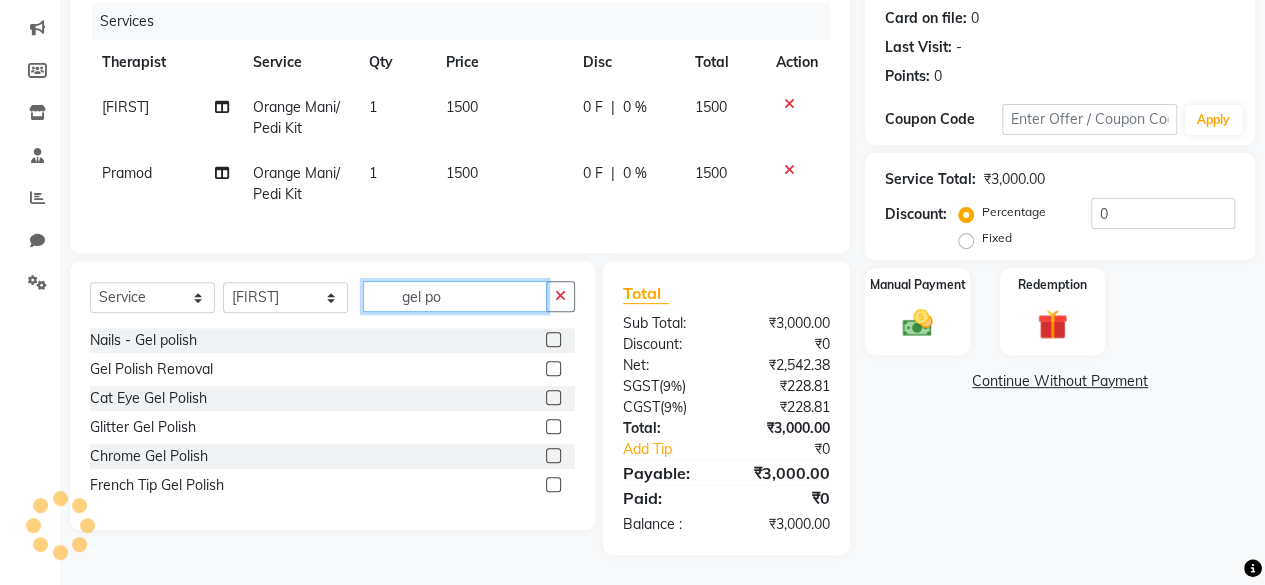 type on "gel po" 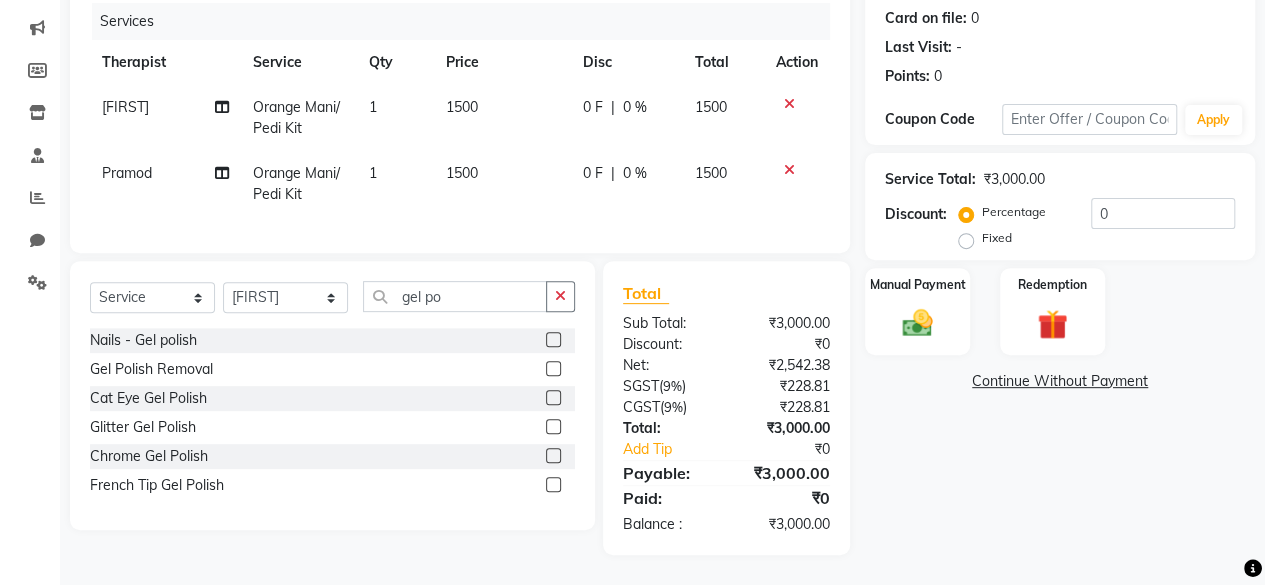 click 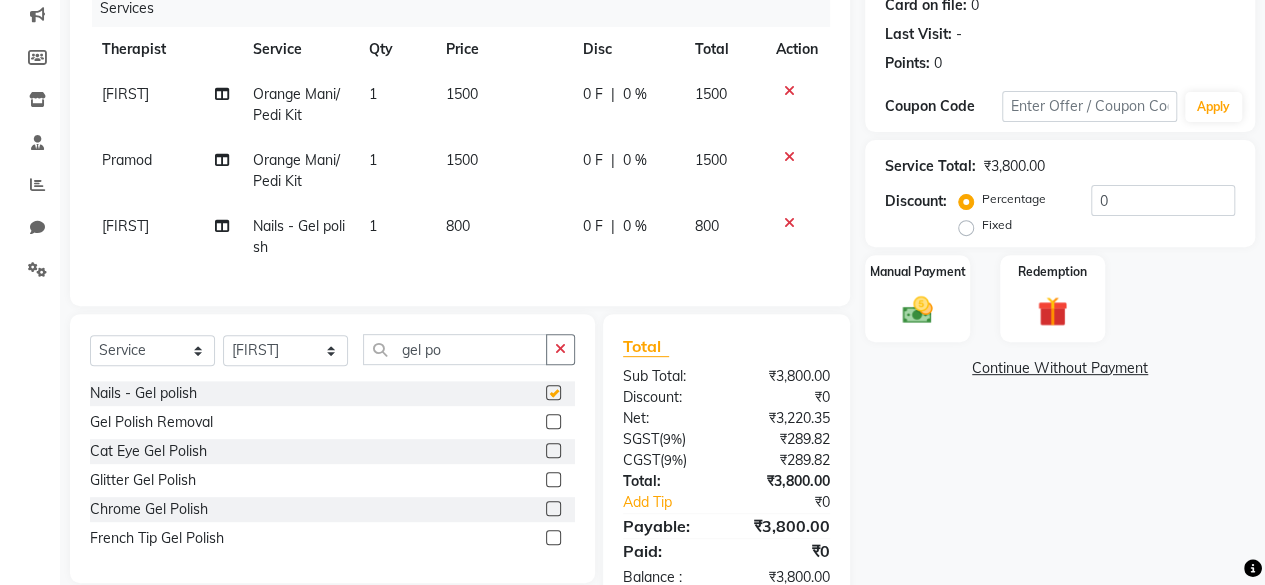 checkbox on "false" 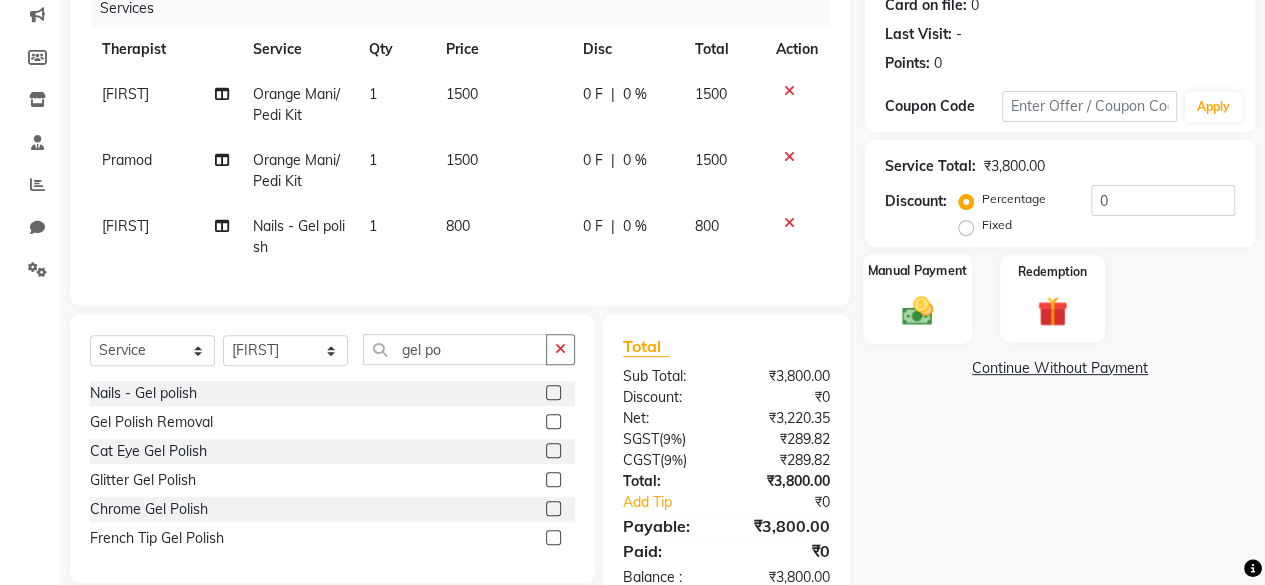 click 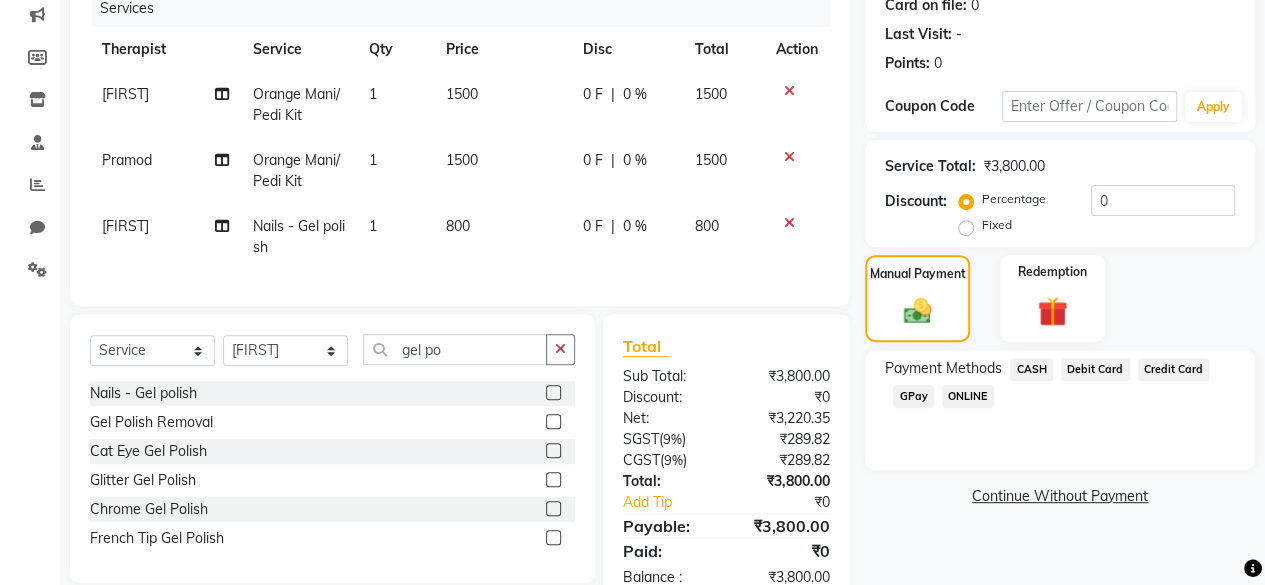click on "GPay" 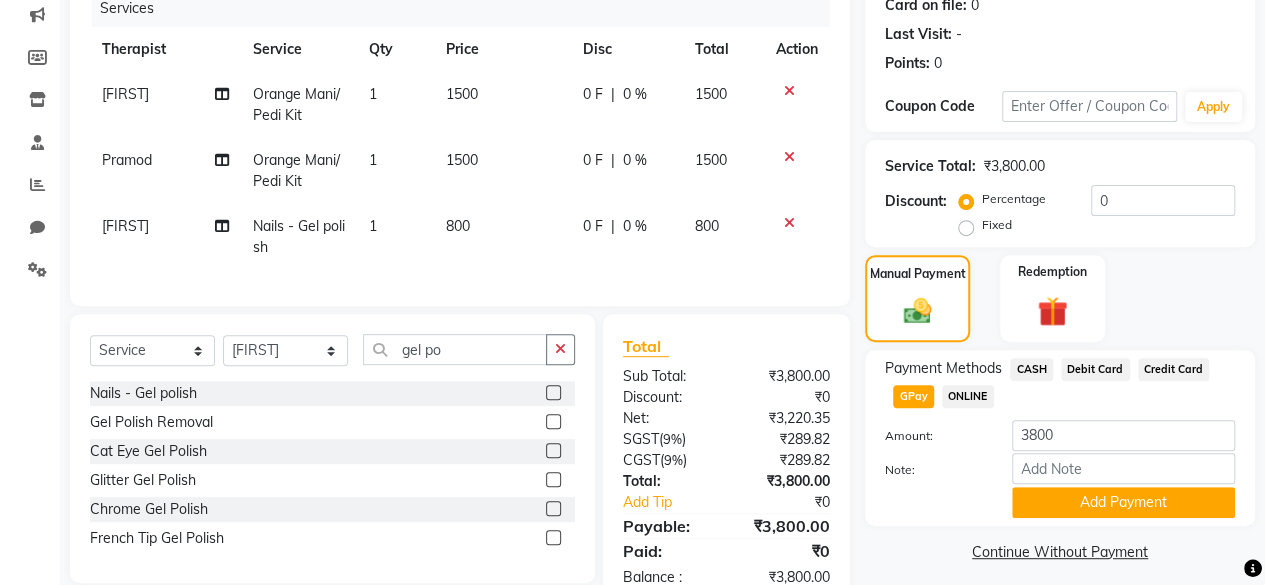 scroll, scrollTop: 324, scrollLeft: 0, axis: vertical 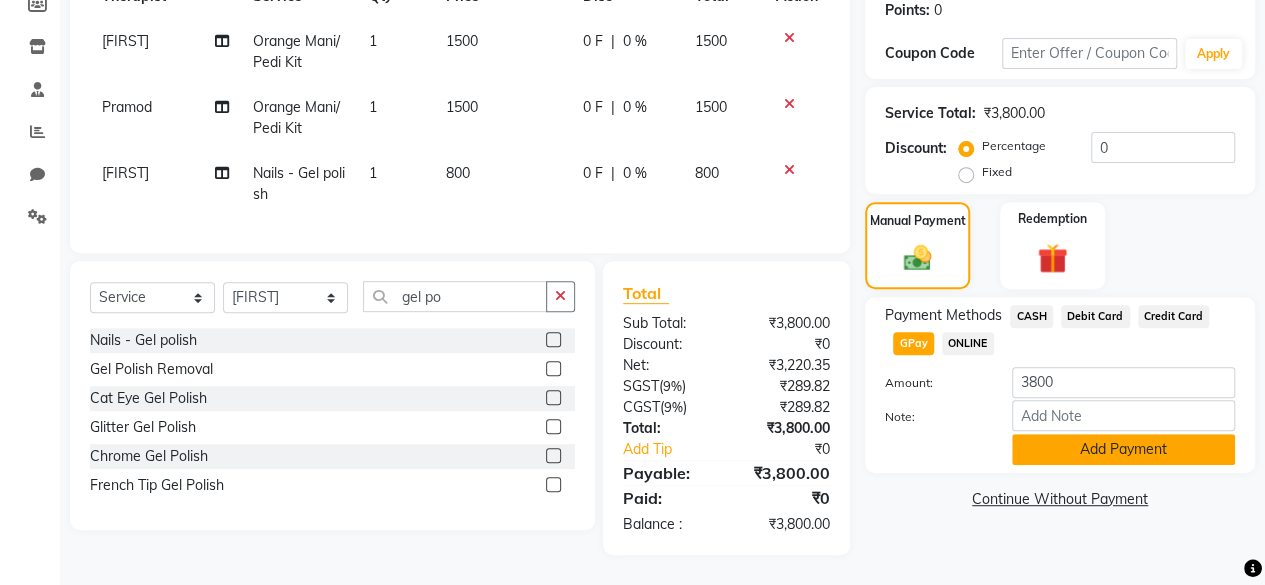 click on "Add Payment" 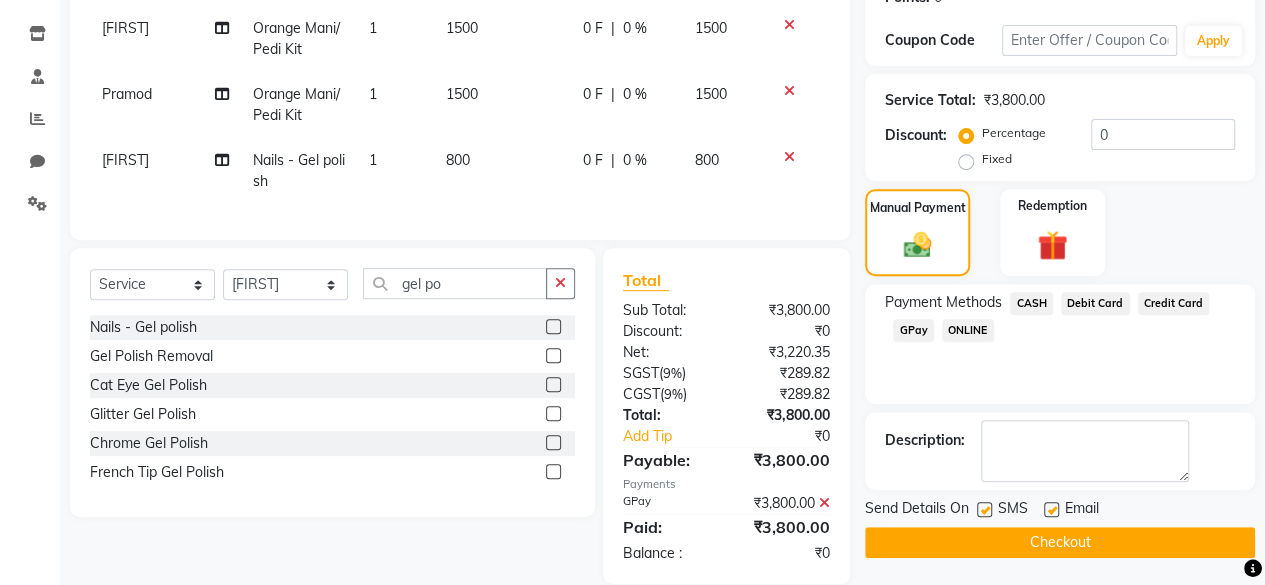 click 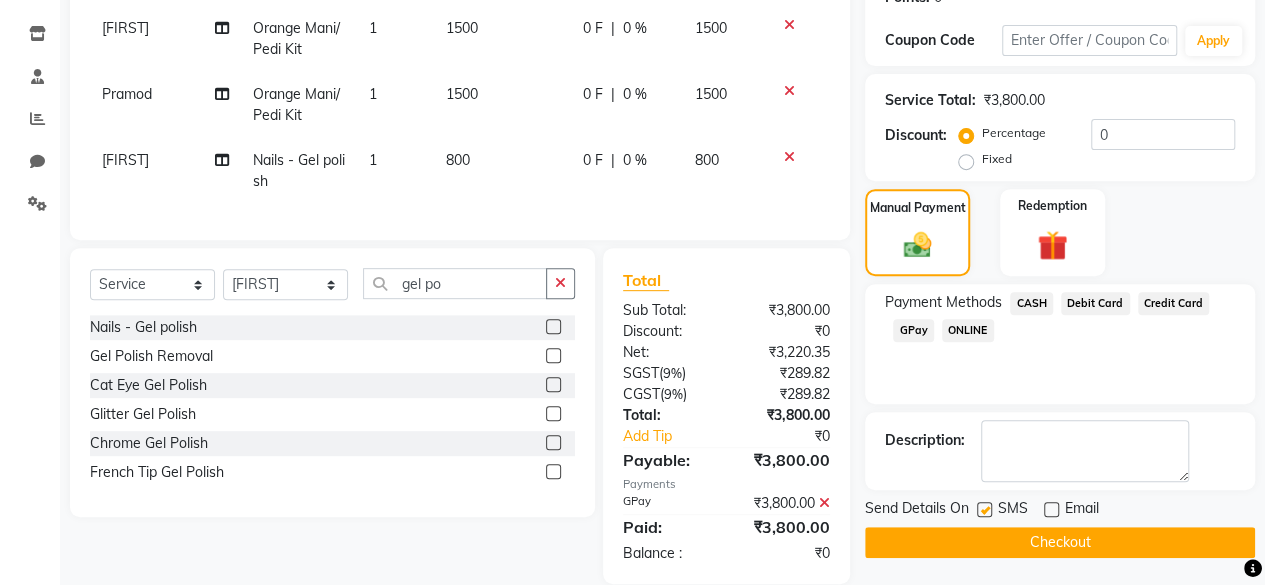 click 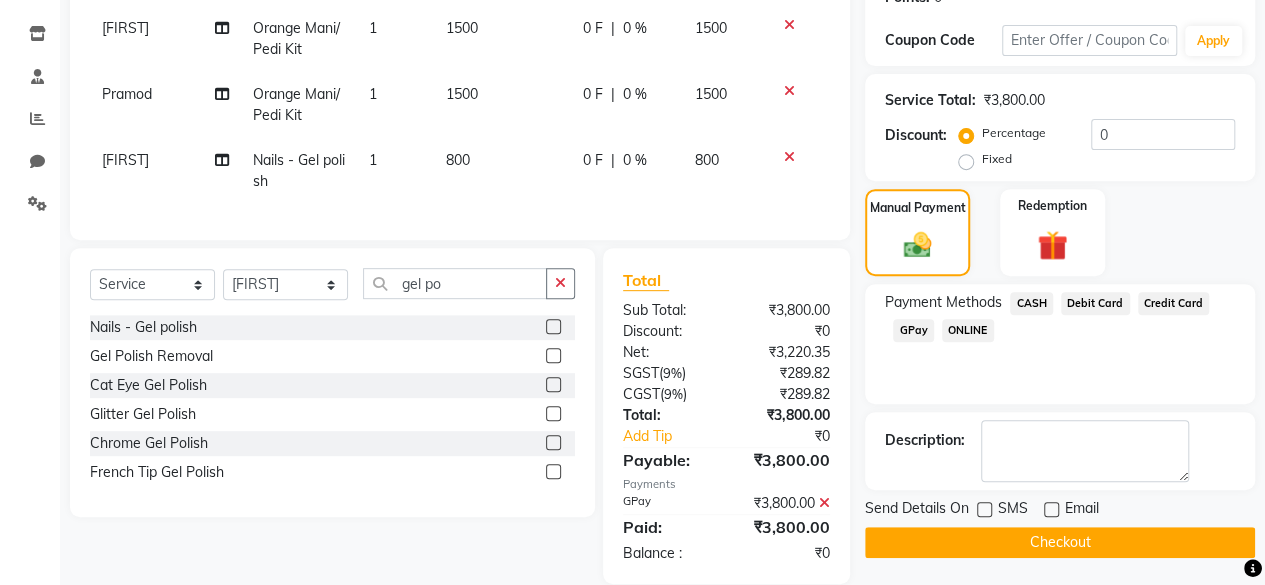 click on "Checkout" 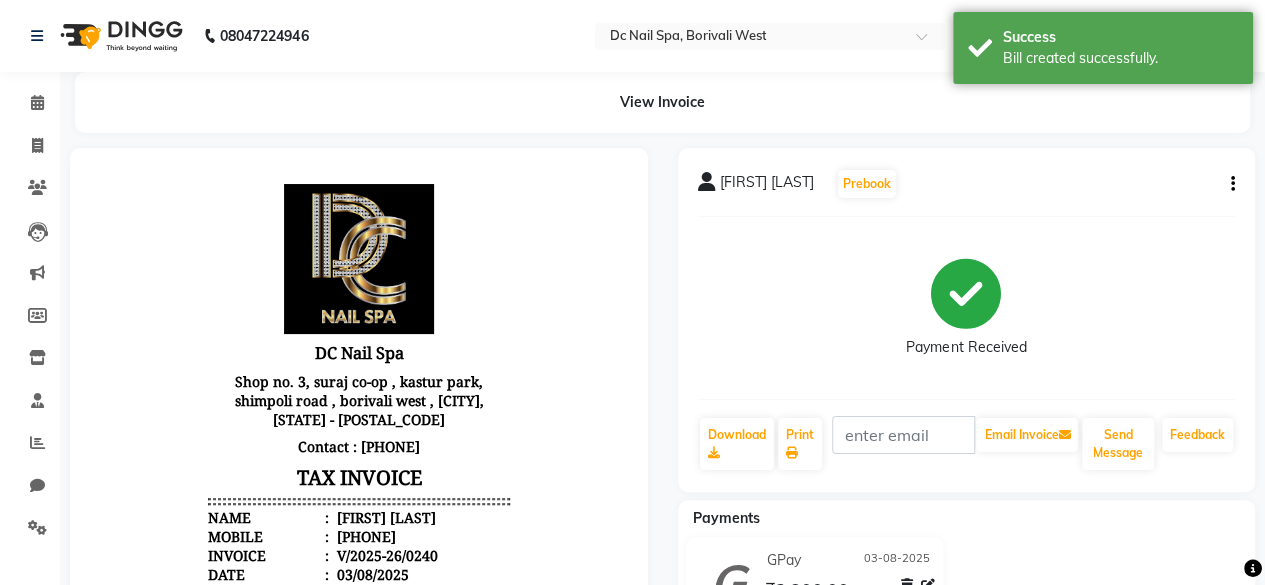 scroll, scrollTop: 0, scrollLeft: 0, axis: both 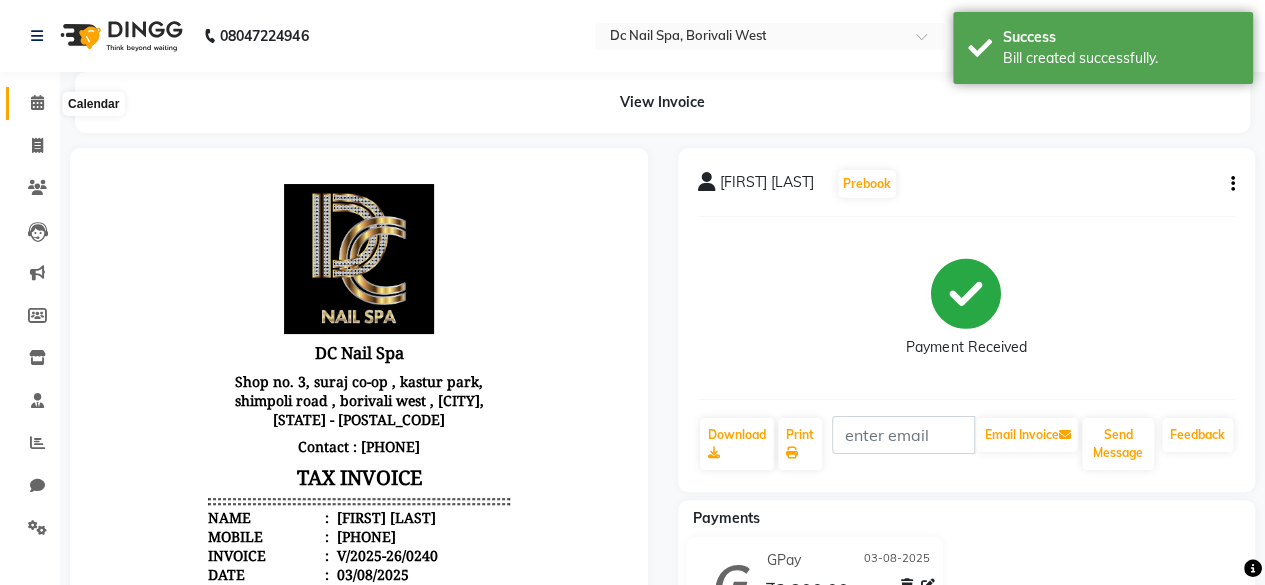 click 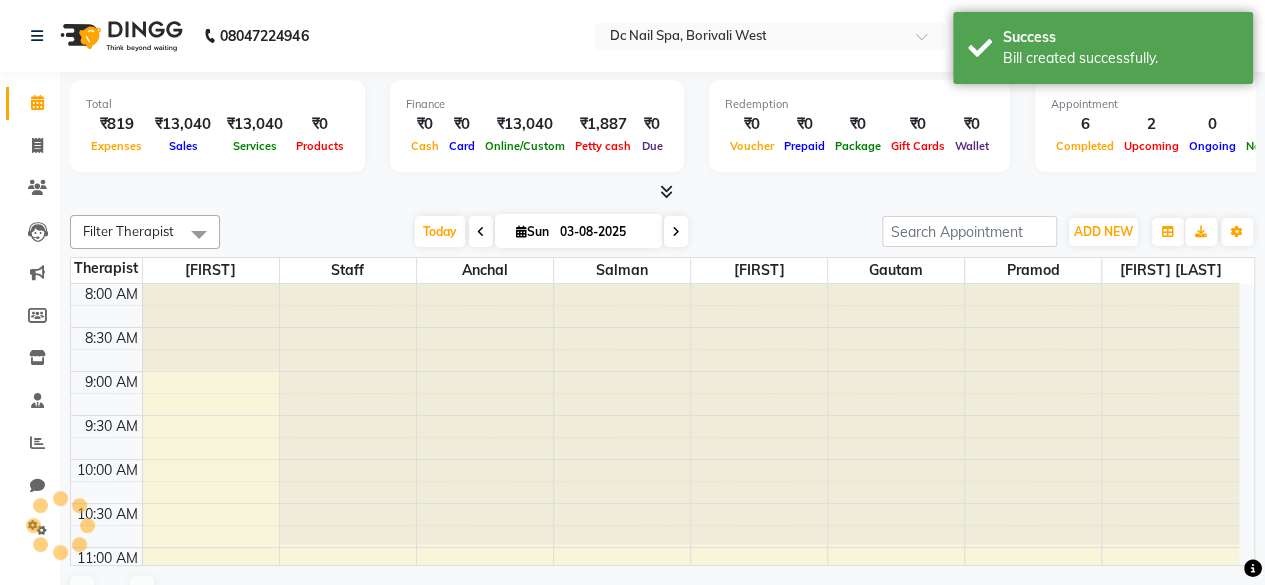 scroll, scrollTop: 0, scrollLeft: 0, axis: both 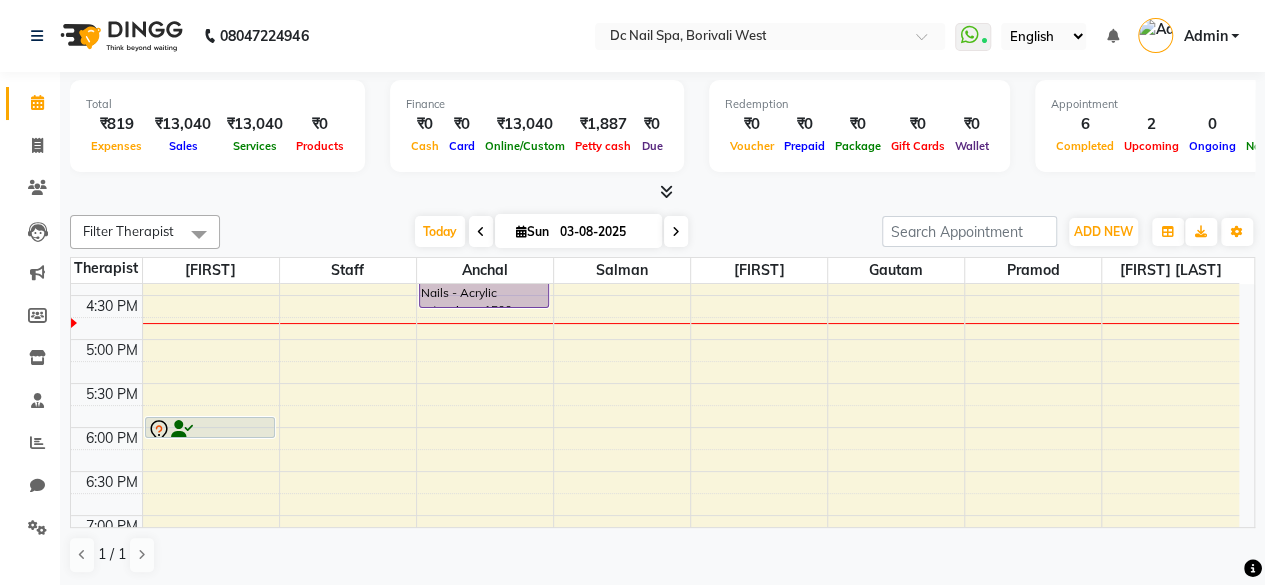 click on "03-08-2025" at bounding box center [604, 232] 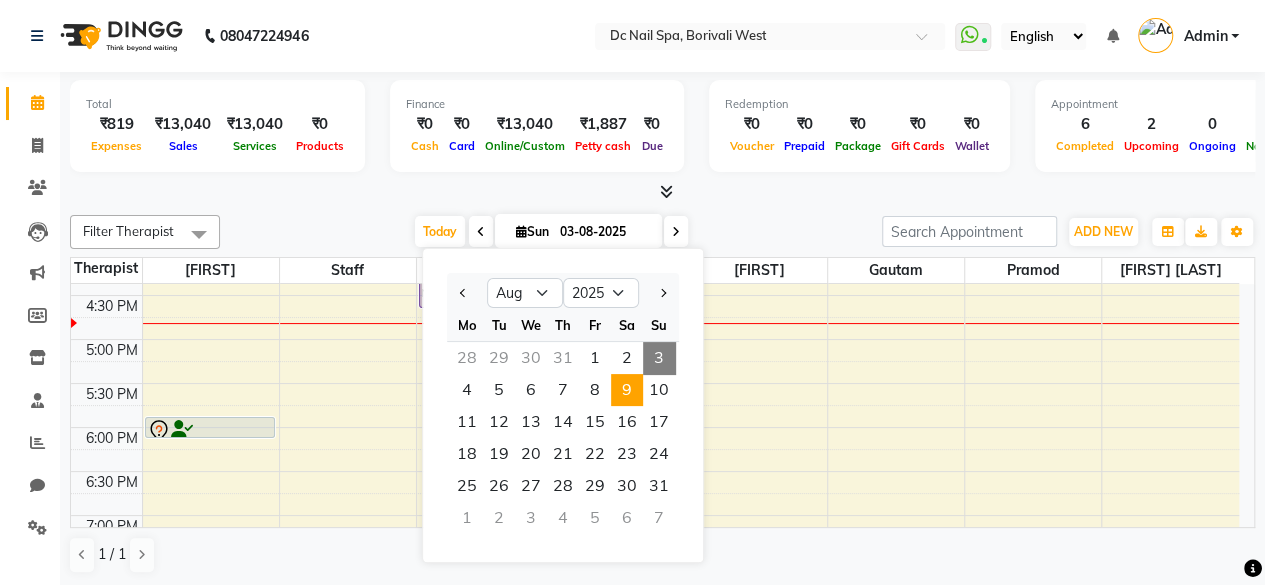 click on "9" at bounding box center (627, 390) 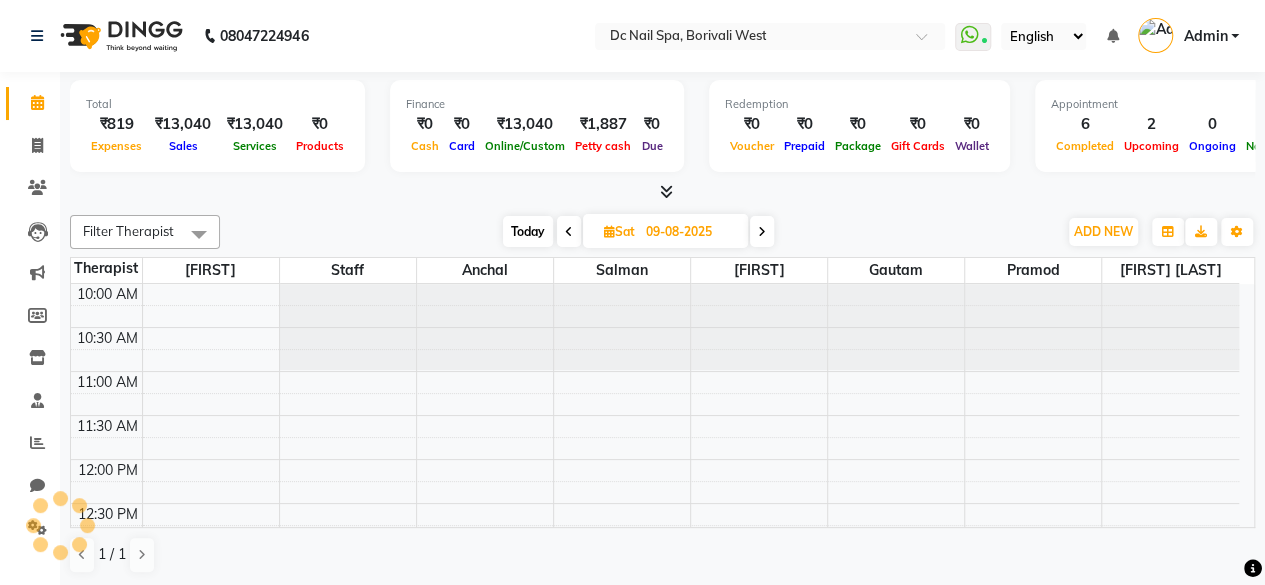 scroll, scrollTop: 521, scrollLeft: 0, axis: vertical 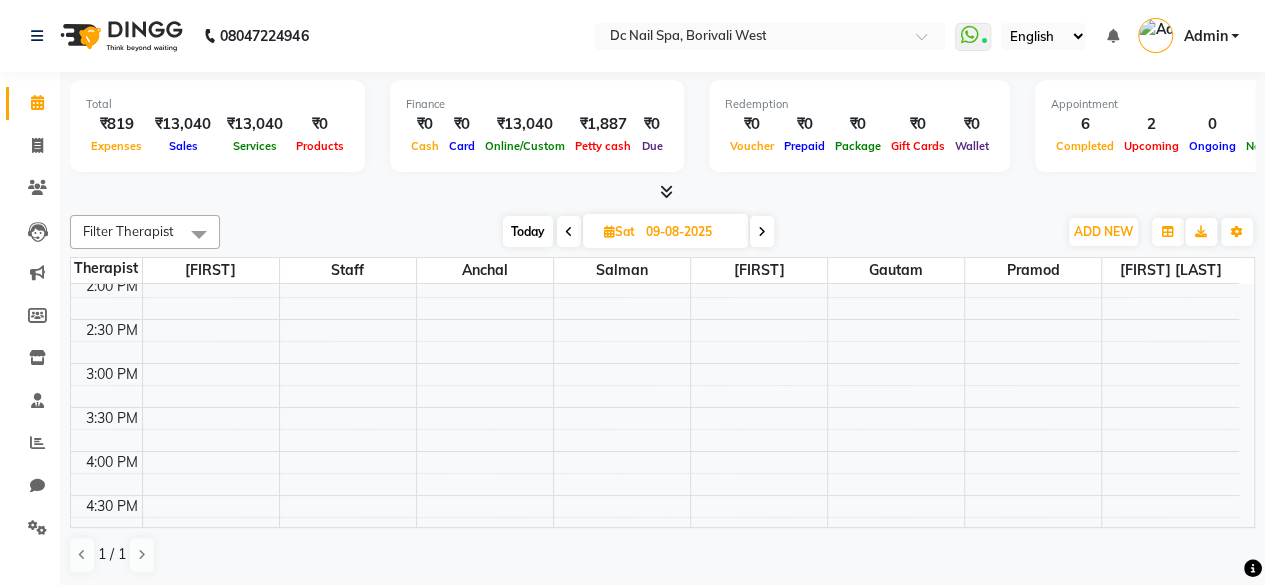 click on "10:00 AM 10:30 AM 11:00 AM 11:30 AM 12:00 PM 12:30 PM 1:00 PM 1:30 PM 2:00 PM 2:30 PM 3:00 PM 3:30 PM 4:00 PM 4:30 PM 5:00 PM 5:30 PM 6:00 PM 6:30 PM 7:00 PM 7:30 PM 8:00 PM 8:30 PM 9:00 PM 9:30 PM 10:00 PM 10:30 PM 11:00 PM 11:30 PM" at bounding box center [655, 539] 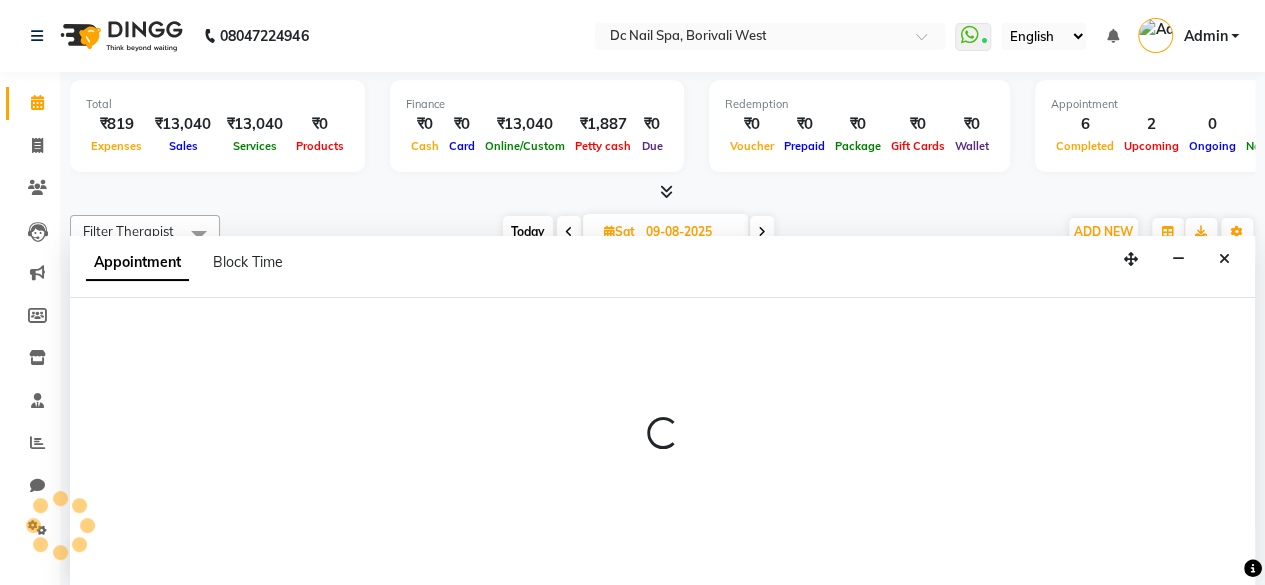 select on "86071" 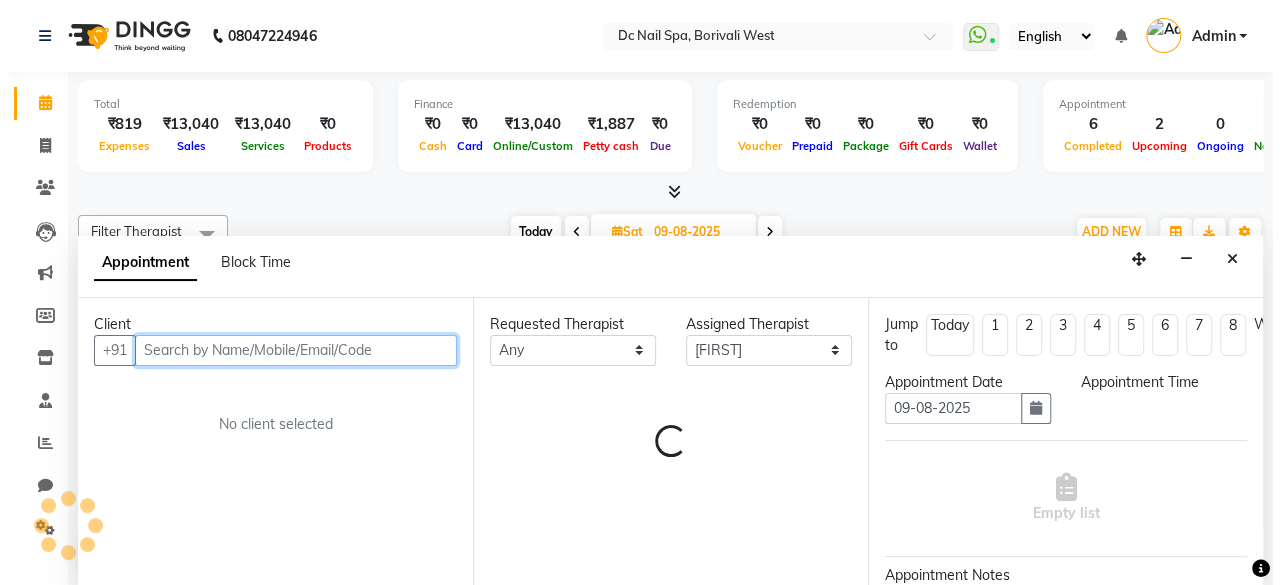scroll, scrollTop: 0, scrollLeft: 0, axis: both 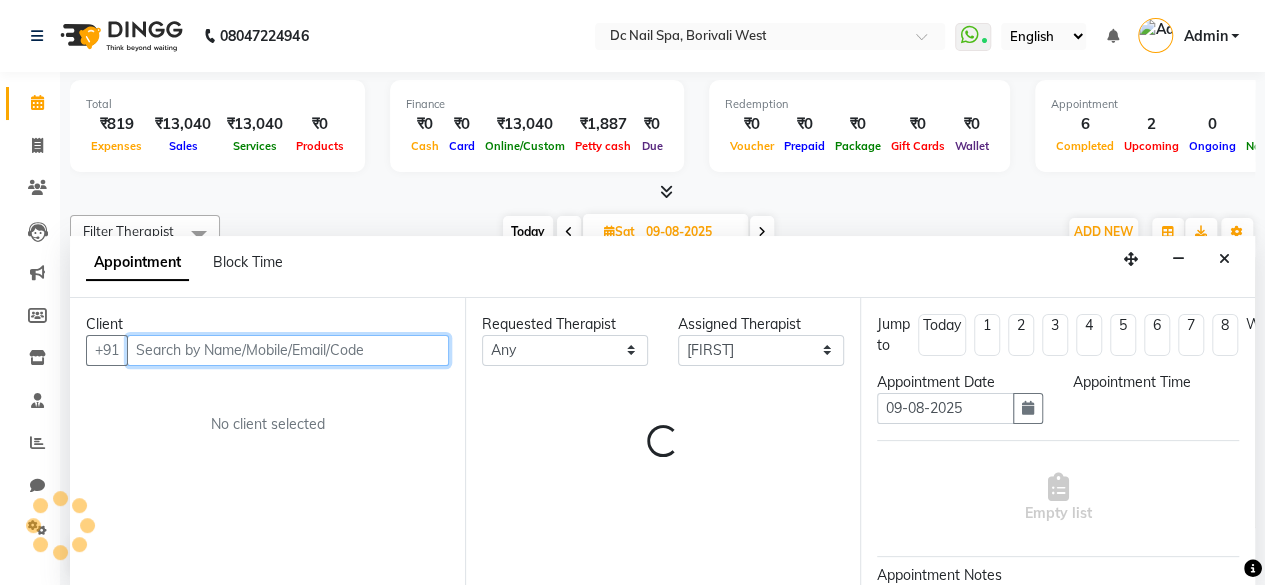 select on "960" 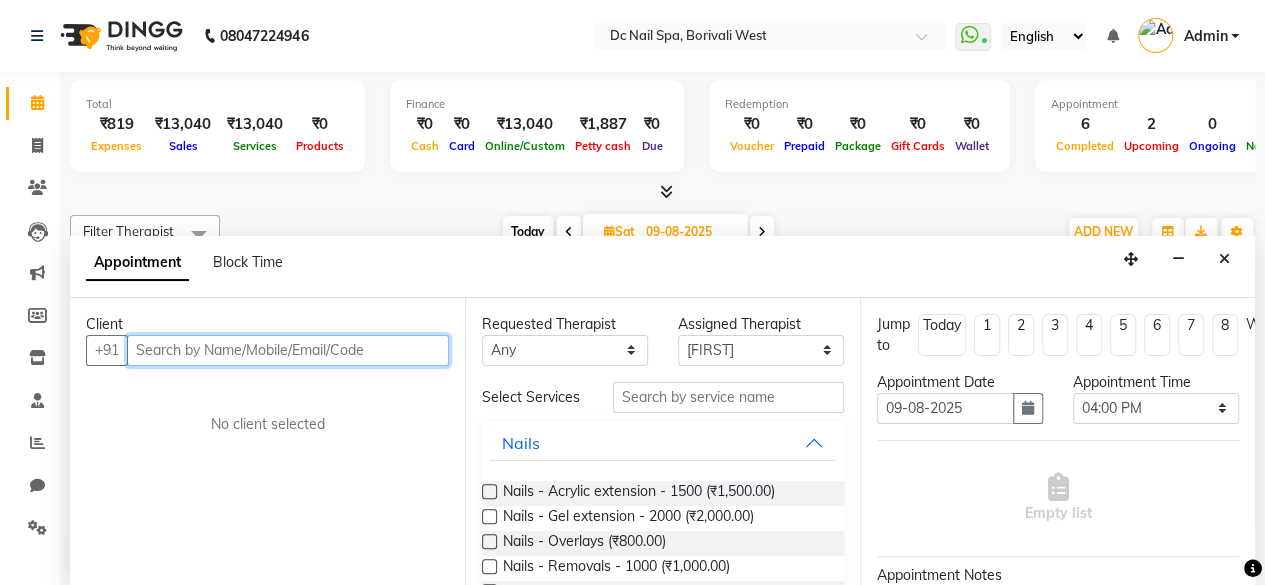 click at bounding box center [288, 350] 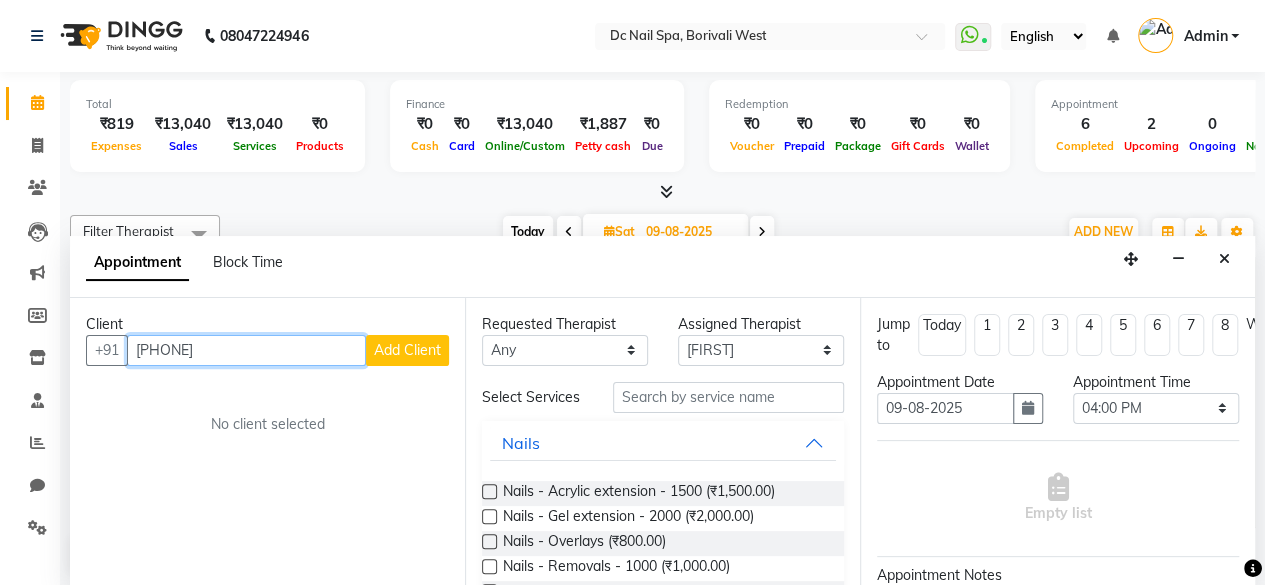 type on "[PHONE]" 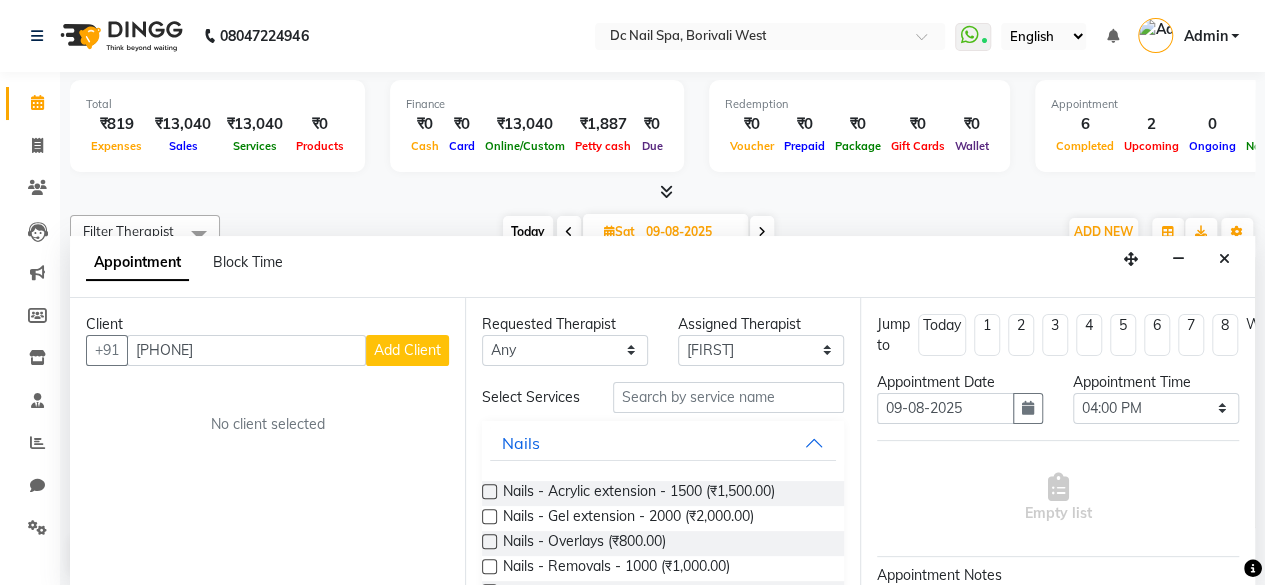 click on "Add Client" at bounding box center [407, 350] 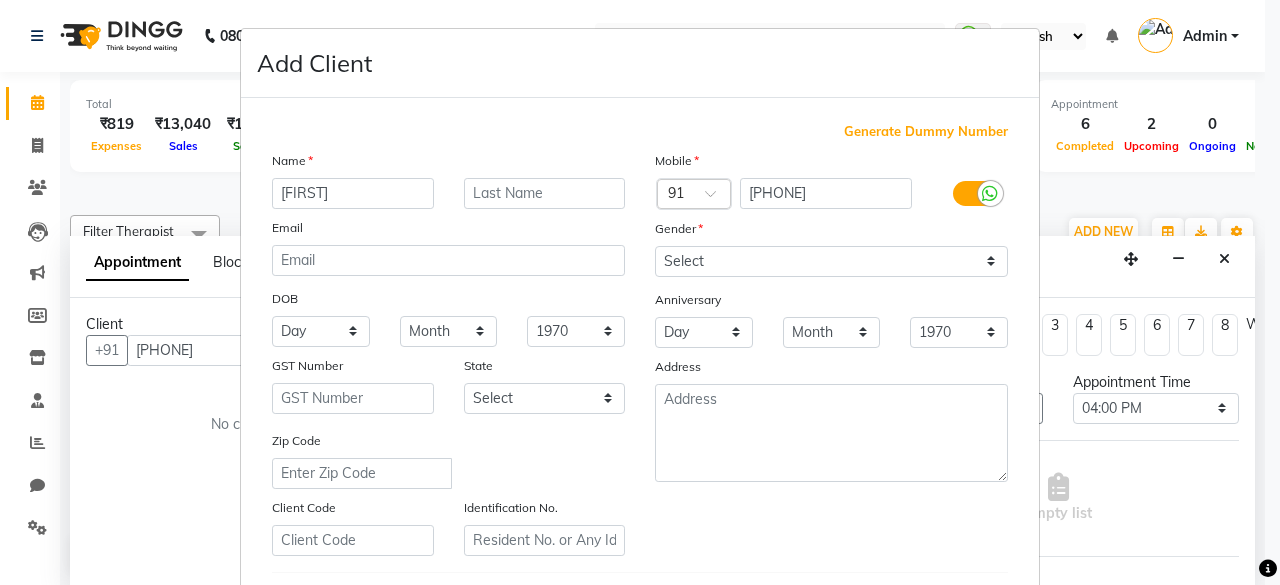 type on "[FIRST]" 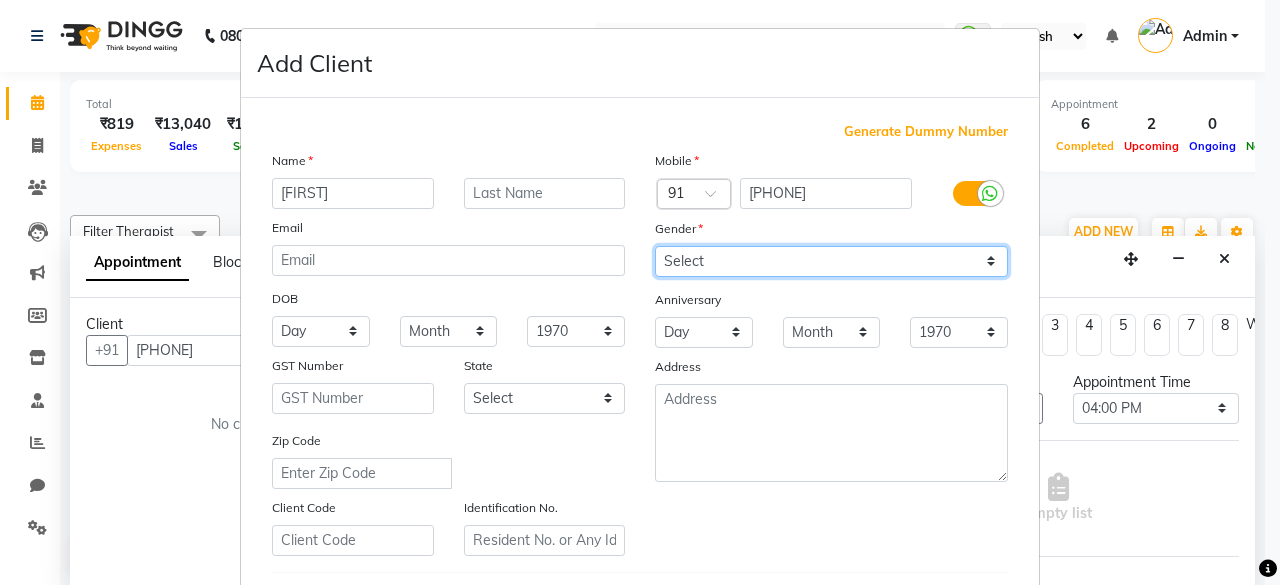click on "Select Male Female Other Prefer Not To Say" at bounding box center (831, 261) 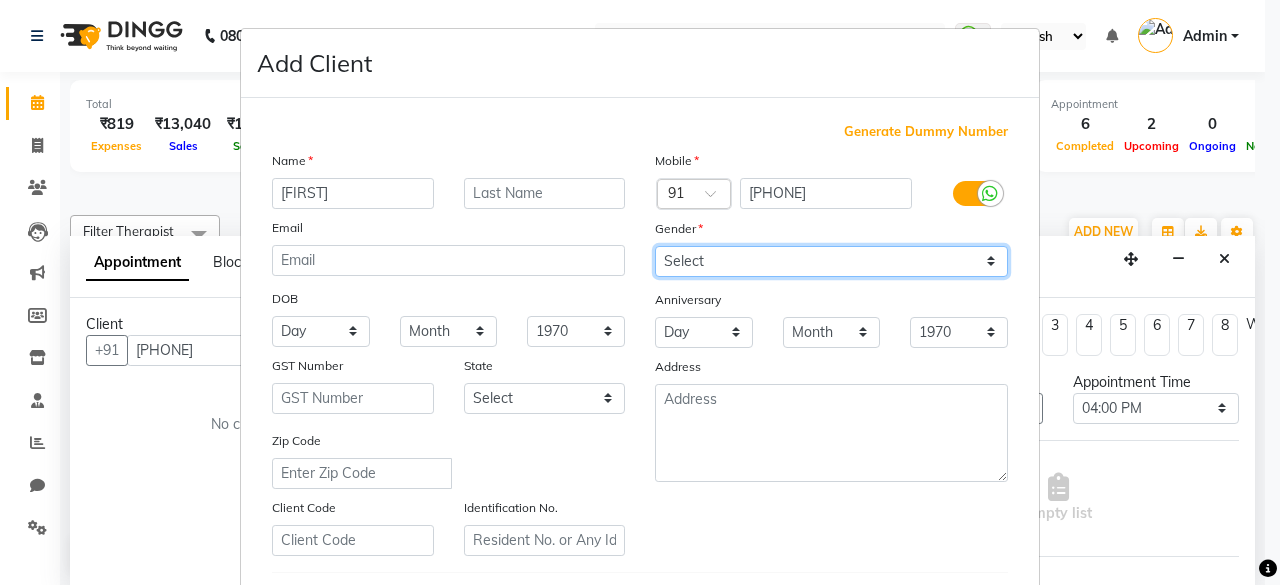 select on "female" 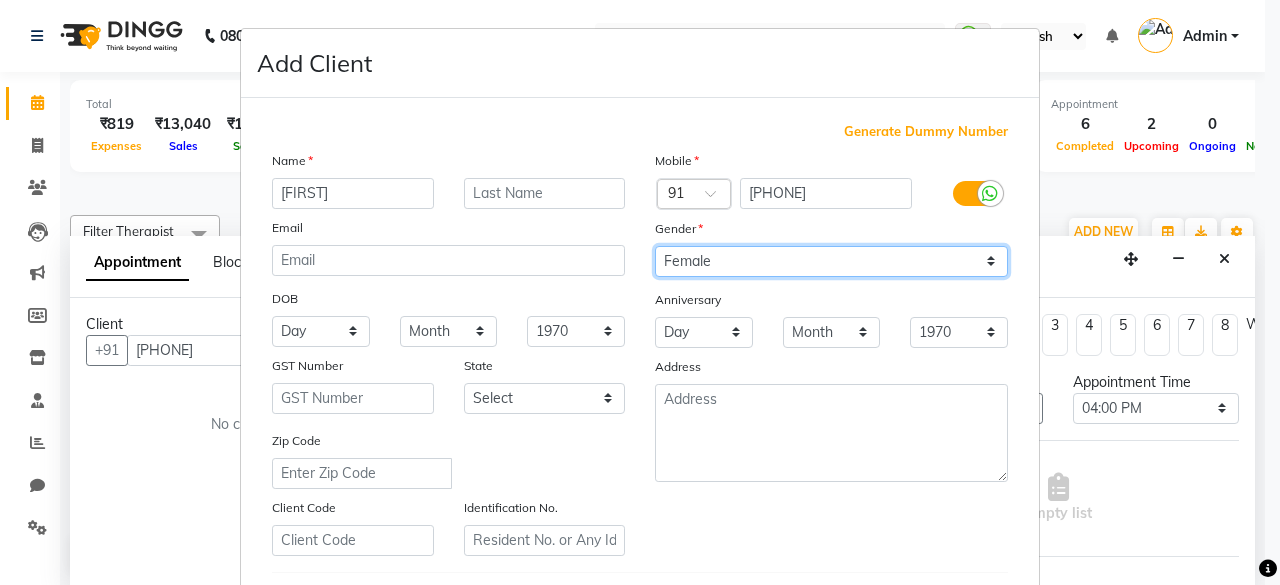 click on "Select Male Female Other Prefer Not To Say" at bounding box center (831, 261) 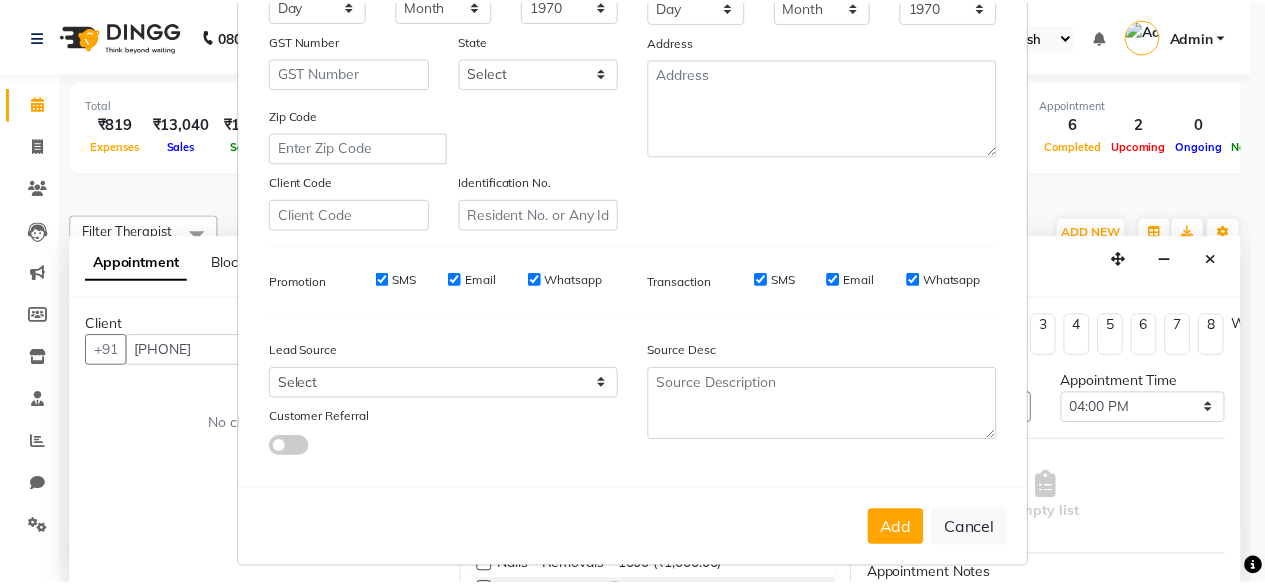 scroll, scrollTop: 334, scrollLeft: 0, axis: vertical 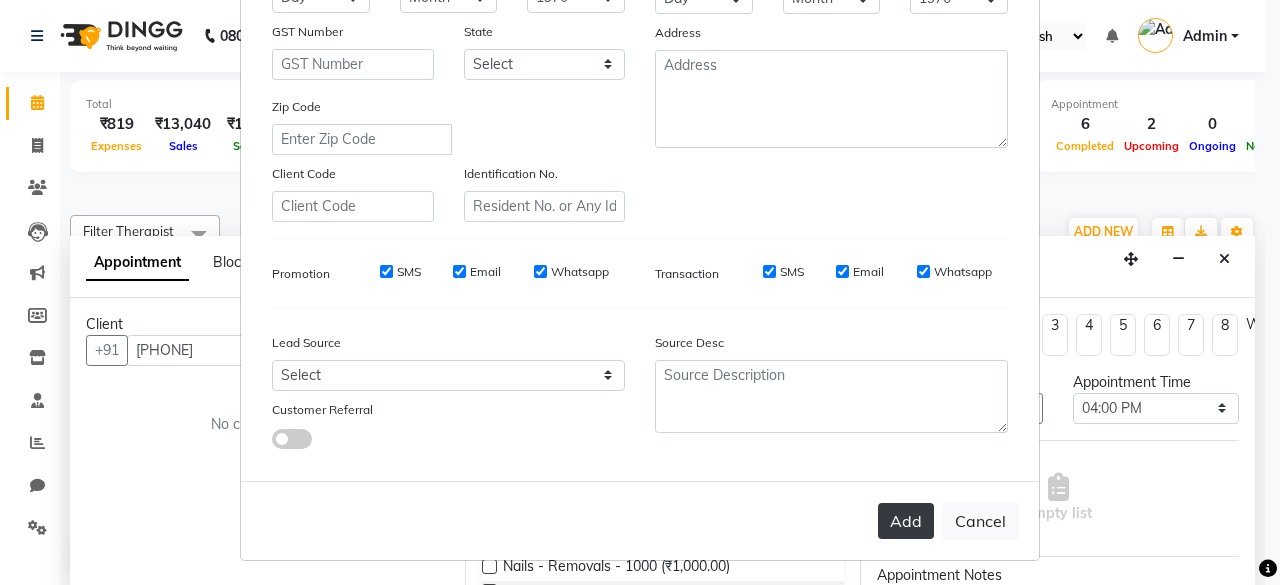 click on "Add" at bounding box center [906, 521] 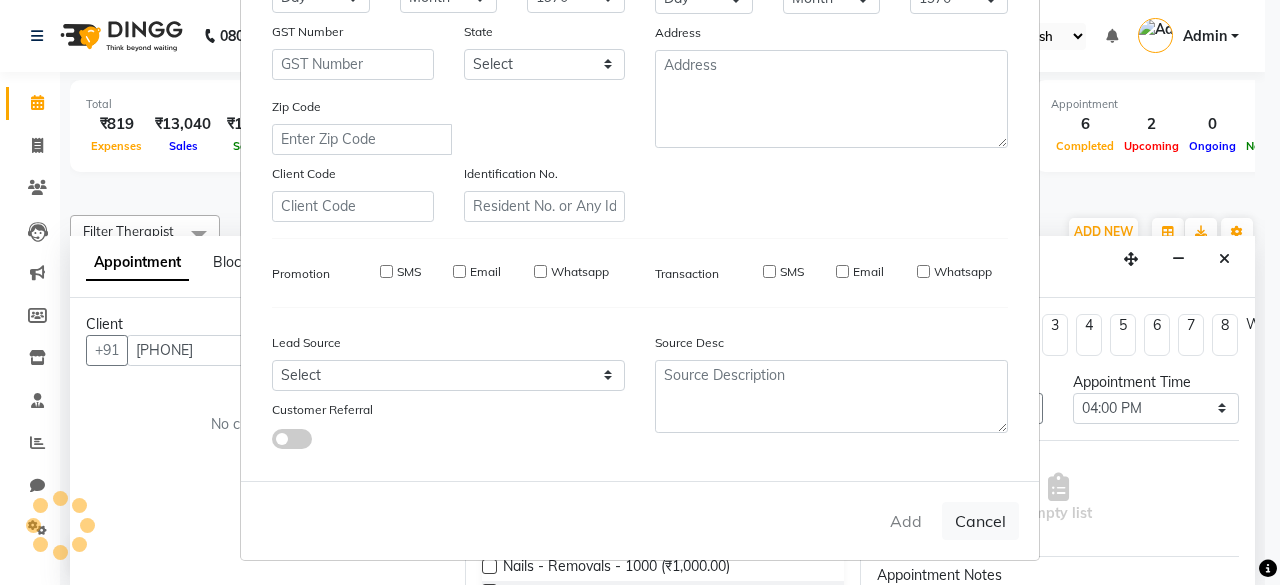 type 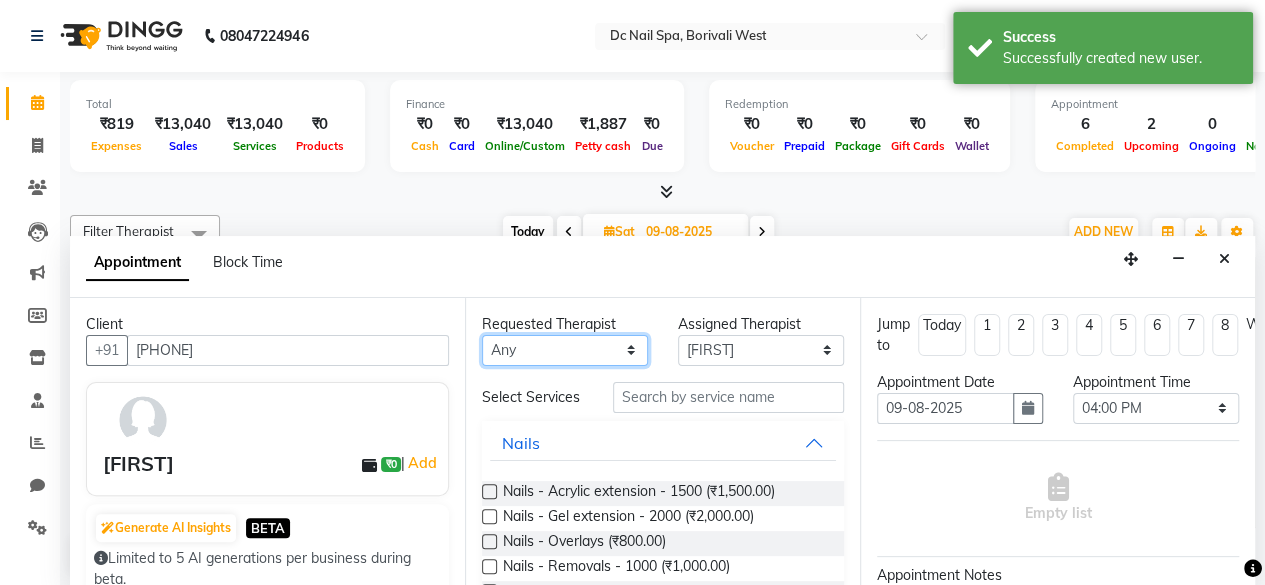 click on "Any Anchal Daksha  Gautam Imran Shaikh Pramod Salman Staff Tejashree" at bounding box center [565, 350] 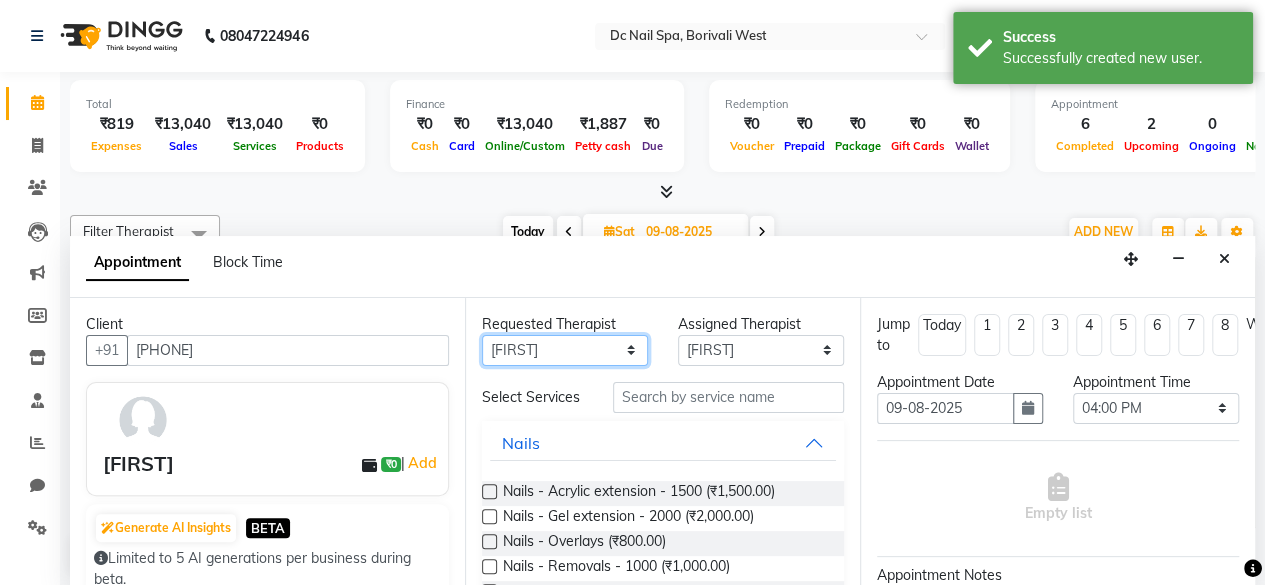 click on "Any Anchal Daksha  Gautam Imran Shaikh Pramod Salman Staff Tejashree" at bounding box center (565, 350) 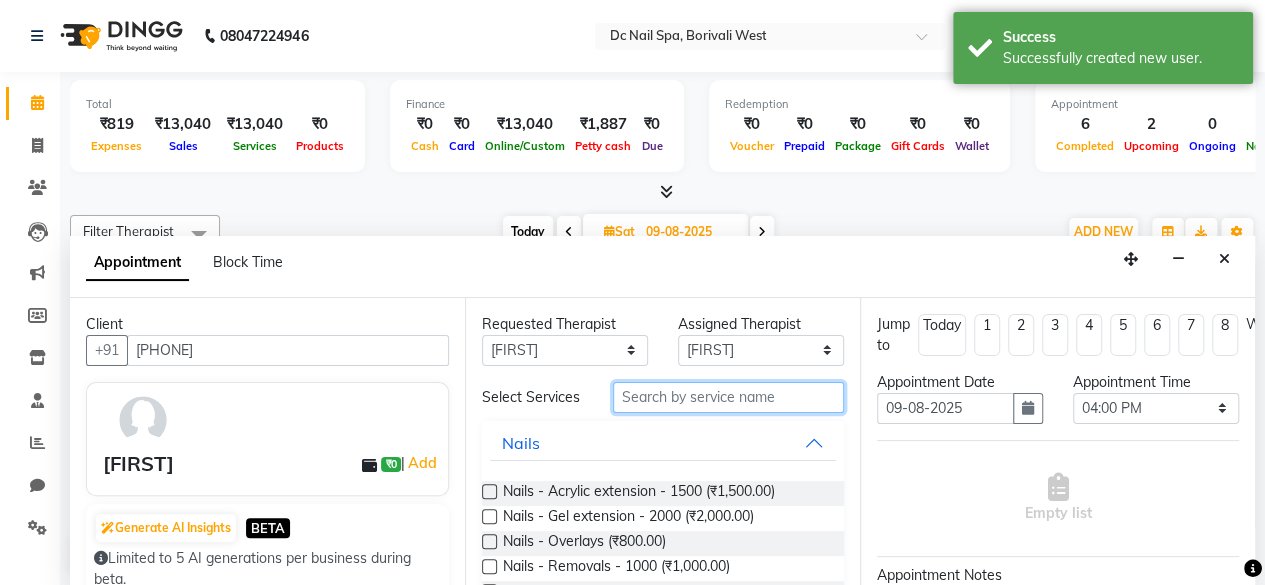 click at bounding box center (728, 397) 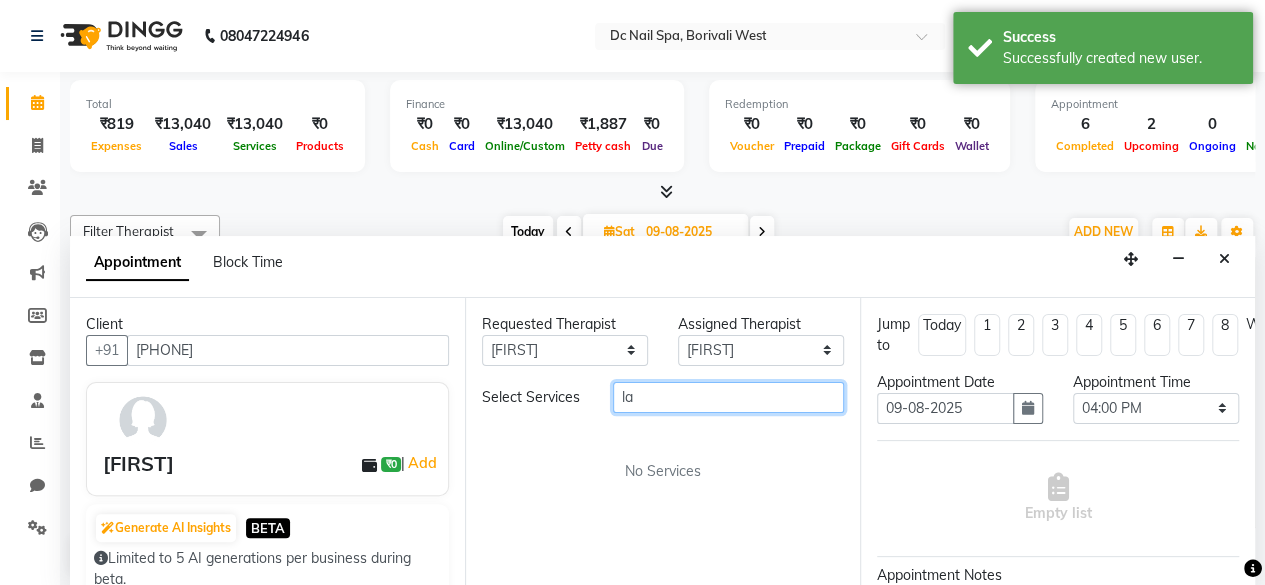 type on "l" 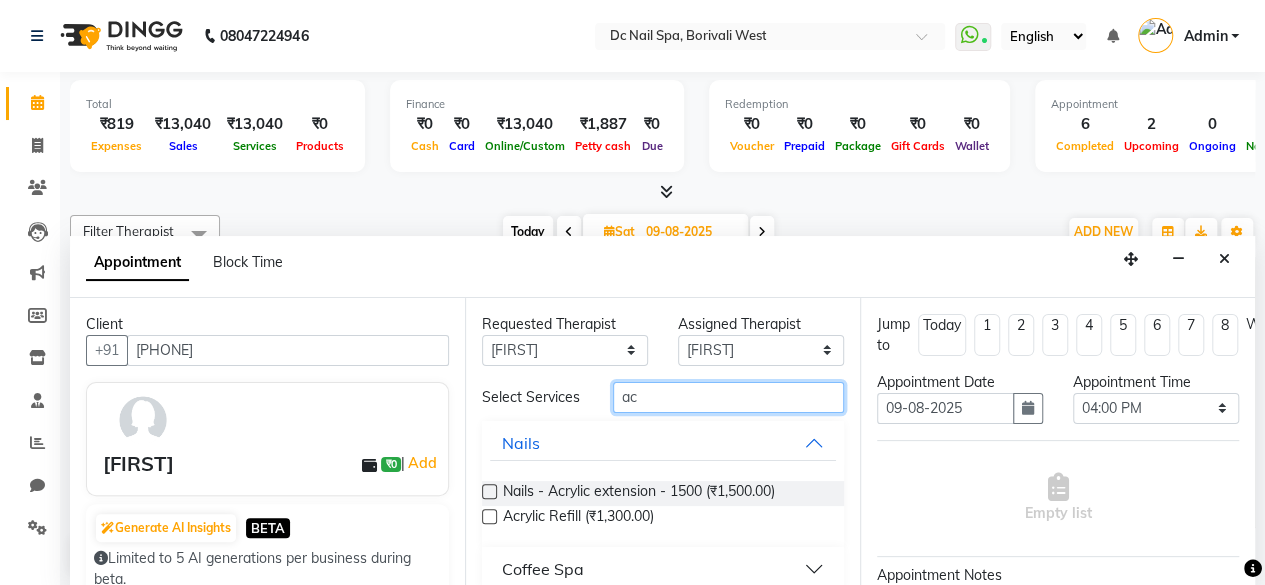type on "ac" 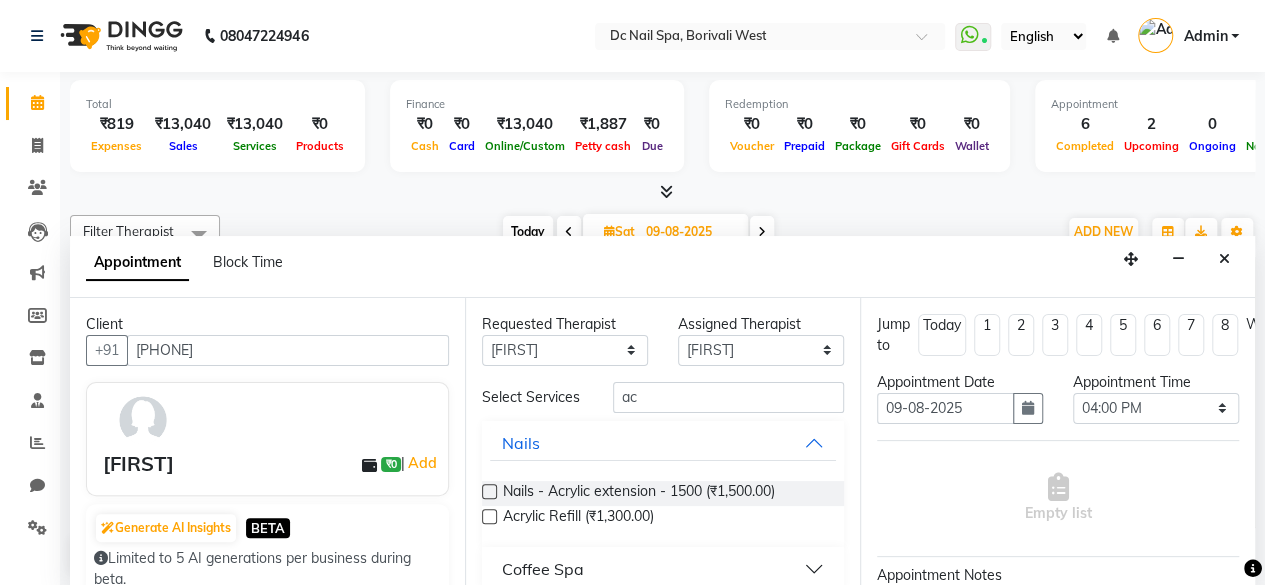 click at bounding box center (489, 491) 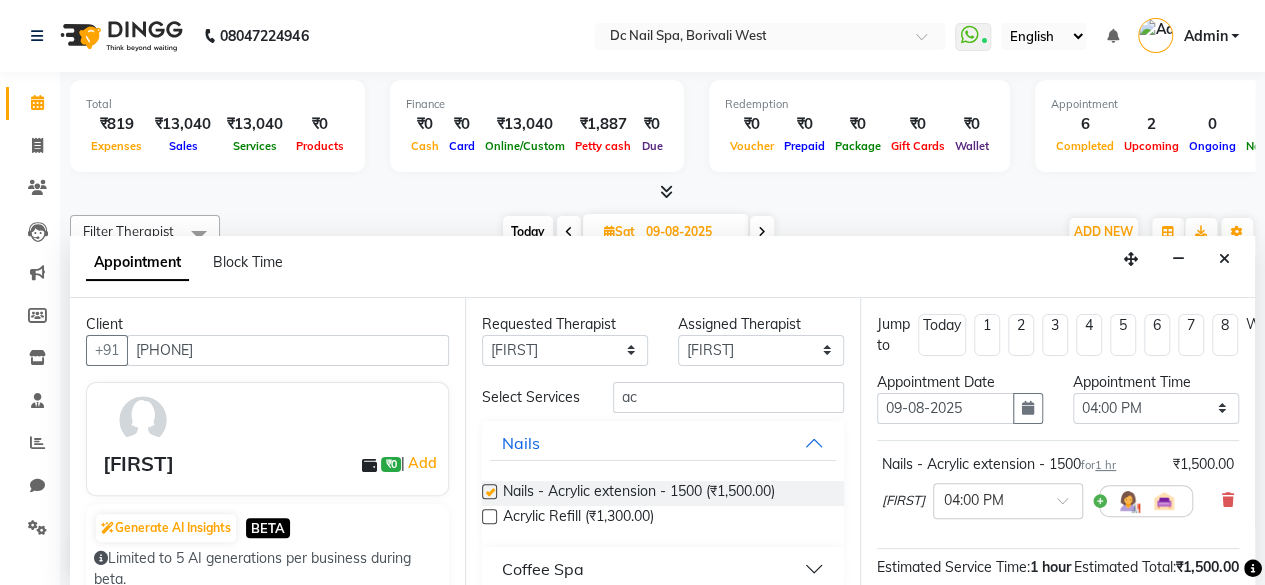 checkbox on "false" 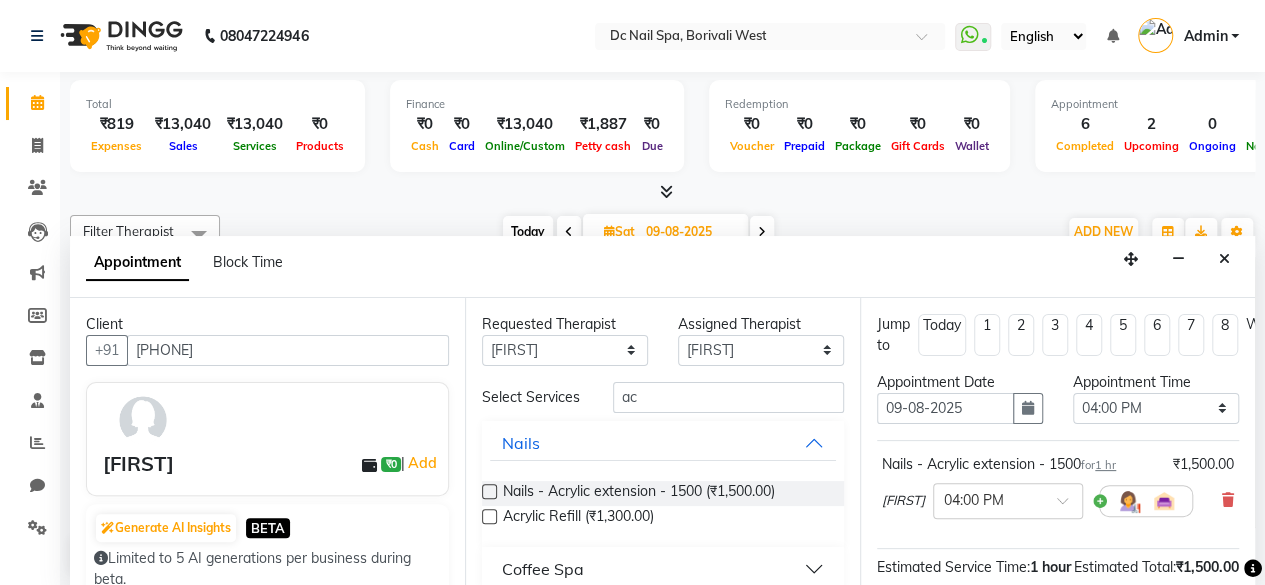 scroll, scrollTop: 272, scrollLeft: 0, axis: vertical 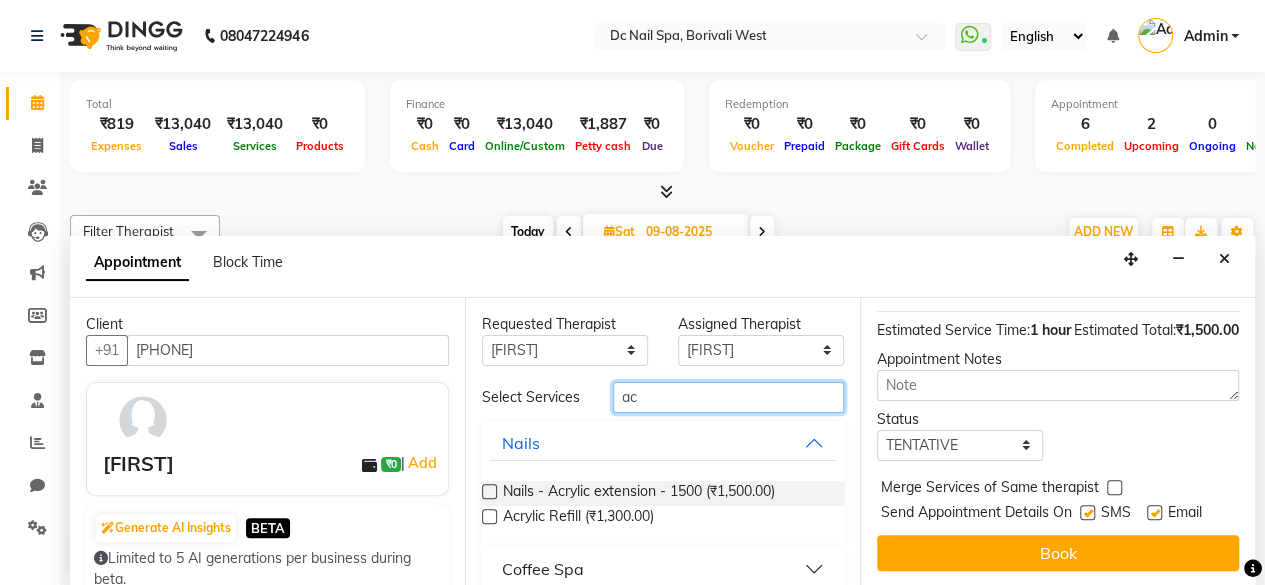 click on "ac" at bounding box center (728, 397) 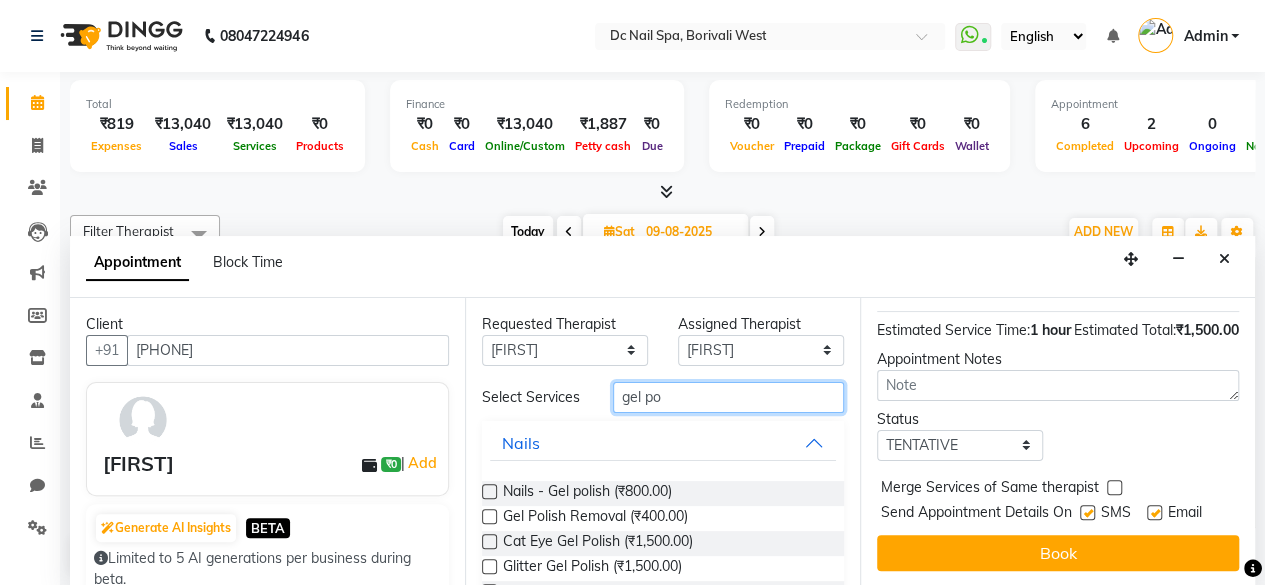type on "gel po" 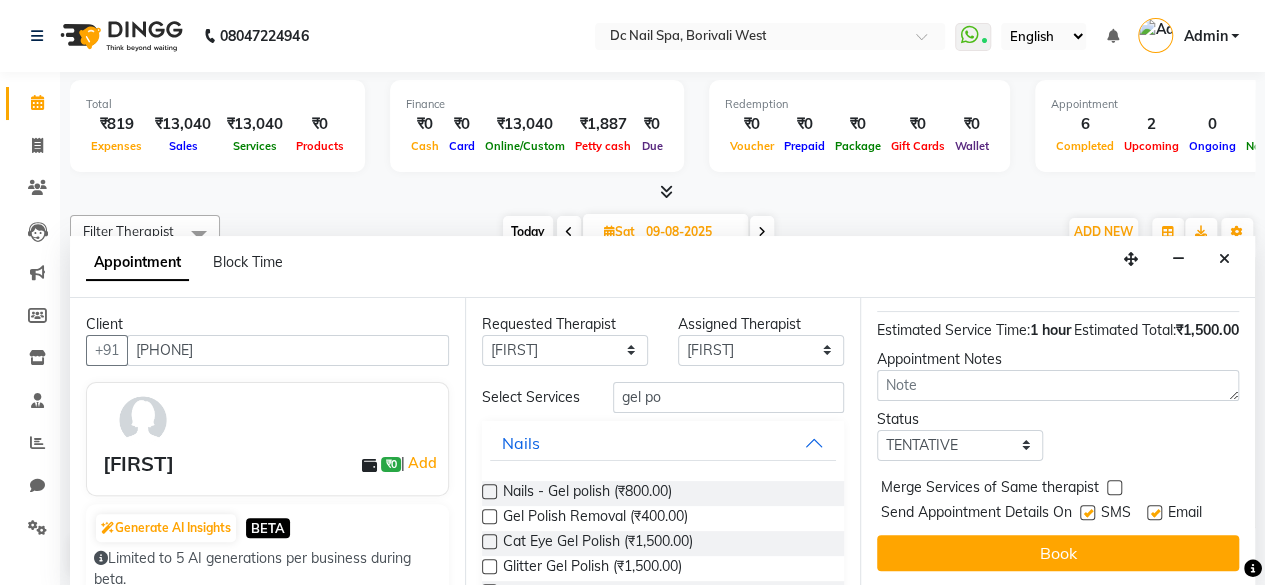 click at bounding box center [489, 491] 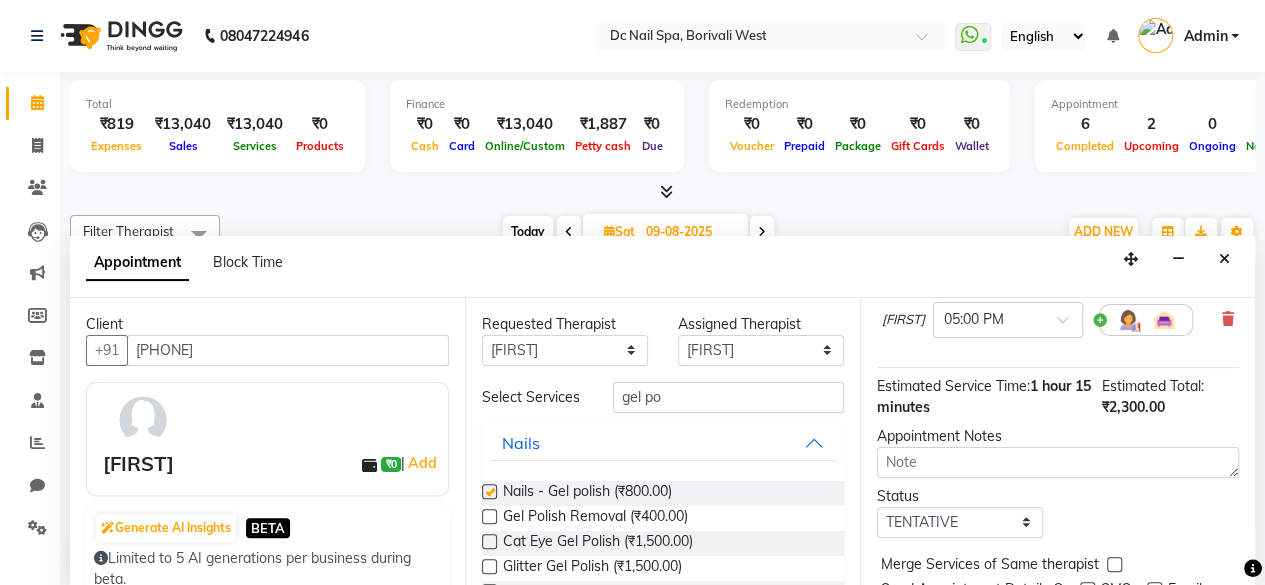 scroll, scrollTop: 362, scrollLeft: 0, axis: vertical 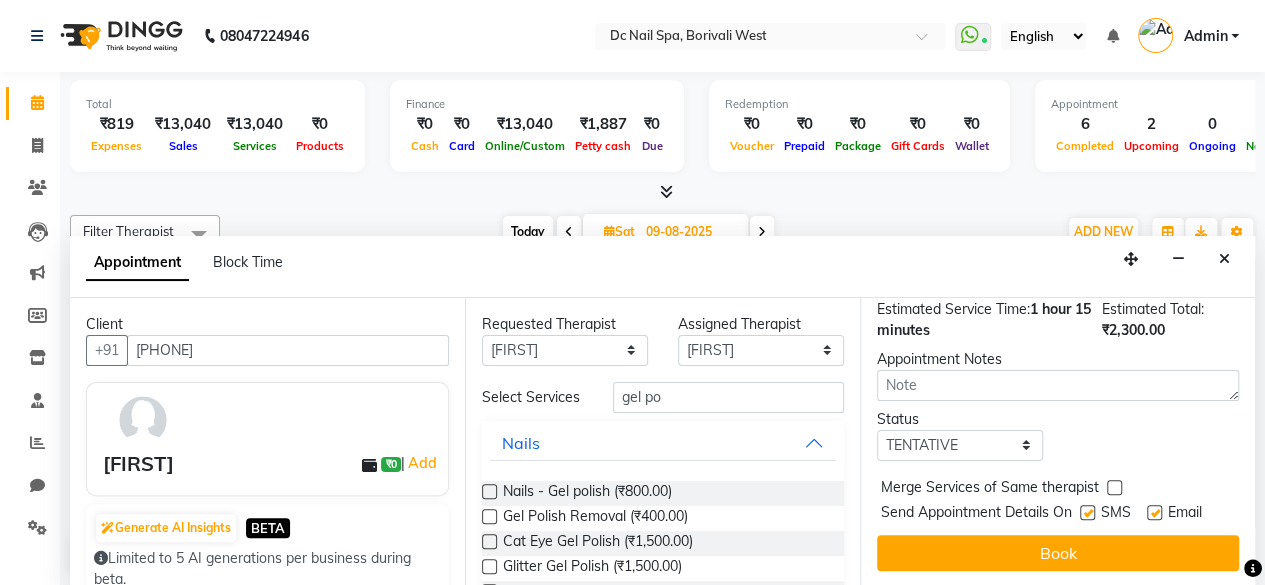 checkbox on "false" 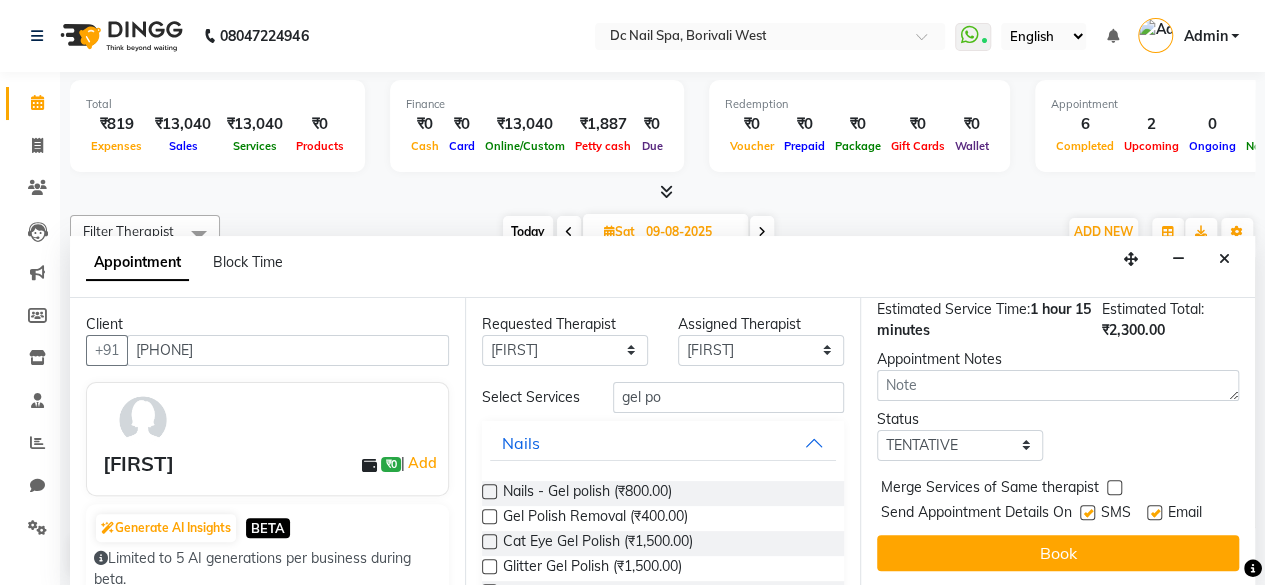 scroll, scrollTop: 363, scrollLeft: 0, axis: vertical 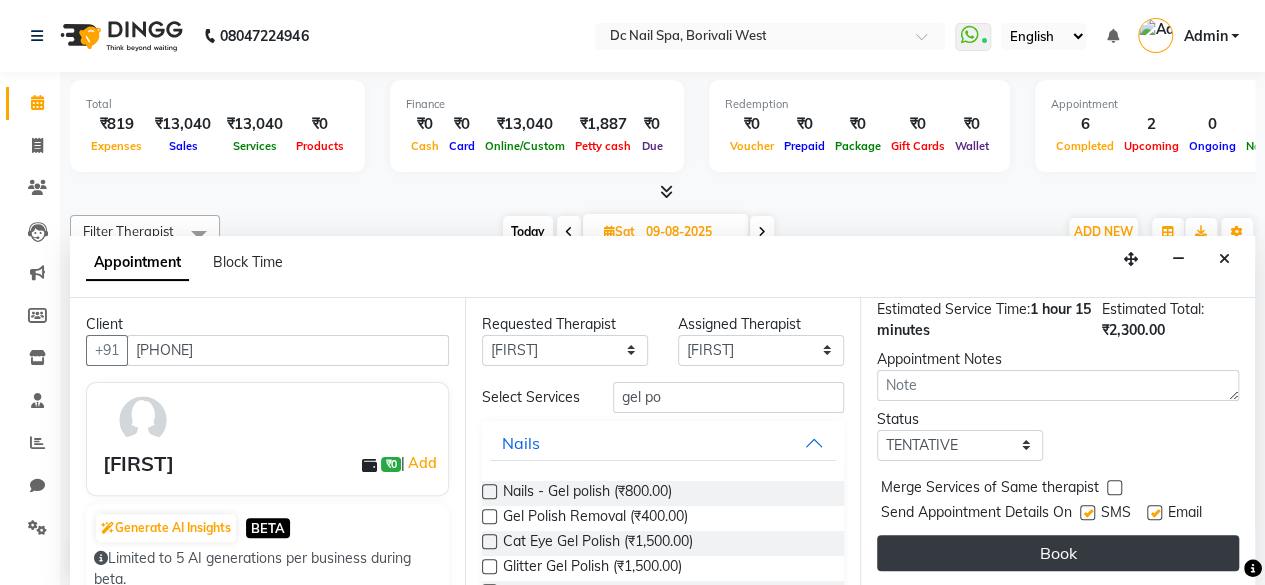 click on "Book" at bounding box center (1058, 553) 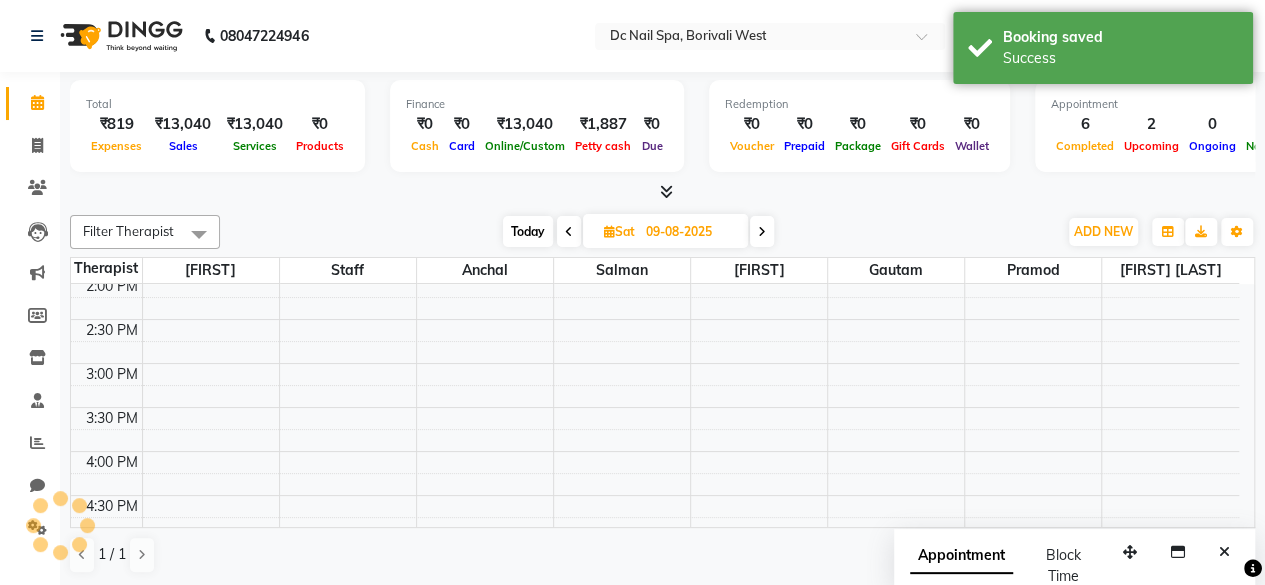 scroll, scrollTop: 0, scrollLeft: 0, axis: both 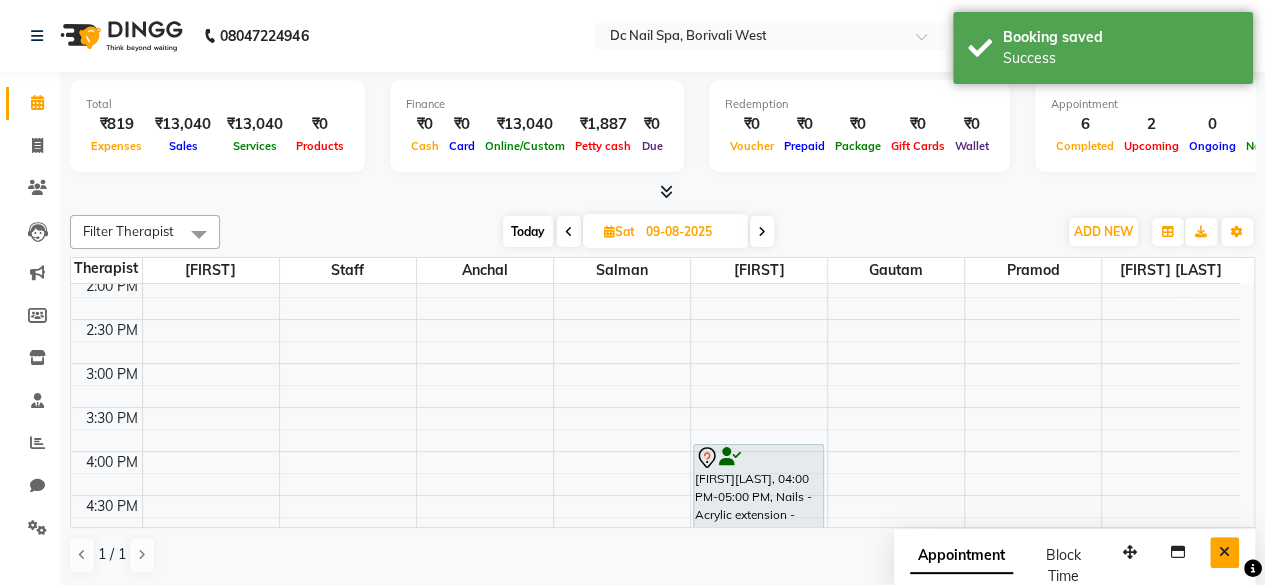 click at bounding box center [1224, 552] 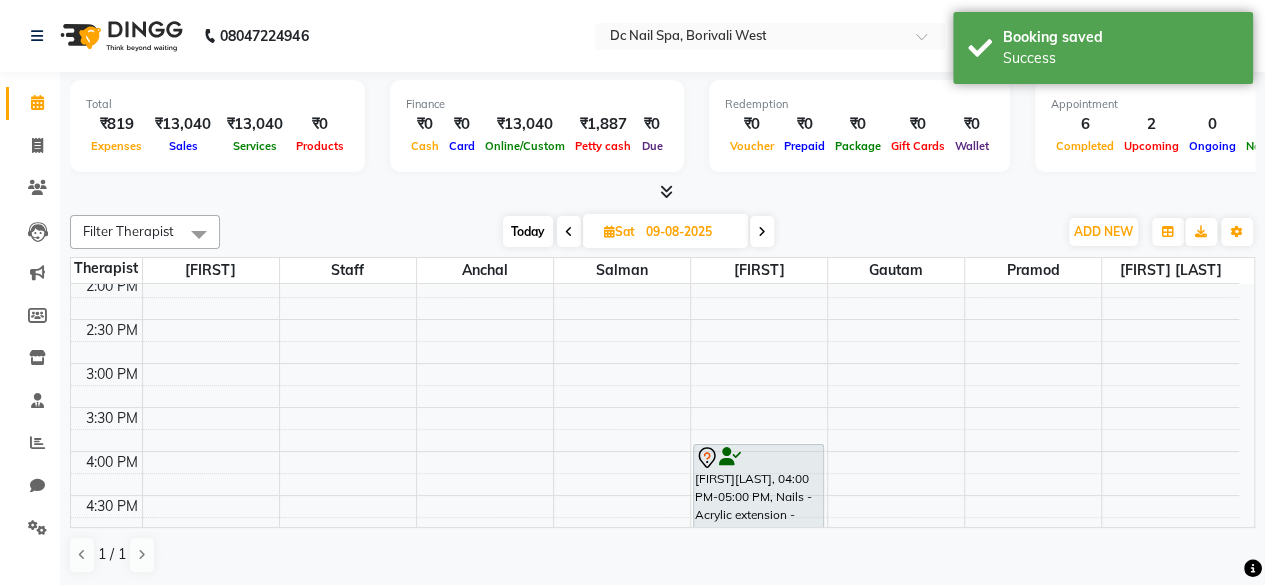 click on "Today" at bounding box center (528, 231) 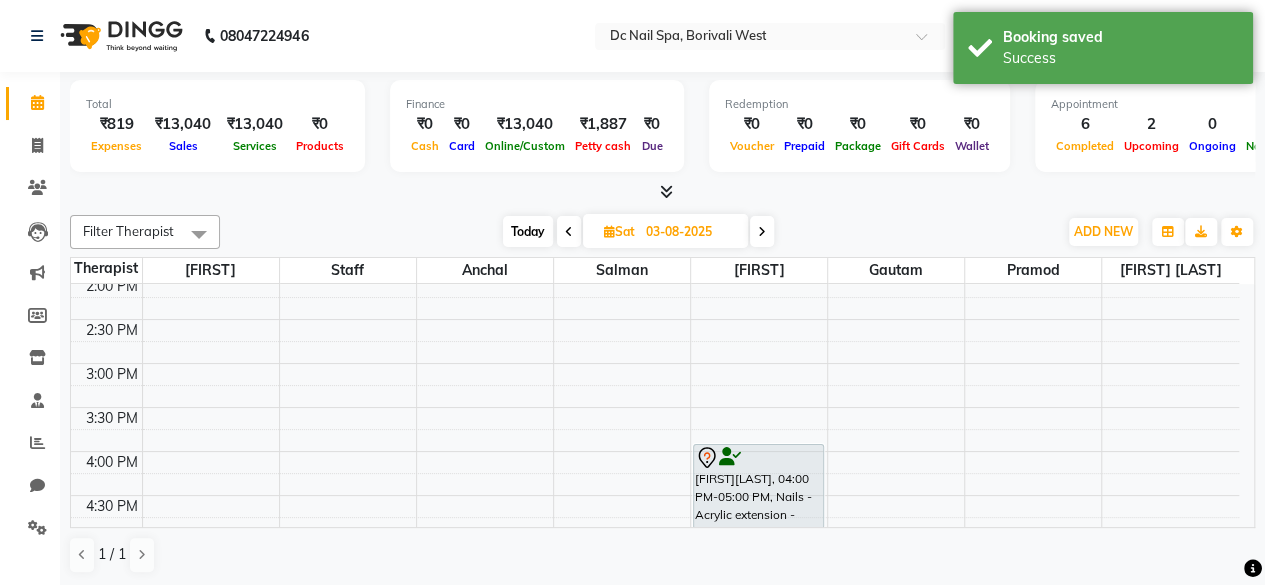 scroll, scrollTop: 521, scrollLeft: 0, axis: vertical 